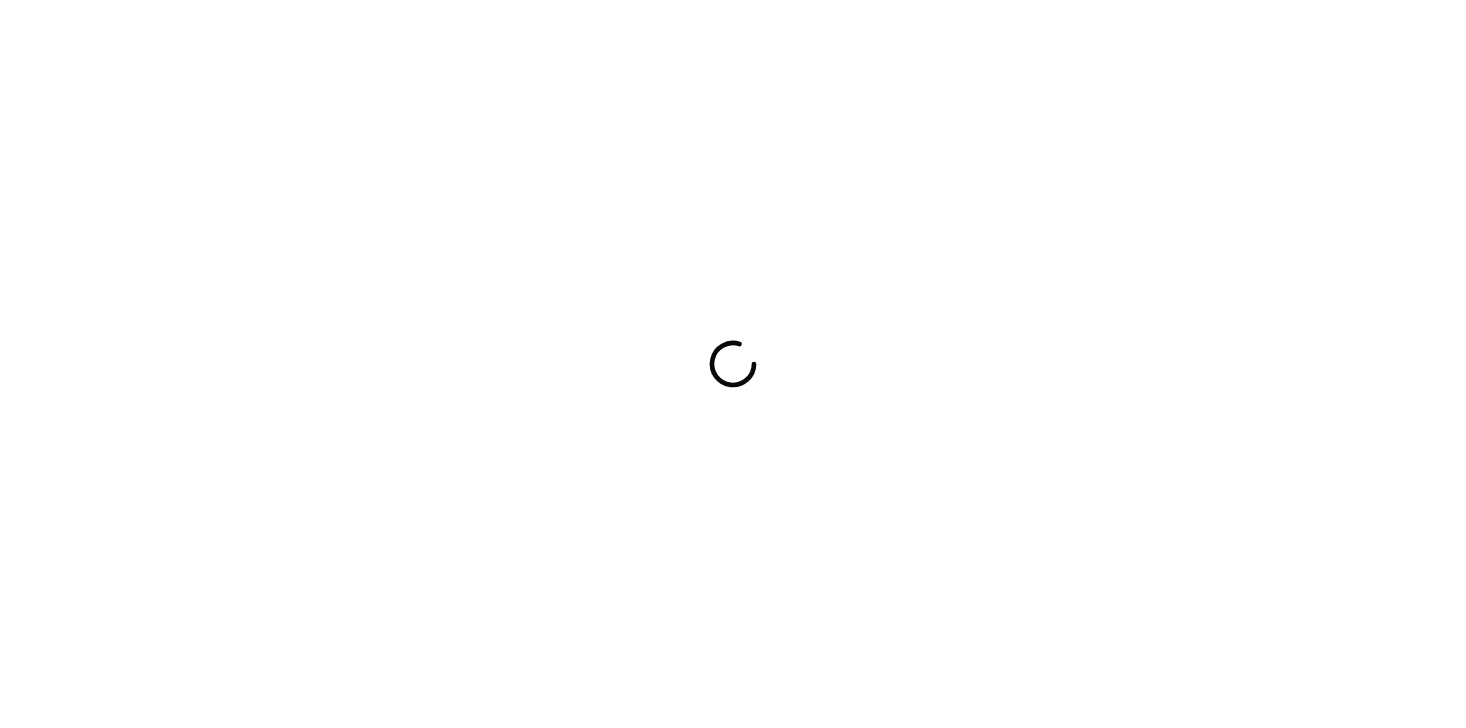 scroll, scrollTop: 0, scrollLeft: 0, axis: both 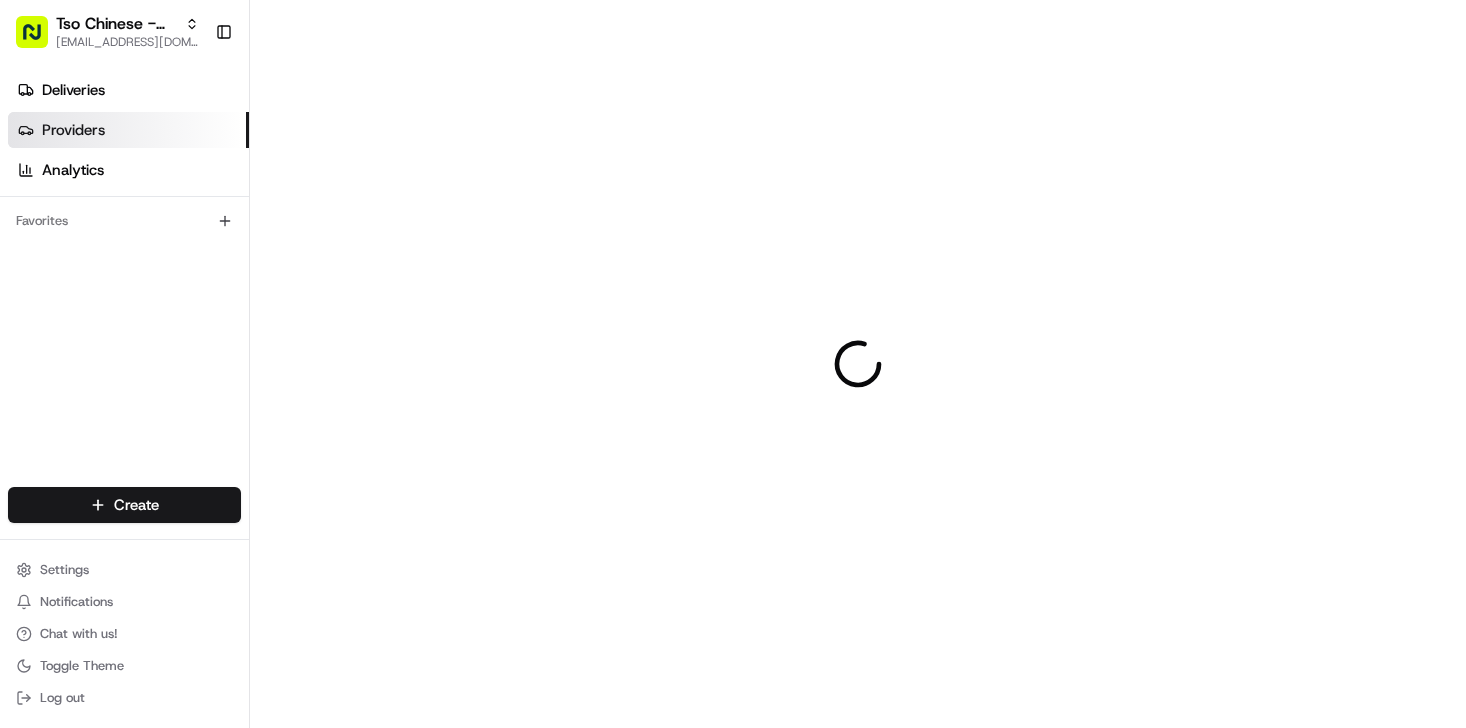 click on "Providers" at bounding box center (128, 130) 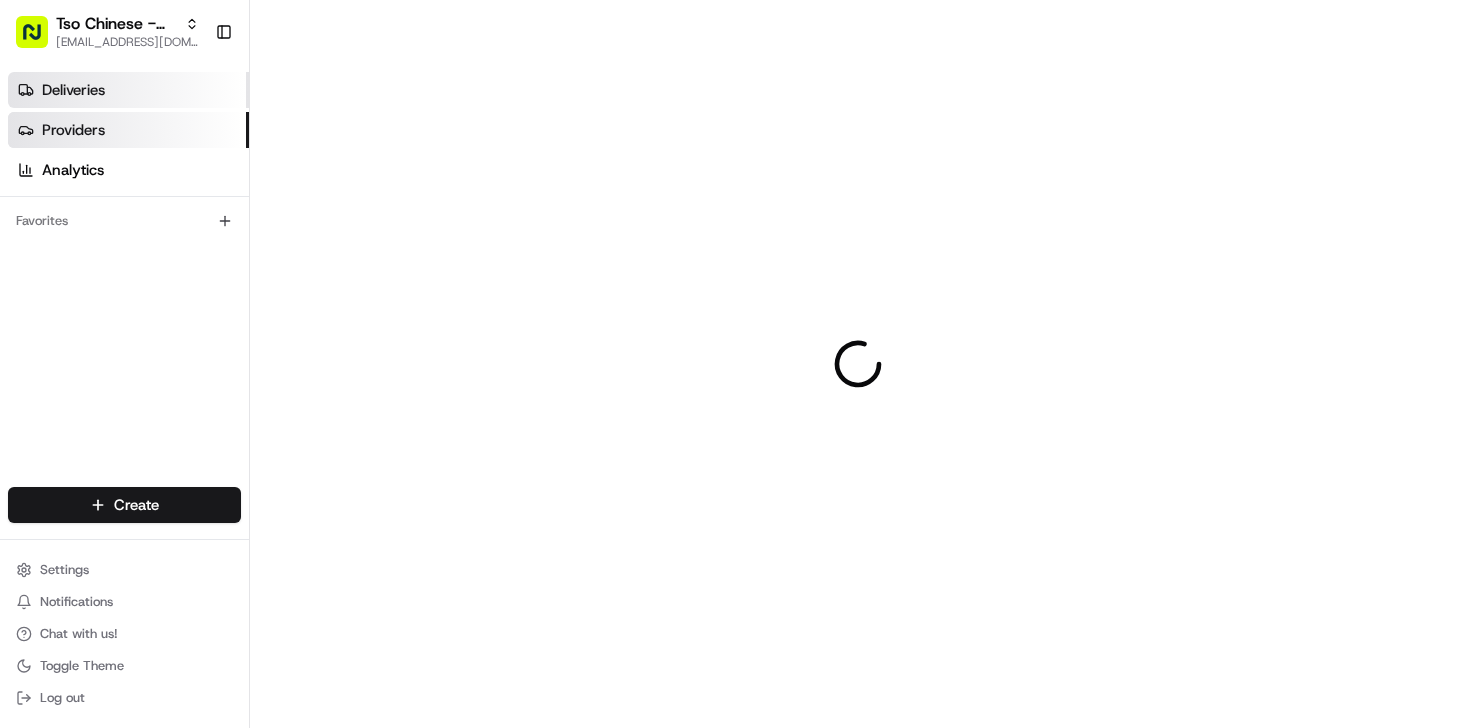 click on "Deliveries" at bounding box center (73, 90) 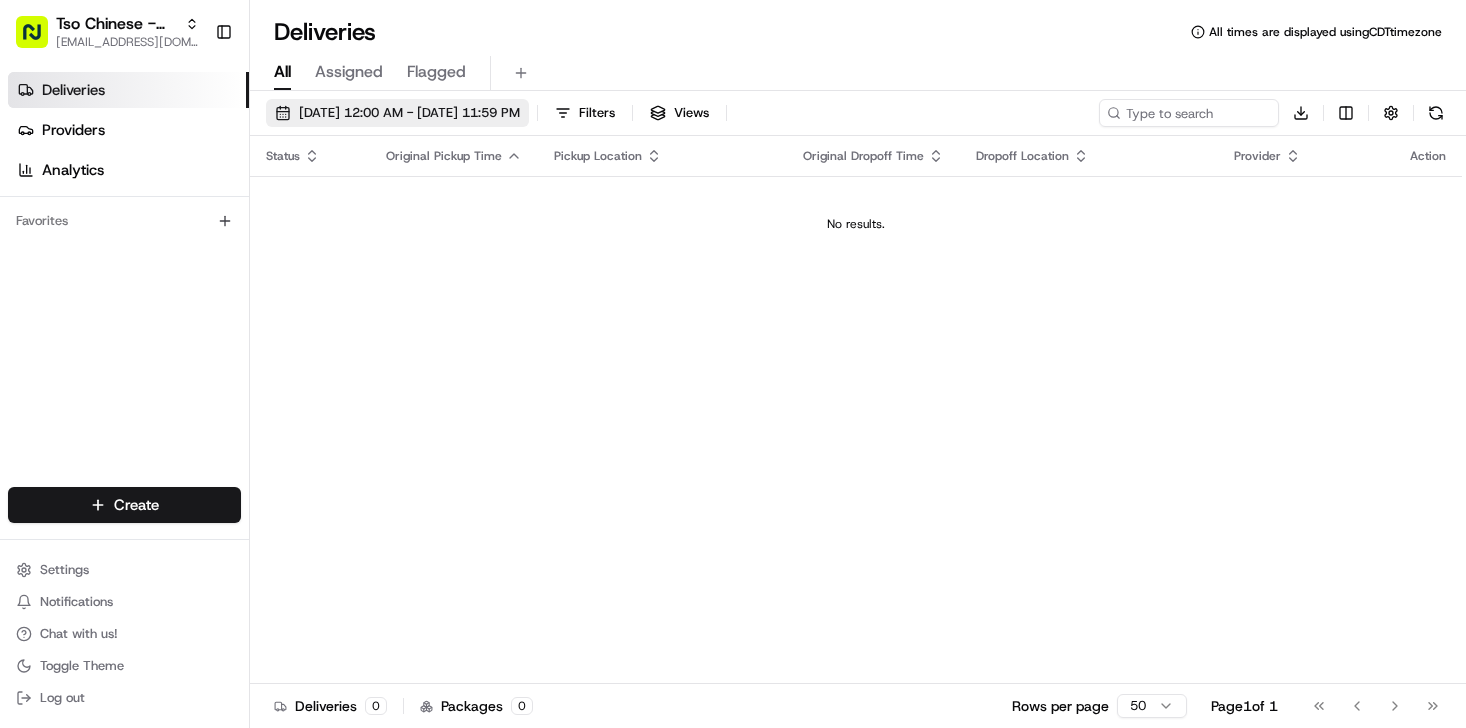 scroll, scrollTop: 0, scrollLeft: 0, axis: both 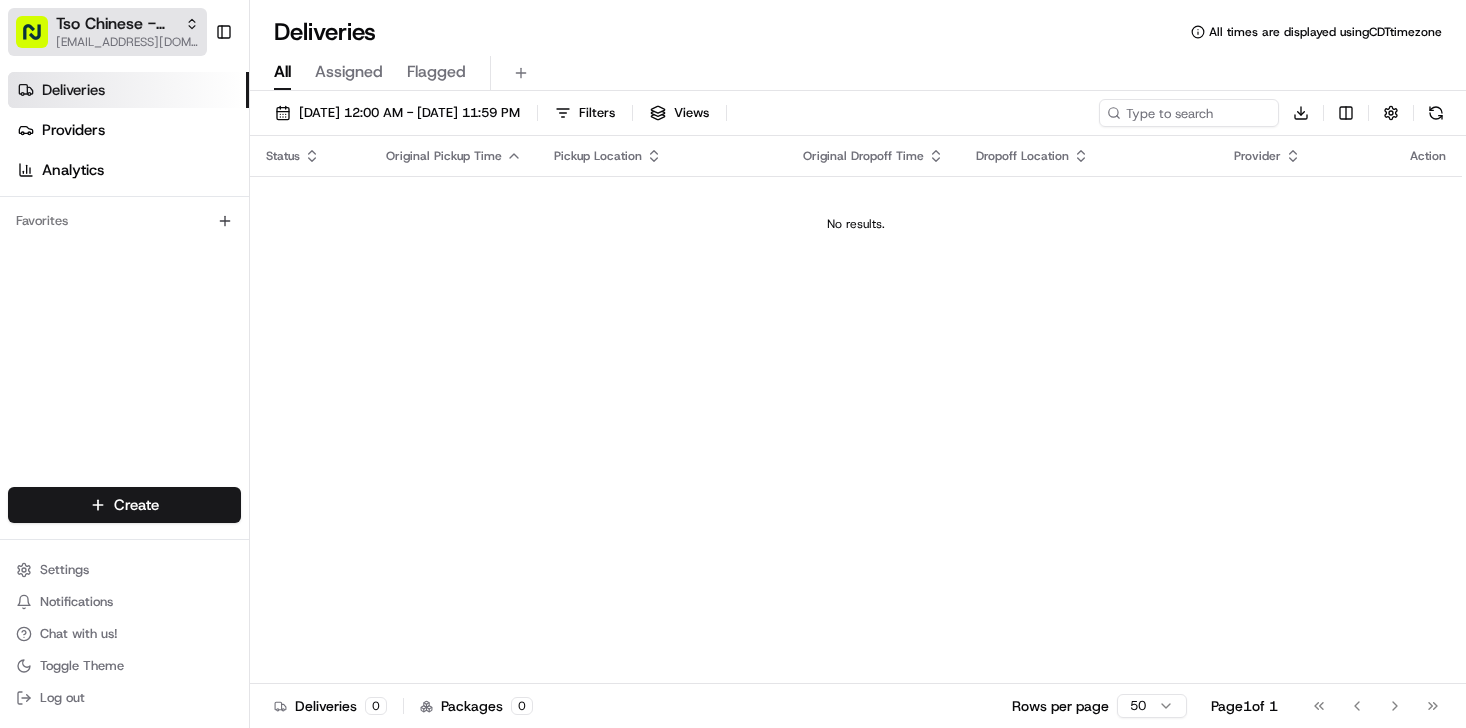 click on "Tso Chinese - Catering" at bounding box center (127, 24) 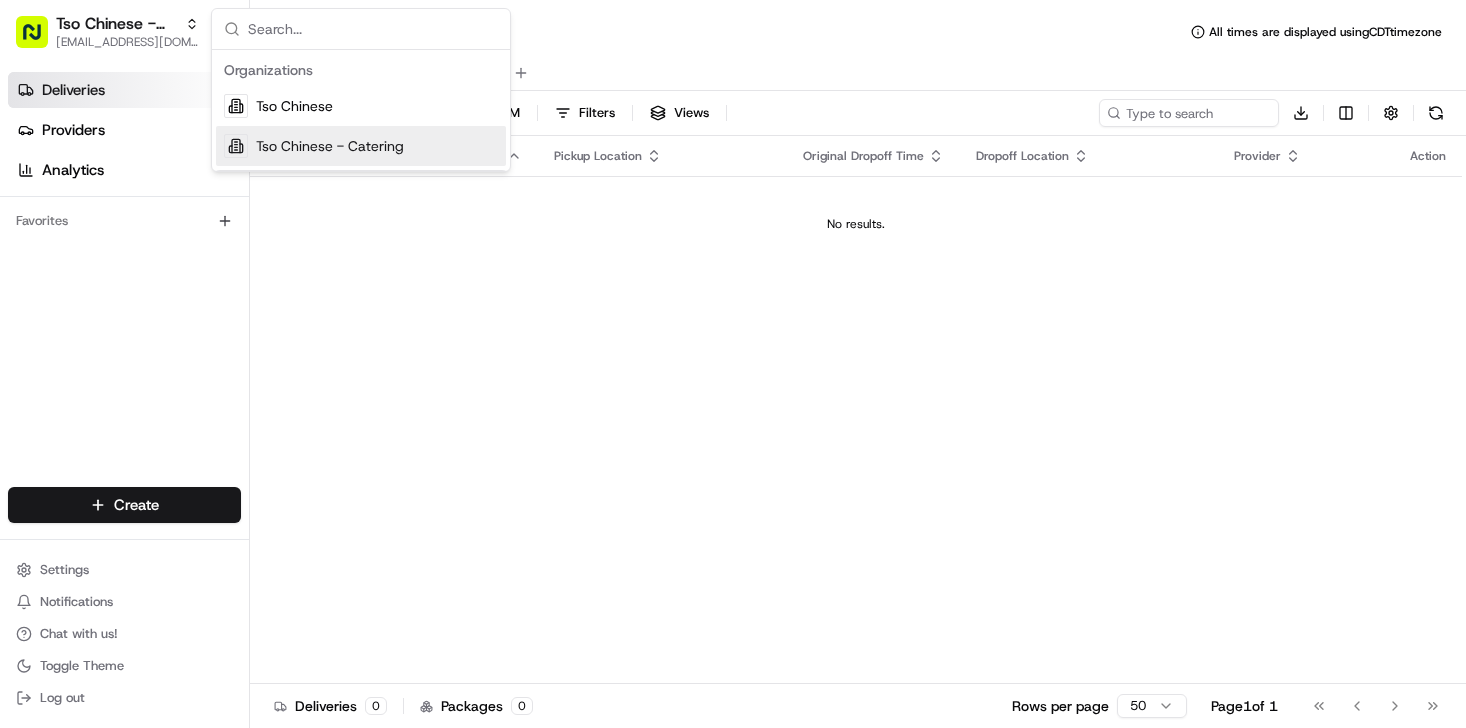 click on "Tso Chinese - Catering" at bounding box center (361, 146) 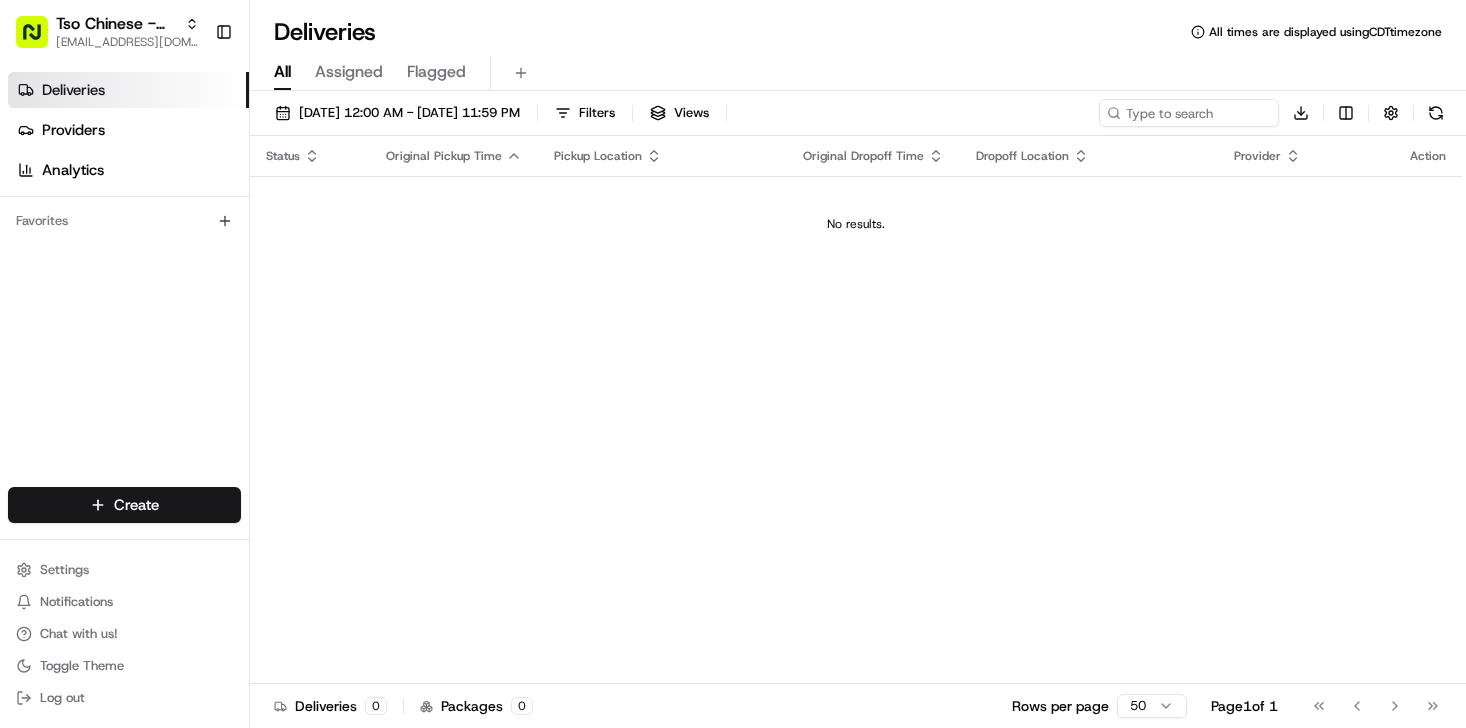 click on "Deliveries" at bounding box center [128, 90] 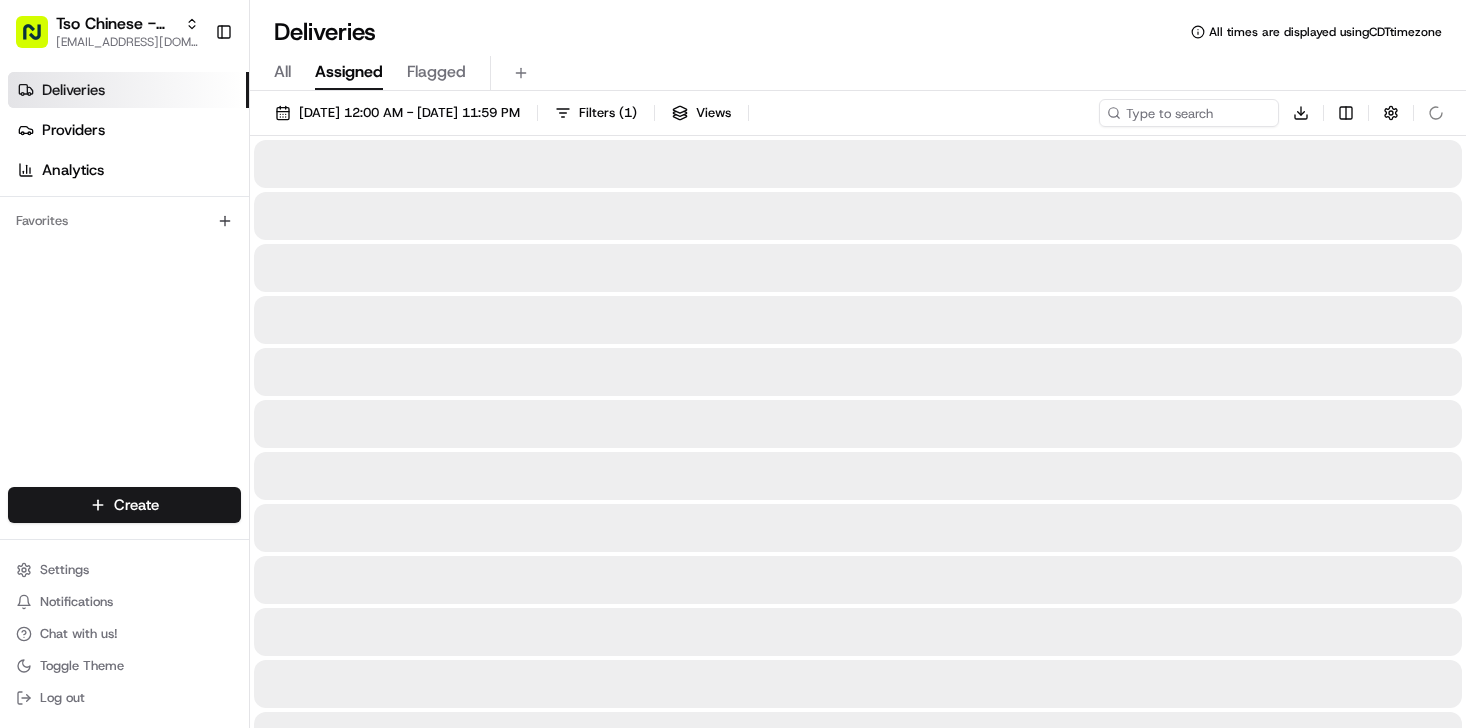 click on "Assigned" at bounding box center (349, 72) 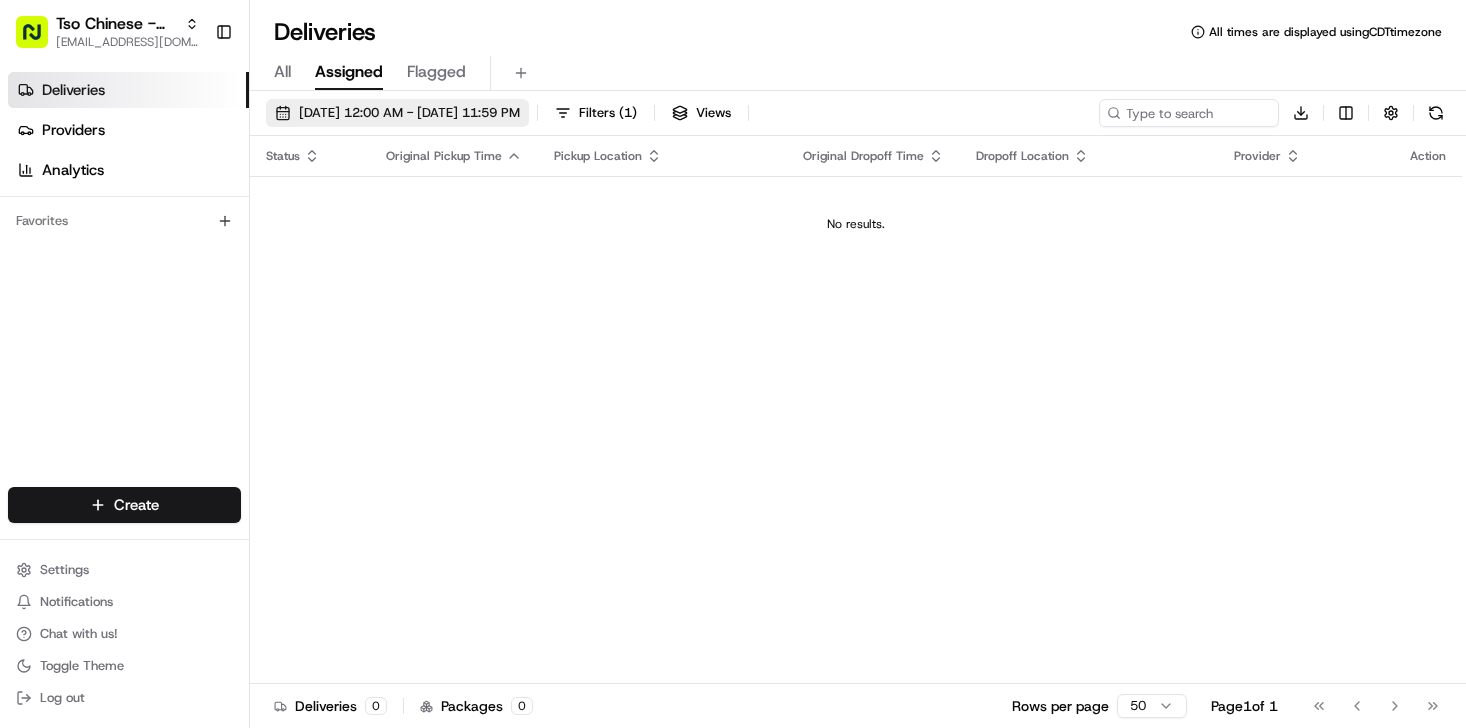 click on "[DATE] 12:00 AM - [DATE] 11:59 PM" at bounding box center [409, 113] 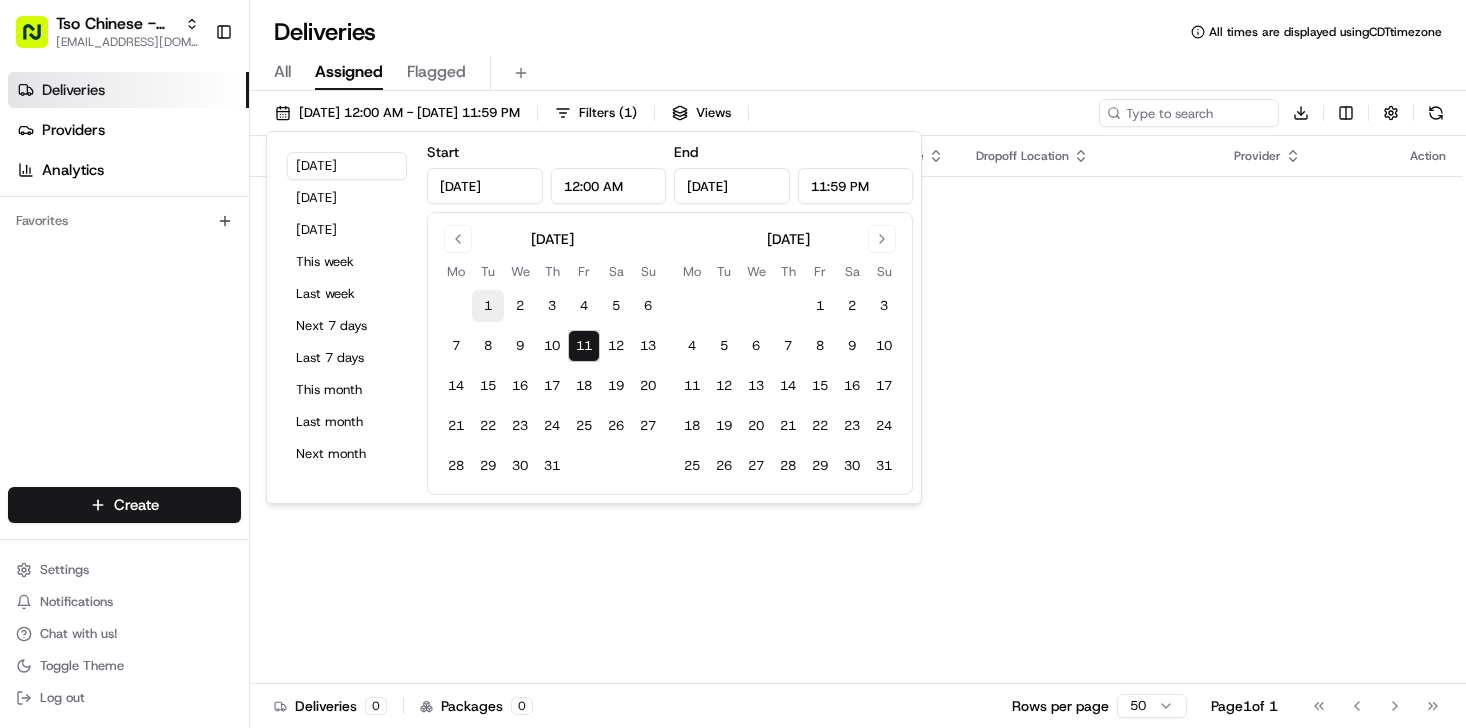 click on "1" at bounding box center (488, 306) 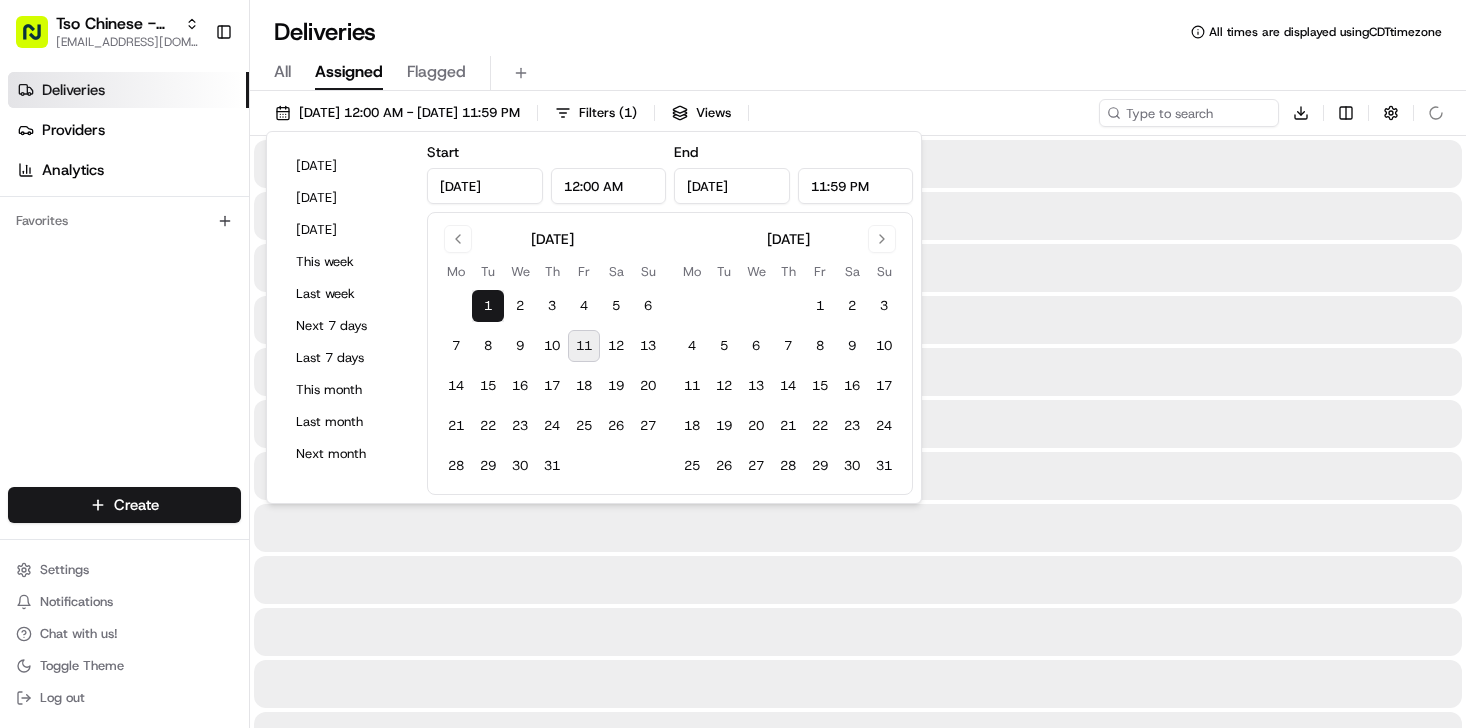type on "[DATE]" 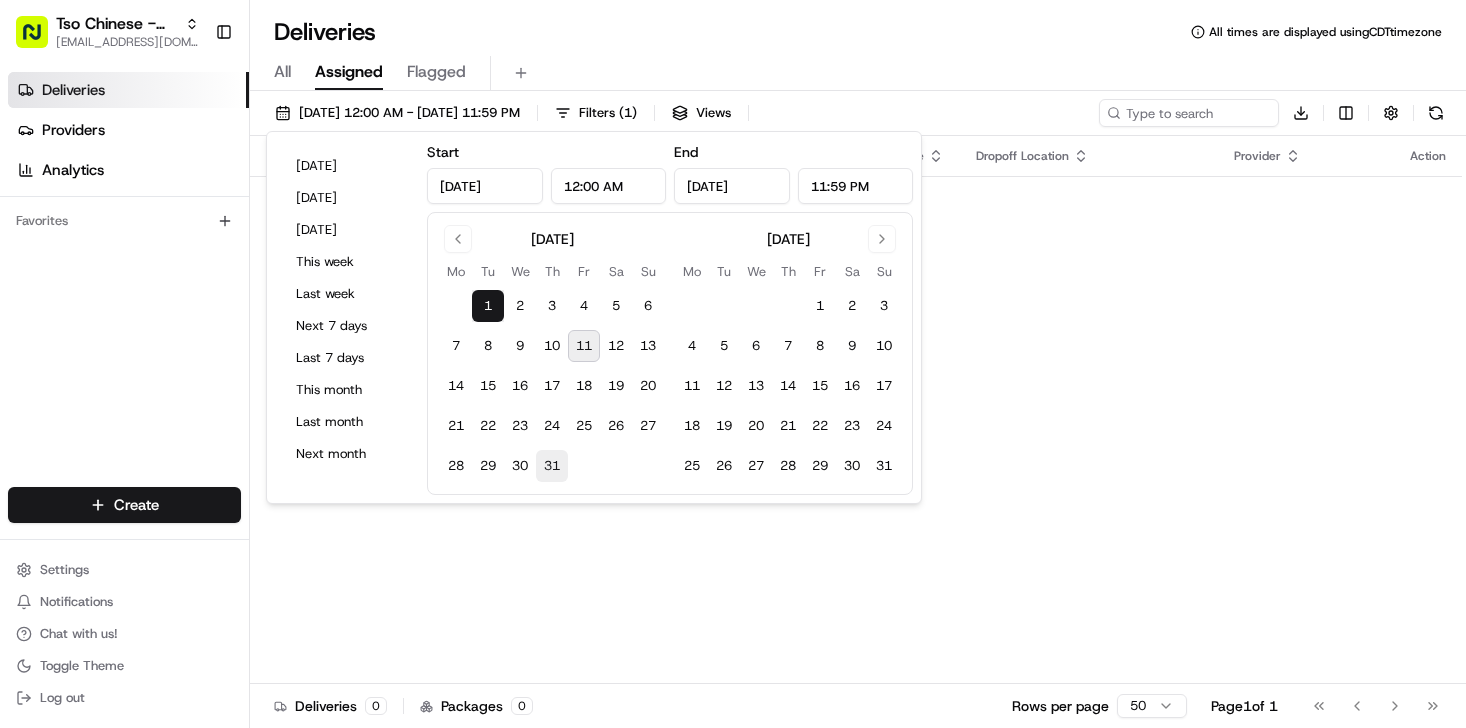 click on "31" at bounding box center [552, 466] 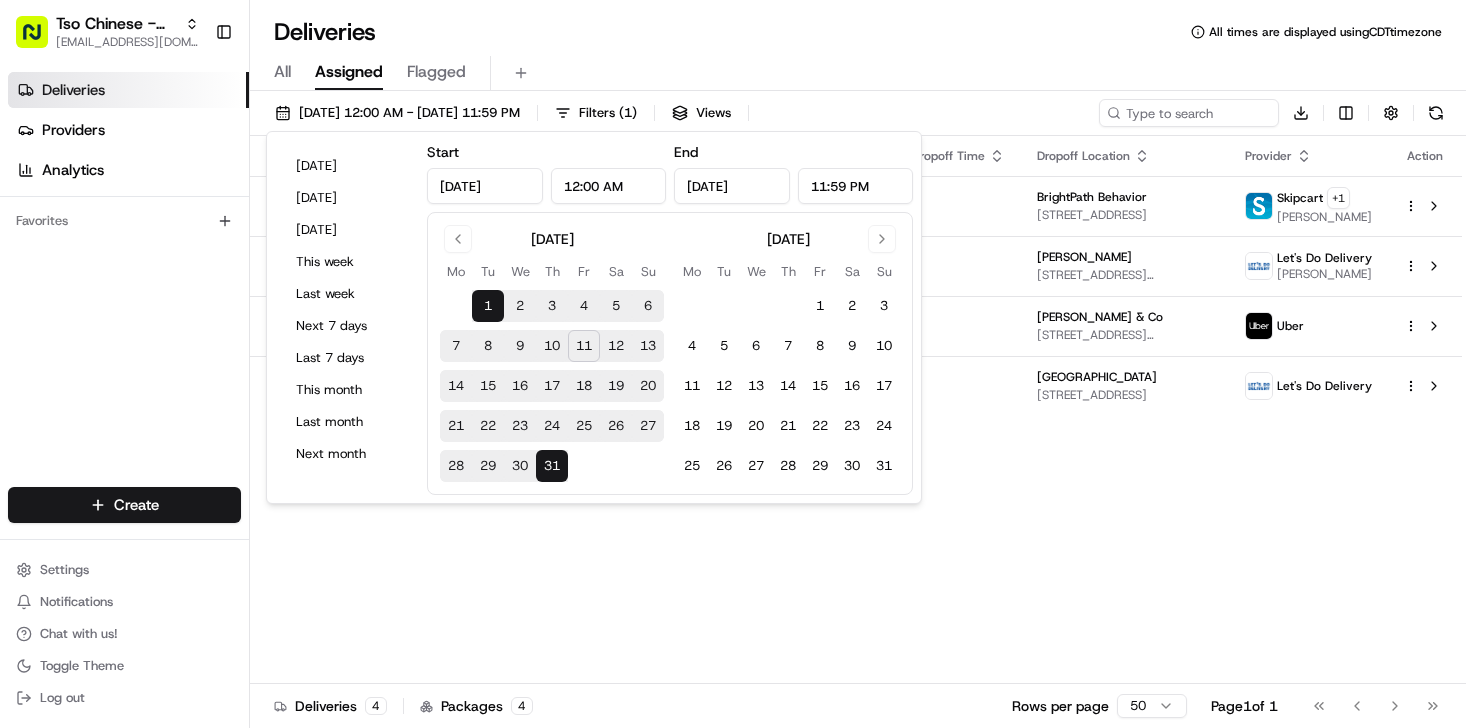 click on "Status Original Pickup Time Pickup Location Original Dropoff Time Dropoff Location Provider Action Dropoff Complete 5:15 PM [DATE] #3 (South Congress) Tso Chinese Takeout & Delivery [STREET_ADDRESS] 5:30 PM [DATE] BrightPath Behavior 4407 Pack [GEOGRAPHIC_DATA], [GEOGRAPHIC_DATA] Skipcart + 1 [PERSON_NAME] Dropoff Complete 11:35 AM [DATE] #4 ([GEOGRAPHIC_DATA]) Tso Chinese Takeout & Delivery [STREET_ADDRESS][PERSON_NAME] 12:00 PM [DATE] [PERSON_NAME] [STREET_ADDRESS][PERSON_NAME] Let's Do Delivery [PERSON_NAME] Canceled 5:00 PM [DATE] #3 (South Congress) Tso Chinese Takeout & Delivery [STREET_ADDRESS] 5:20 PM [DATE][GEOGRAPHIC_DATA][PERSON_NAME][STREET_ADDRESS][US_STATE] Uber Not Assigned Driver 12:10 PM [DATE] #1 ([GEOGRAPHIC_DATA]) Tso Chinese Takeout & Delivery [STREET_ADDRESS] 12:30 PM [DATE] [GEOGRAPHIC_DATA]" at bounding box center [856, 410] 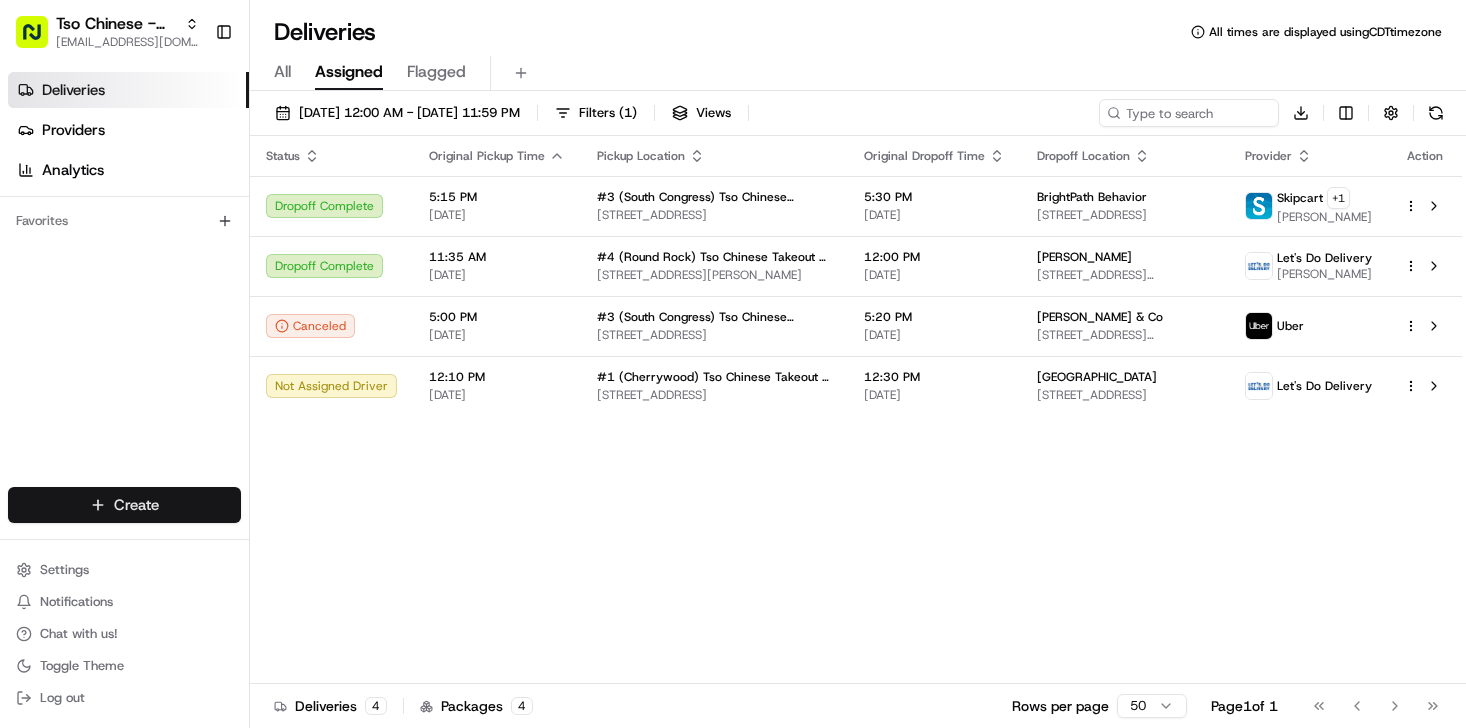 click on "Tso Chinese - Catering [EMAIL_ADDRESS][DOMAIN_NAME] Toggle Sidebar Deliveries Providers Analytics Favorites Main Menu Members & Organization Organization Users Roles Preferences Customization Tracking Orchestration Automations Dispatch Strategy Locations Pickup Locations Dropoff Locations Billing Billing Refund Requests Integrations Notification Triggers Webhooks API Keys Request Logs Create Settings Notifications Chat with us! Toggle Theme Log out Deliveries All times are displayed using  CDT  timezone All Assigned Flagged [DATE] 12:00 AM - [DATE] 11:59 PM Filters ( 1 ) Views Download Status Original Pickup Time Pickup Location Original Dropoff Time Dropoff Location Provider Action Dropoff Complete 5:15 PM [DATE] #3 (South Congress) Tso Chinese Takeout & Delivery [STREET_ADDRESS] 5:30 PM [DATE] BrightPath Behavior 4407 Pack [GEOGRAPHIC_DATA], [GEOGRAPHIC_DATA] Skipcart + 1 [PERSON_NAME] Dropoff Complete 11:35 AM [DATE] 12:00 PM [DATE] Canceled 4" at bounding box center (733, 364) 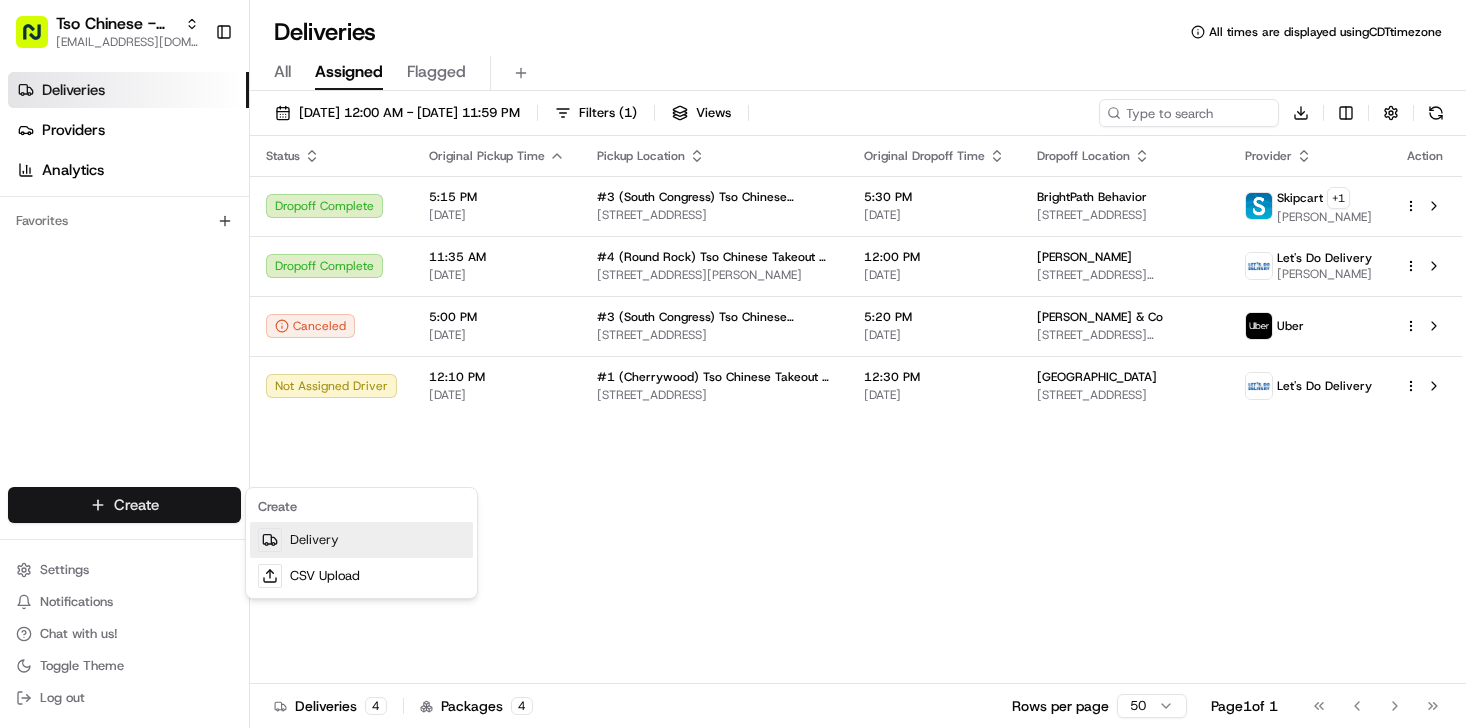 click on "Delivery" at bounding box center [361, 540] 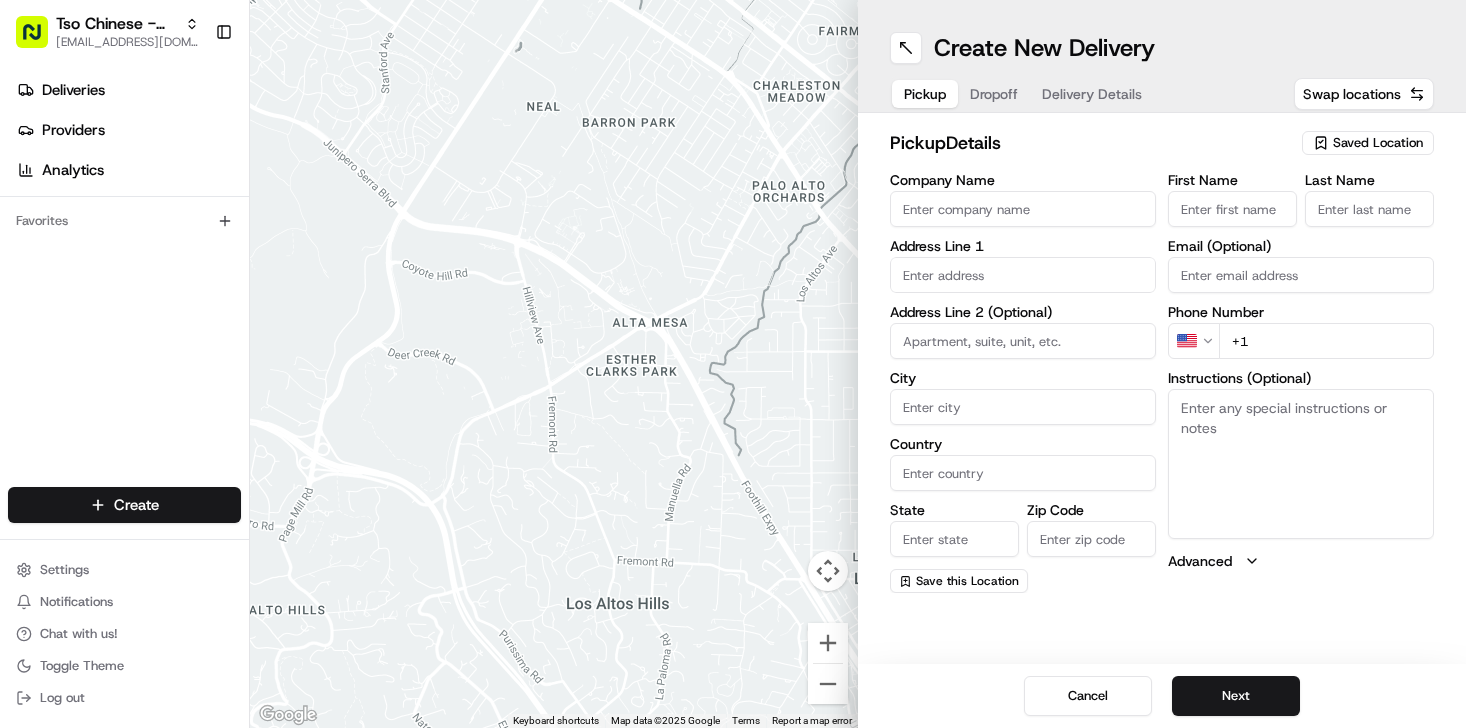 click on "Company Name" at bounding box center (1023, 209) 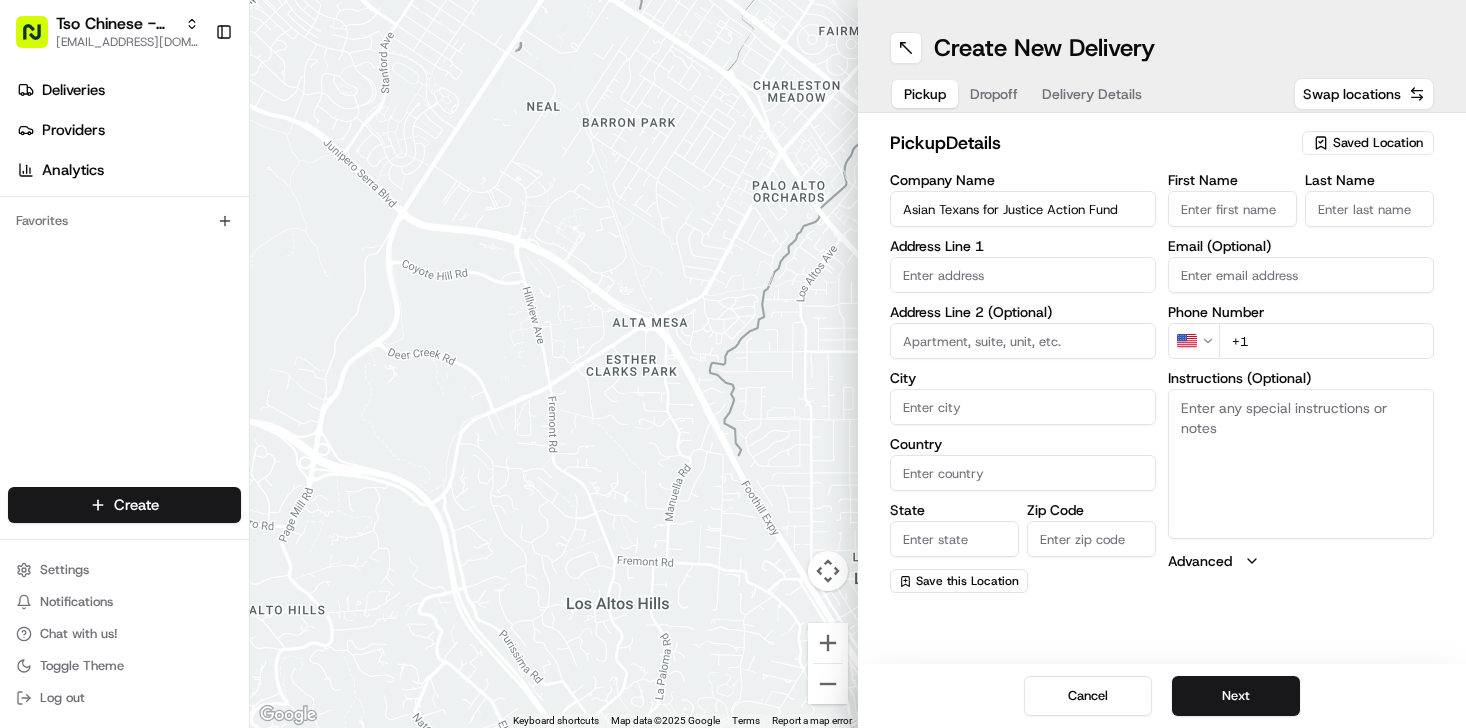 drag, startPoint x: 1129, startPoint y: 208, endPoint x: 822, endPoint y: 199, distance: 307.1319 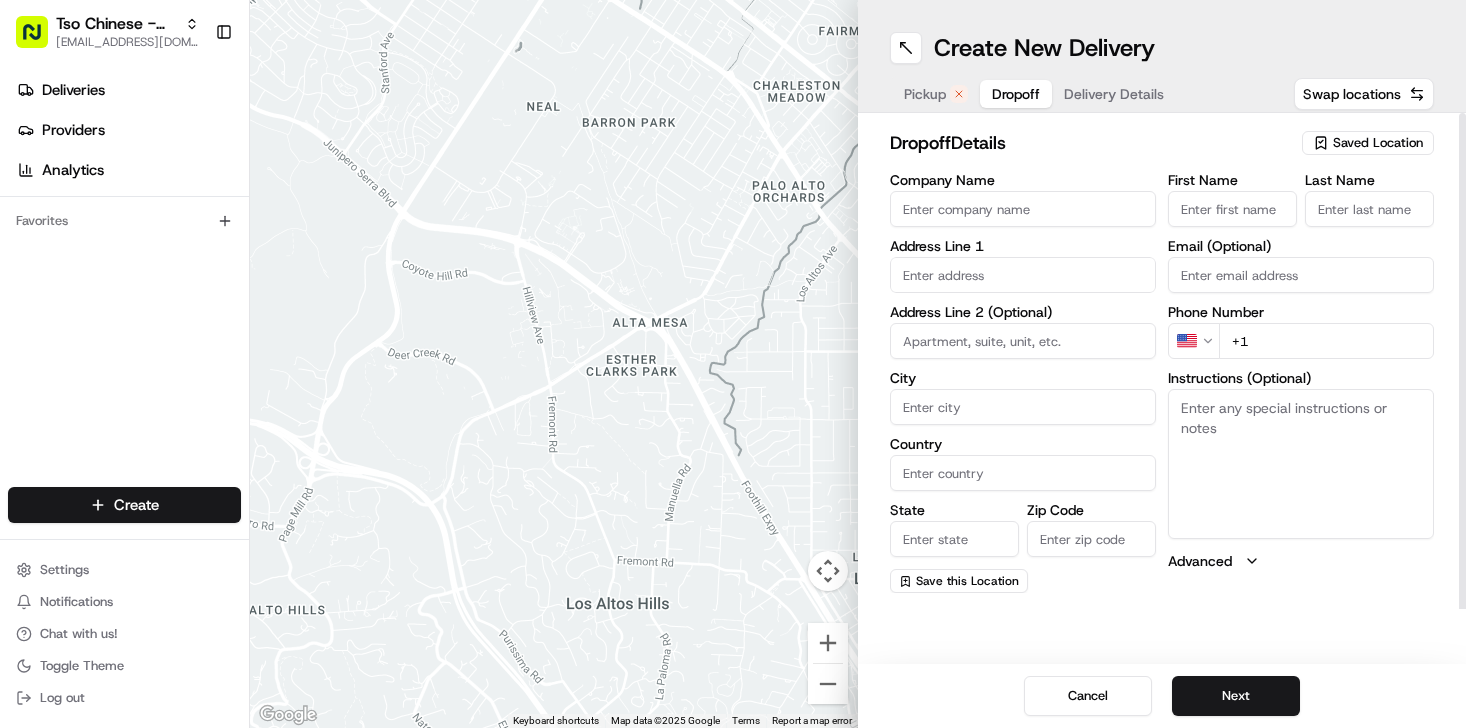 click on "Dropoff" at bounding box center [1016, 94] 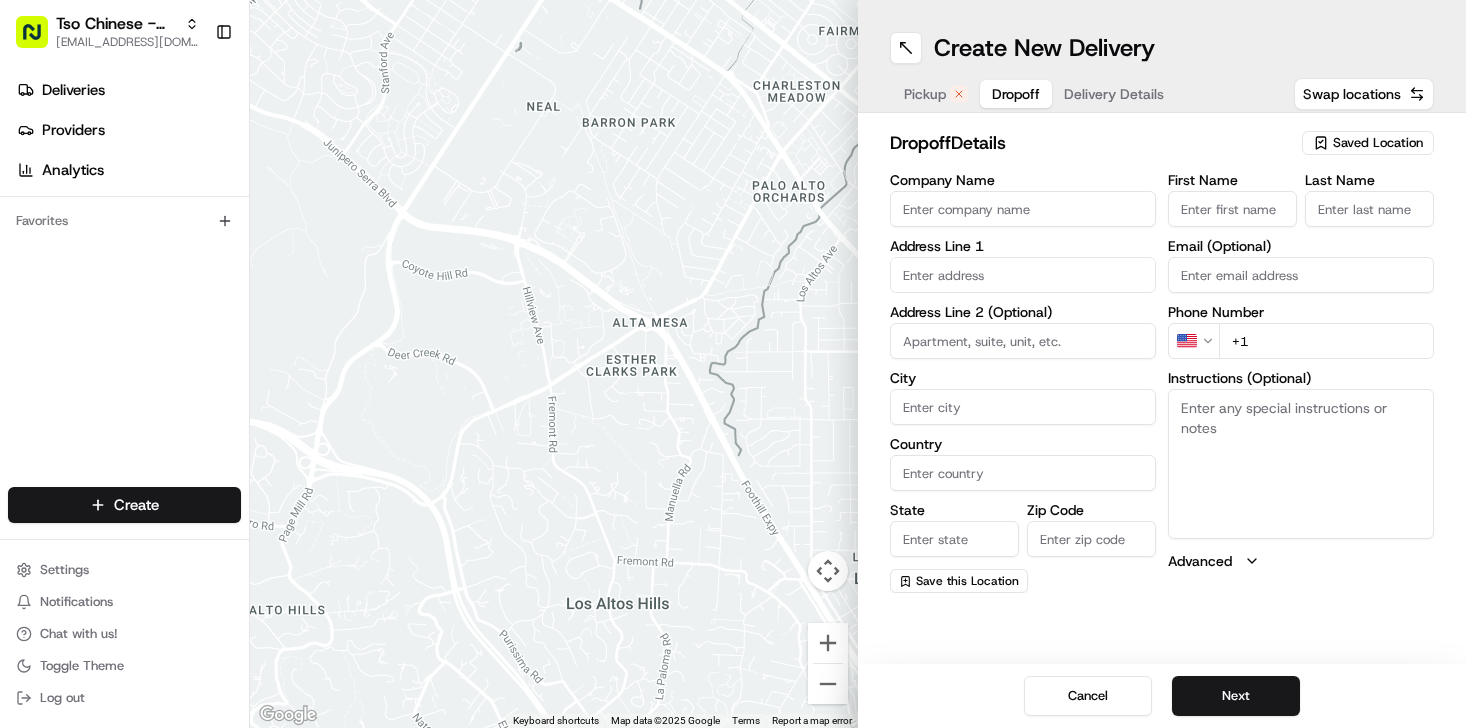 click on "Company Name" at bounding box center [1023, 209] 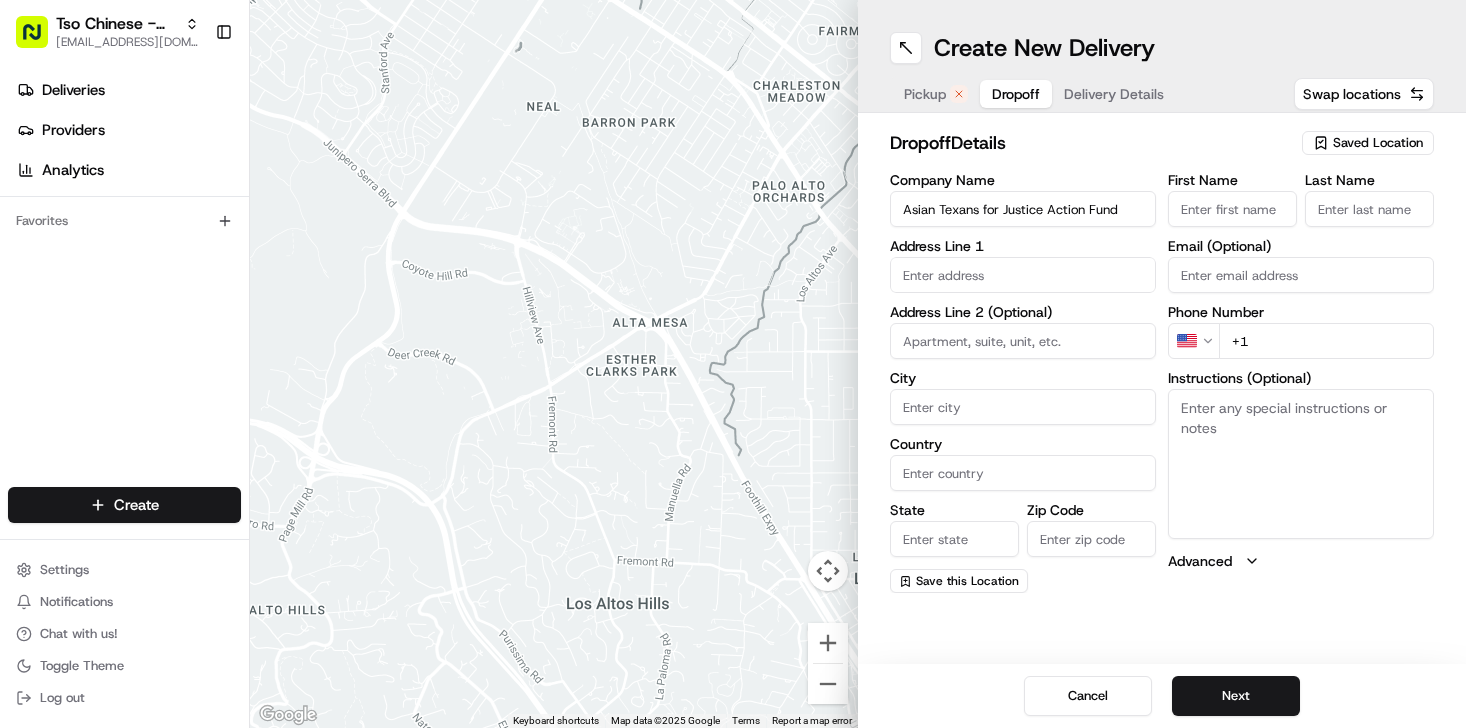 type on "Asian Texans for Justice Action Fund" 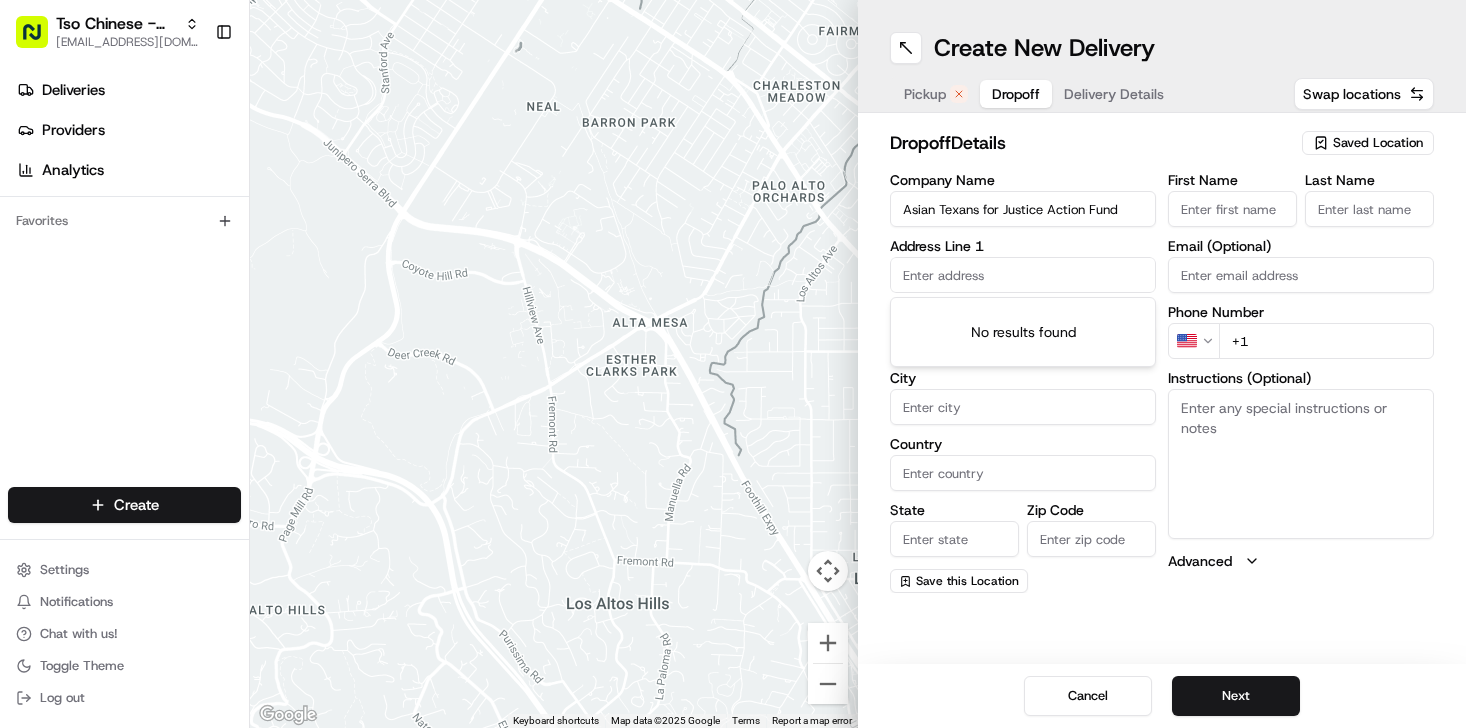 paste on "[DEMOGRAPHIC_DATA] Resource Center, [STREET_ADDRESS][PERSON_NAME]" 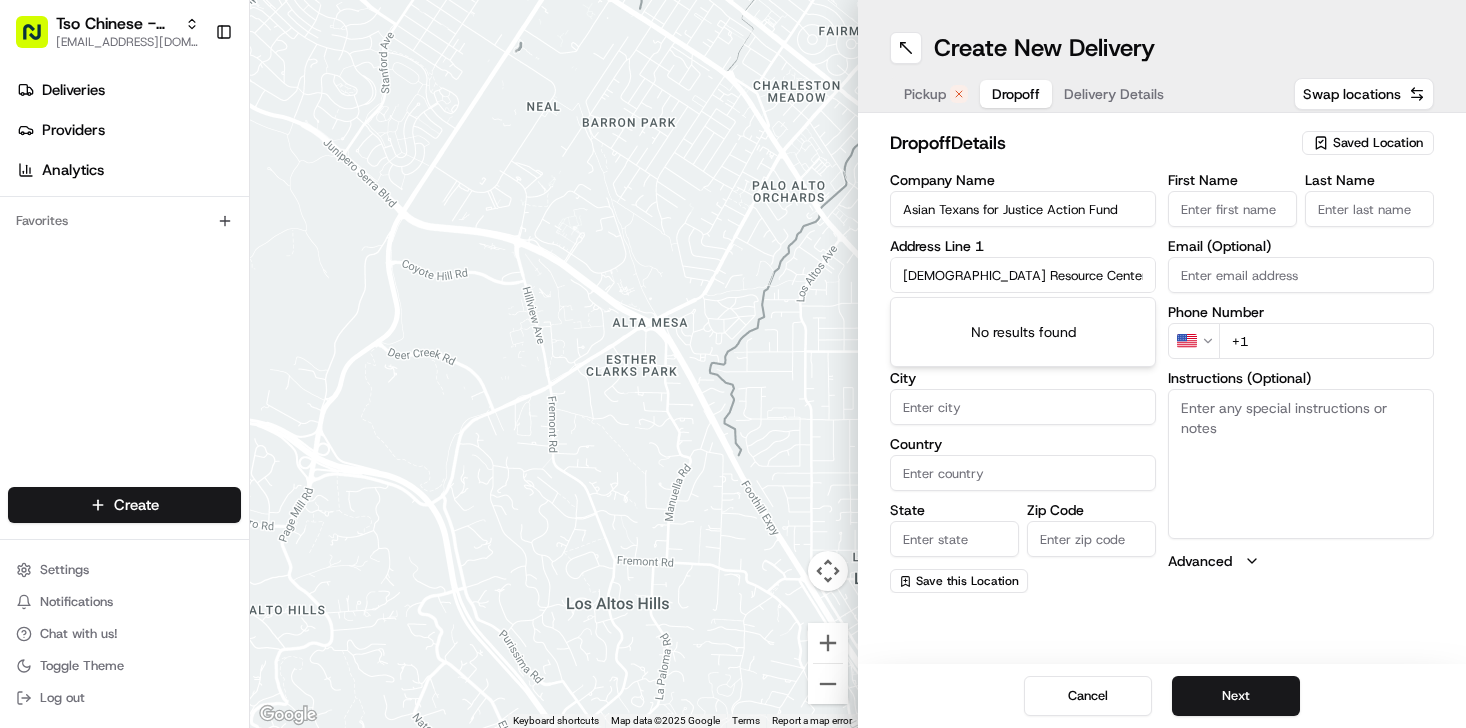 scroll, scrollTop: 0, scrollLeft: 186, axis: horizontal 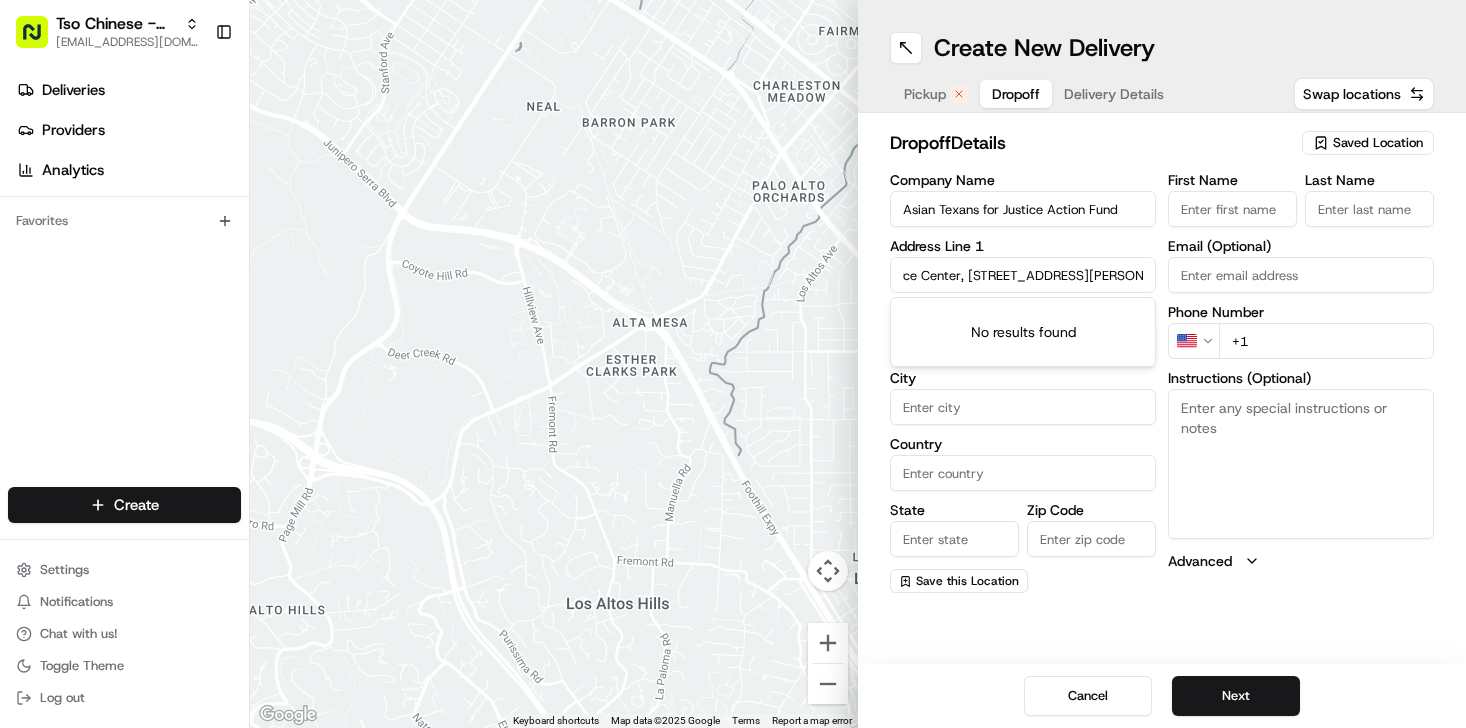 type on "[DEMOGRAPHIC_DATA] Resource Center, [STREET_ADDRESS][PERSON_NAME]" 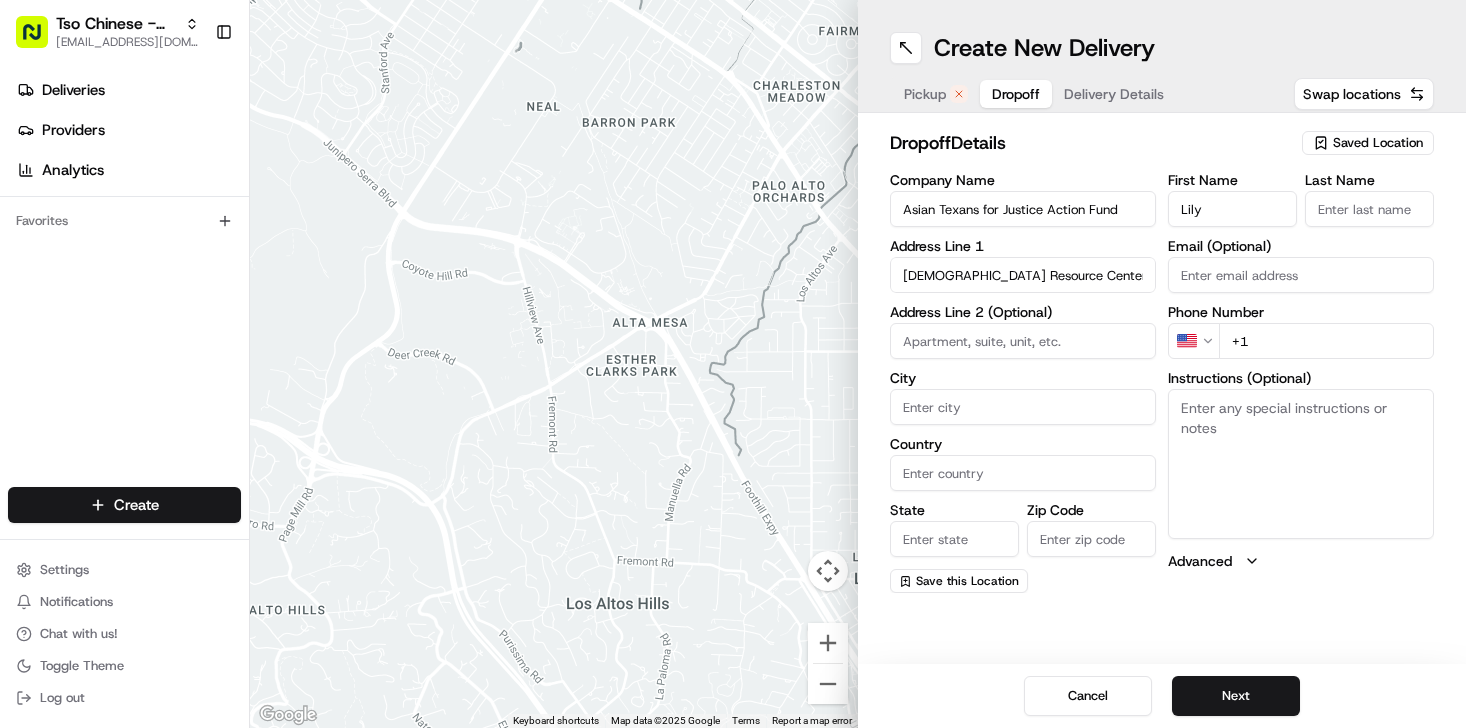 type on "Lily" 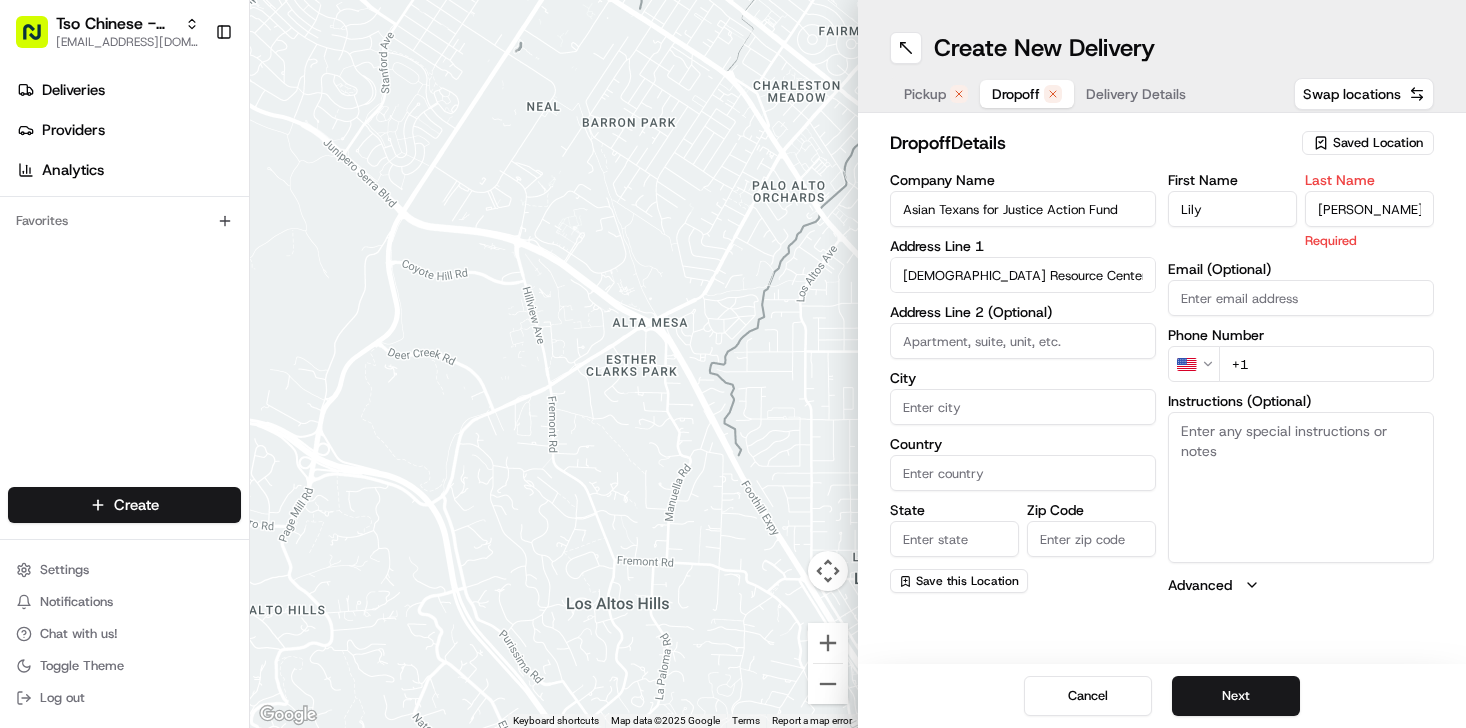 type on "[PERSON_NAME]" 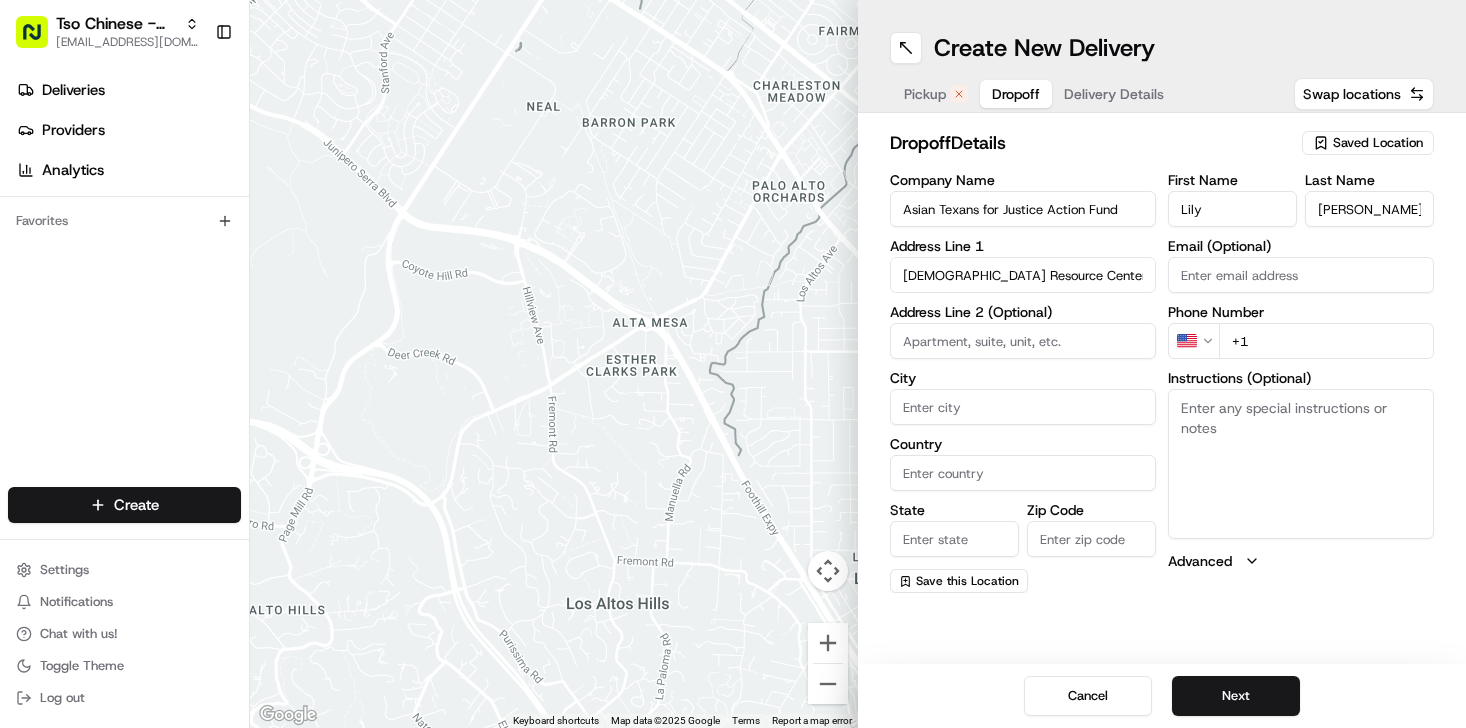 paste on "[EMAIL_ADDRESS][DOMAIN_NAME]" 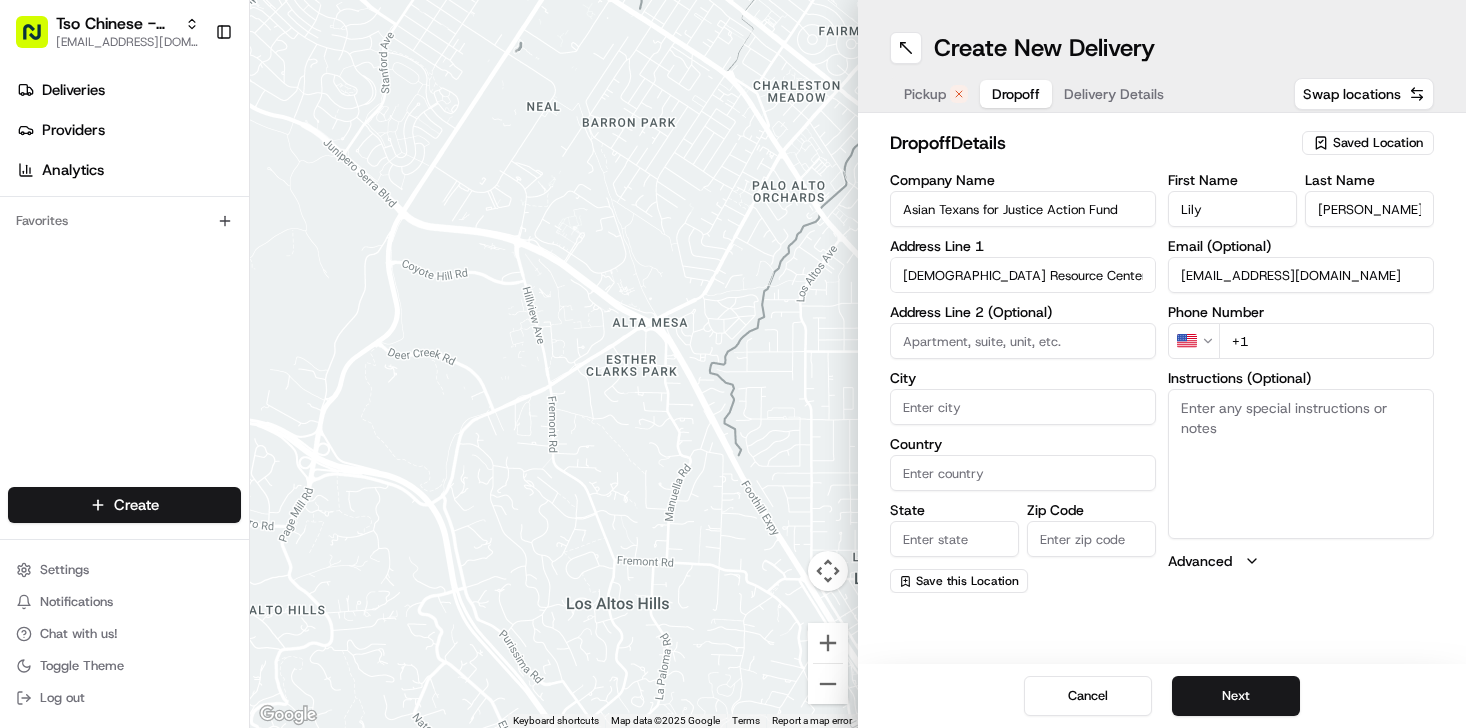 type on "[EMAIL_ADDRESS][DOMAIN_NAME]" 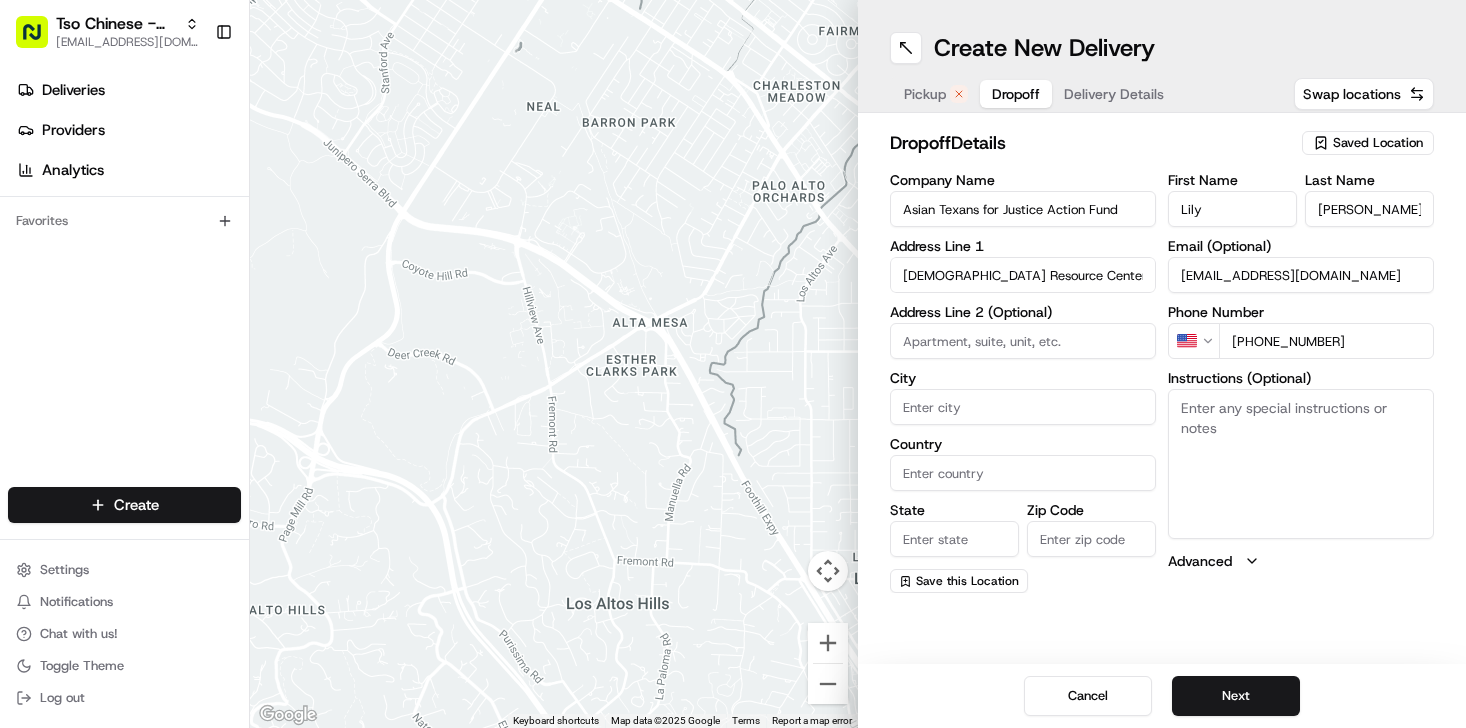 type on "[PHONE_NUMBER]" 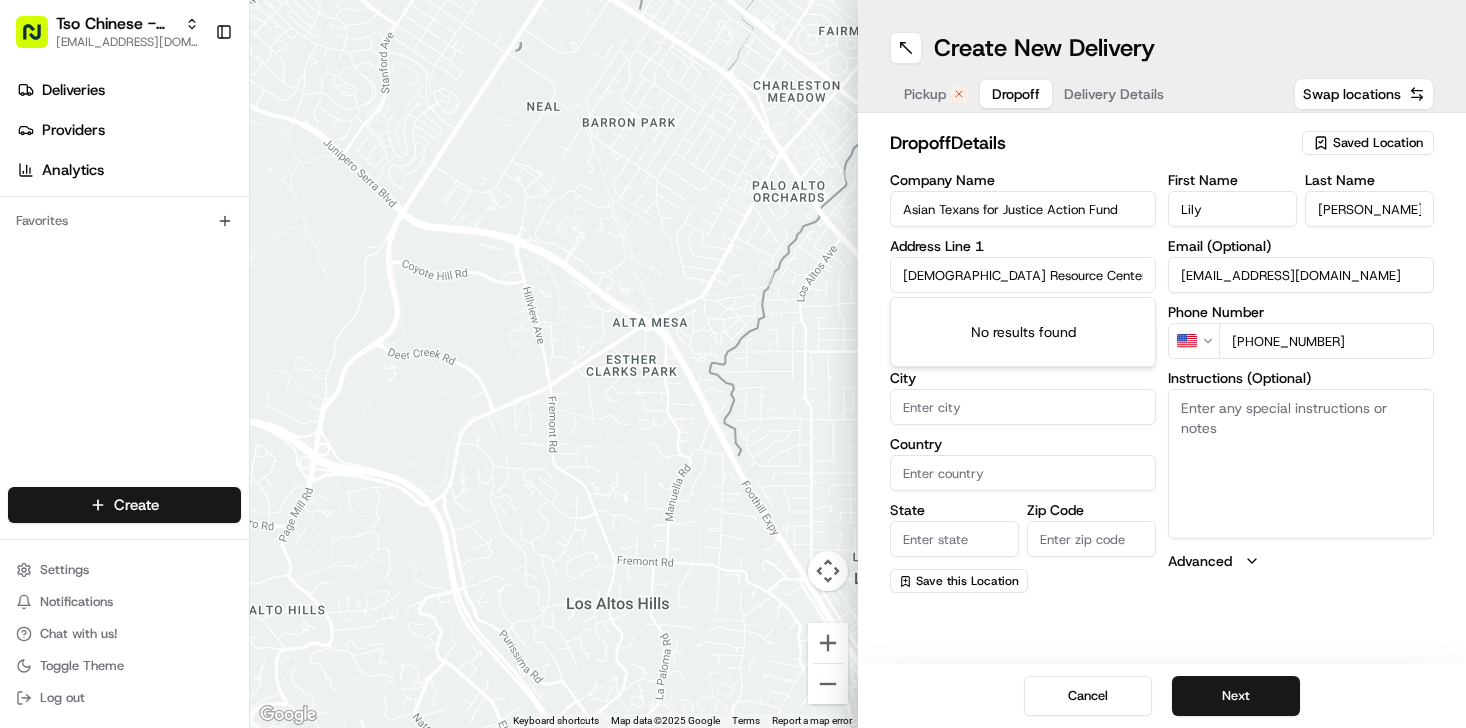 click on "[DEMOGRAPHIC_DATA] Resource Center, [STREET_ADDRESS][PERSON_NAME]" at bounding box center [1023, 275] 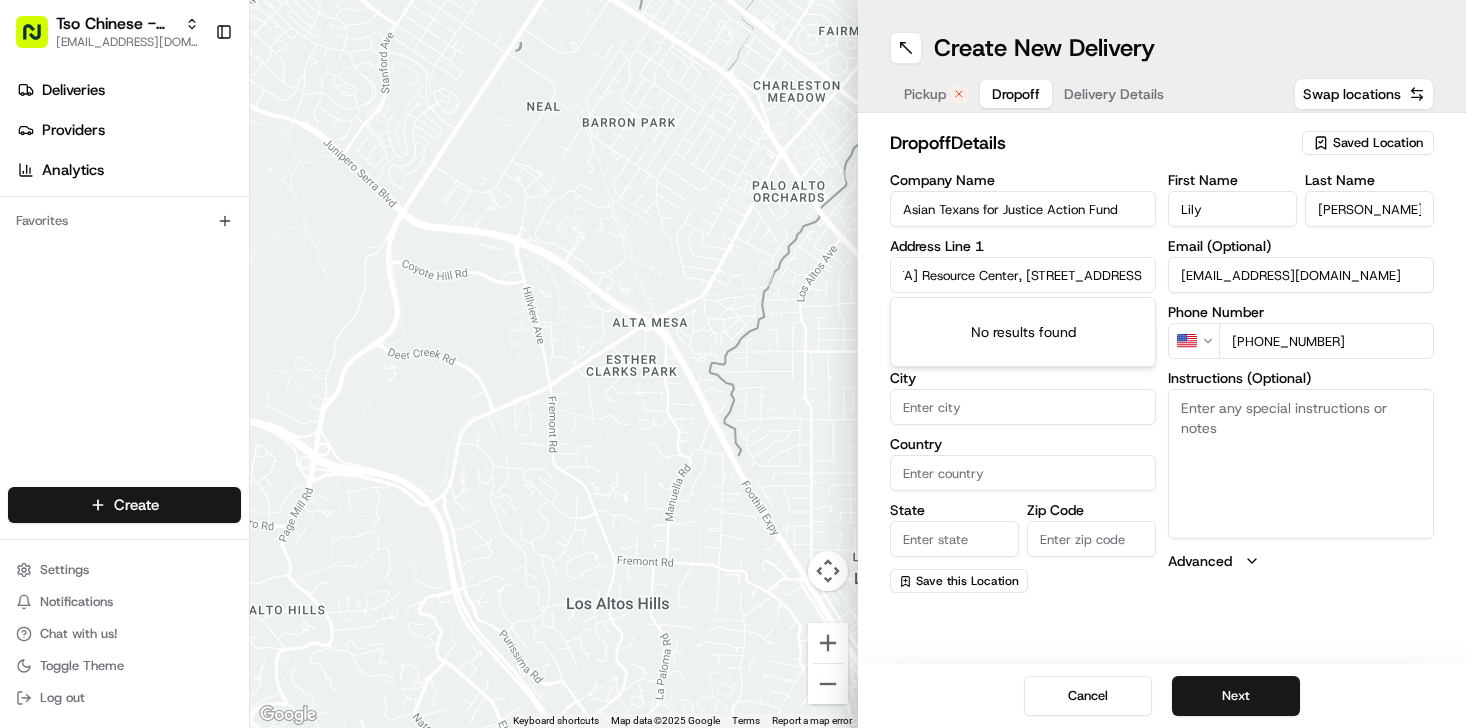 click on "[DEMOGRAPHIC_DATA] Resource Center, [STREET_ADDRESS][PERSON_NAME]" at bounding box center (1023, 275) 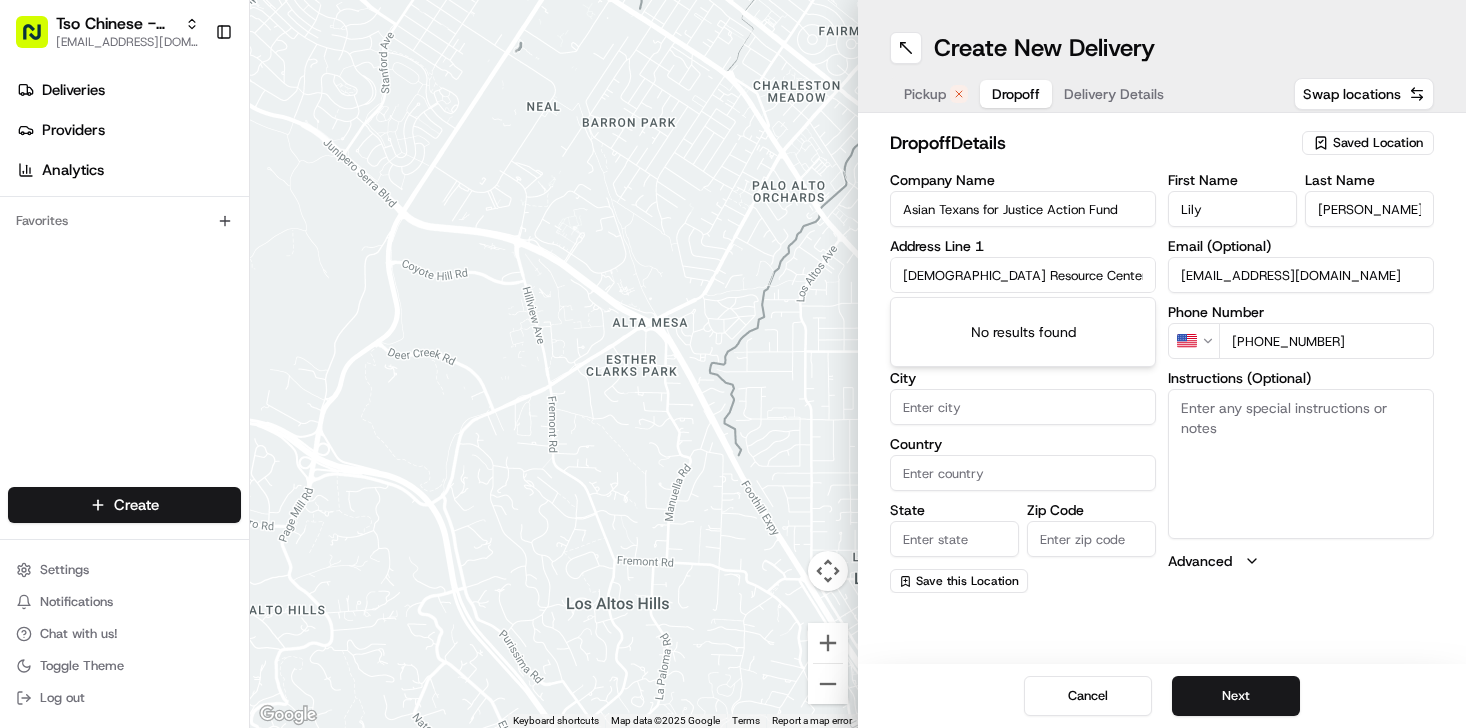click on "Company Name Asian Texans for Justice Action Fund Address Line 1 Asian American Resource Center, [STREET_ADDRESS][PERSON_NAME] Address Line 2 (Optional) City Country State Zip Code Save this Location" at bounding box center (1023, 383) 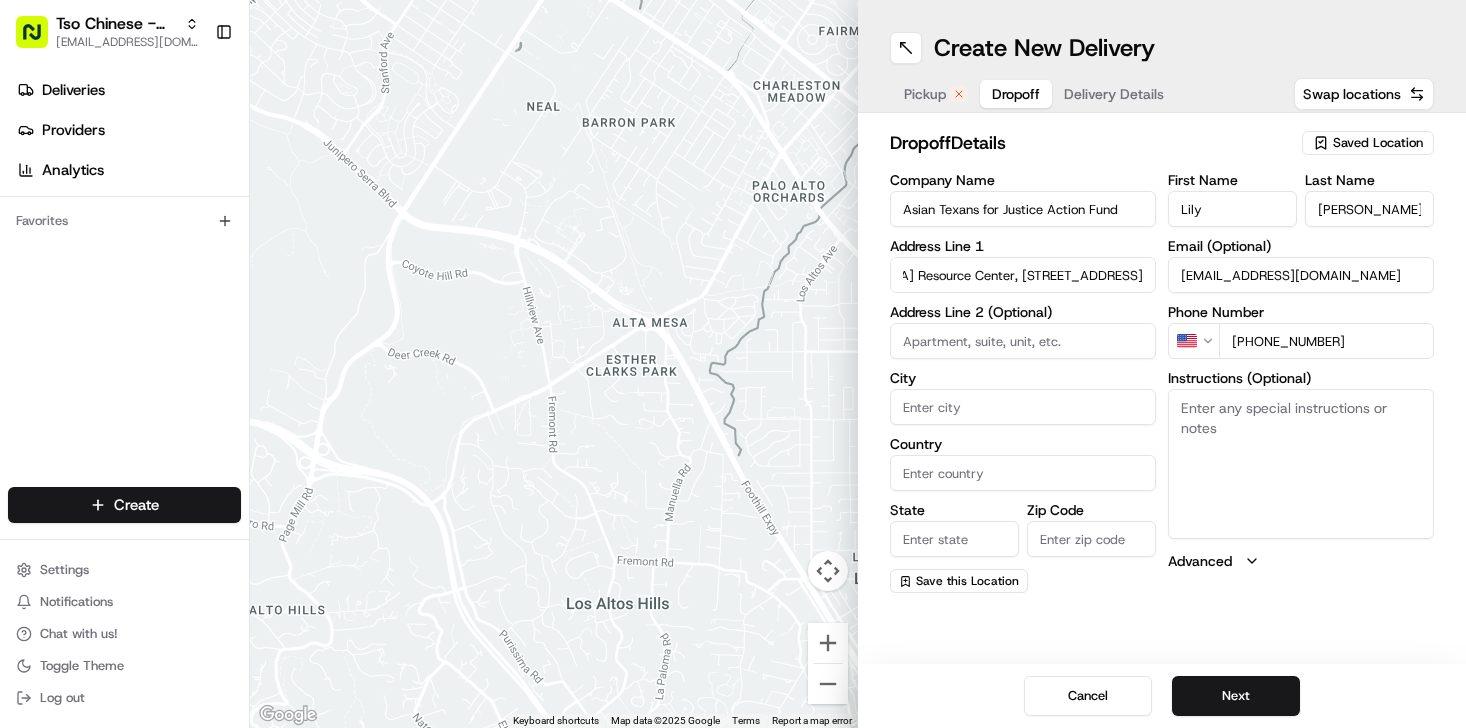scroll, scrollTop: 0, scrollLeft: 140, axis: horizontal 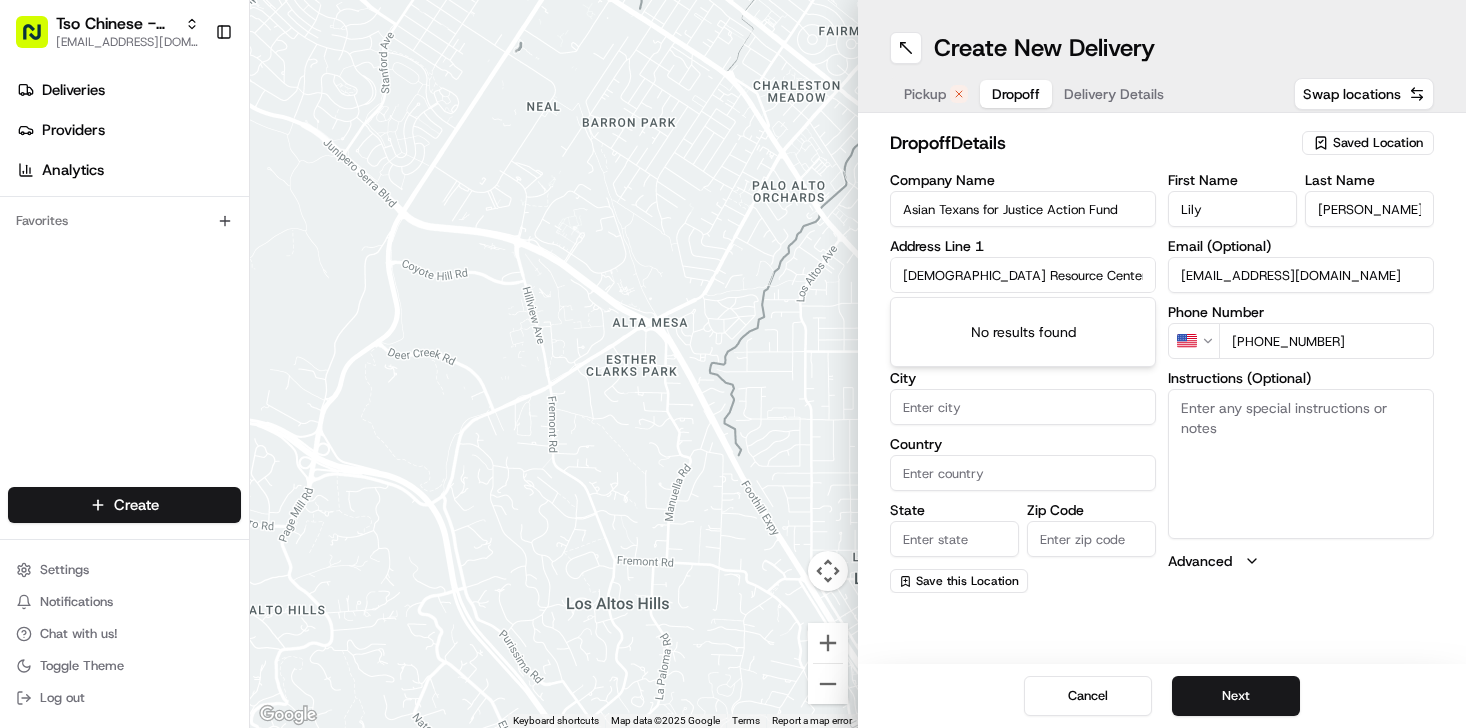 drag, startPoint x: 966, startPoint y: 276, endPoint x: 990, endPoint y: 275, distance: 24.020824 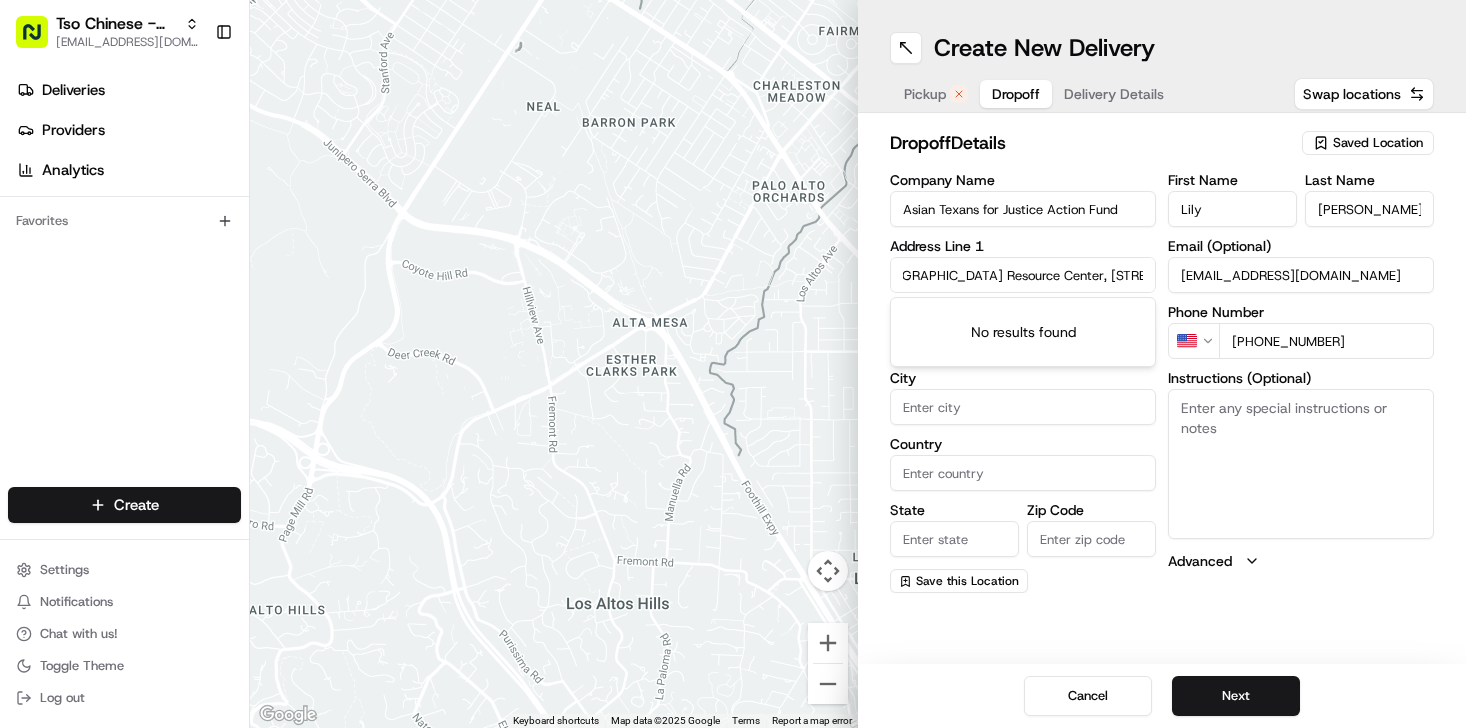 scroll, scrollTop: 0, scrollLeft: 59, axis: horizontal 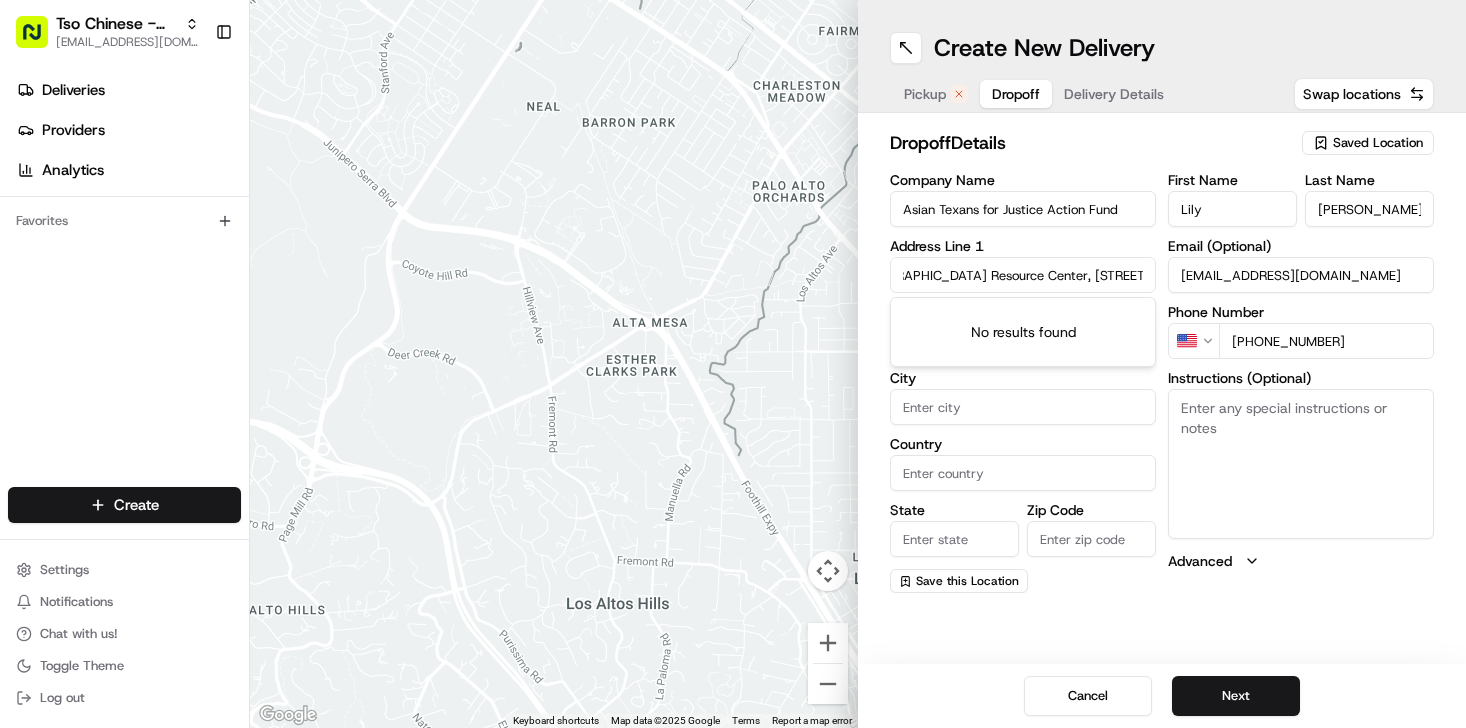 click on "[DEMOGRAPHIC_DATA] Resource Center, [STREET_ADDRESS][PERSON_NAME]" at bounding box center (1023, 275) 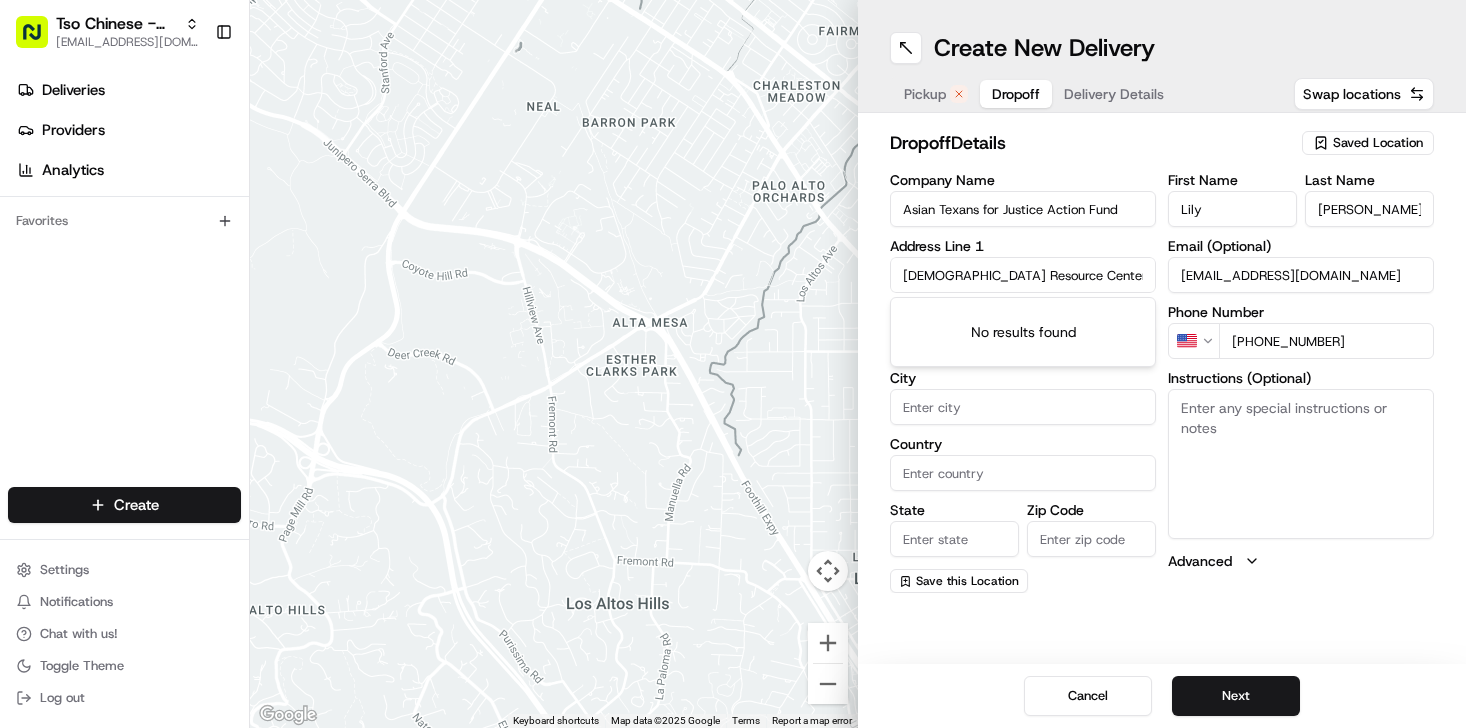 drag, startPoint x: 1048, startPoint y: 279, endPoint x: 803, endPoint y: 275, distance: 245.03265 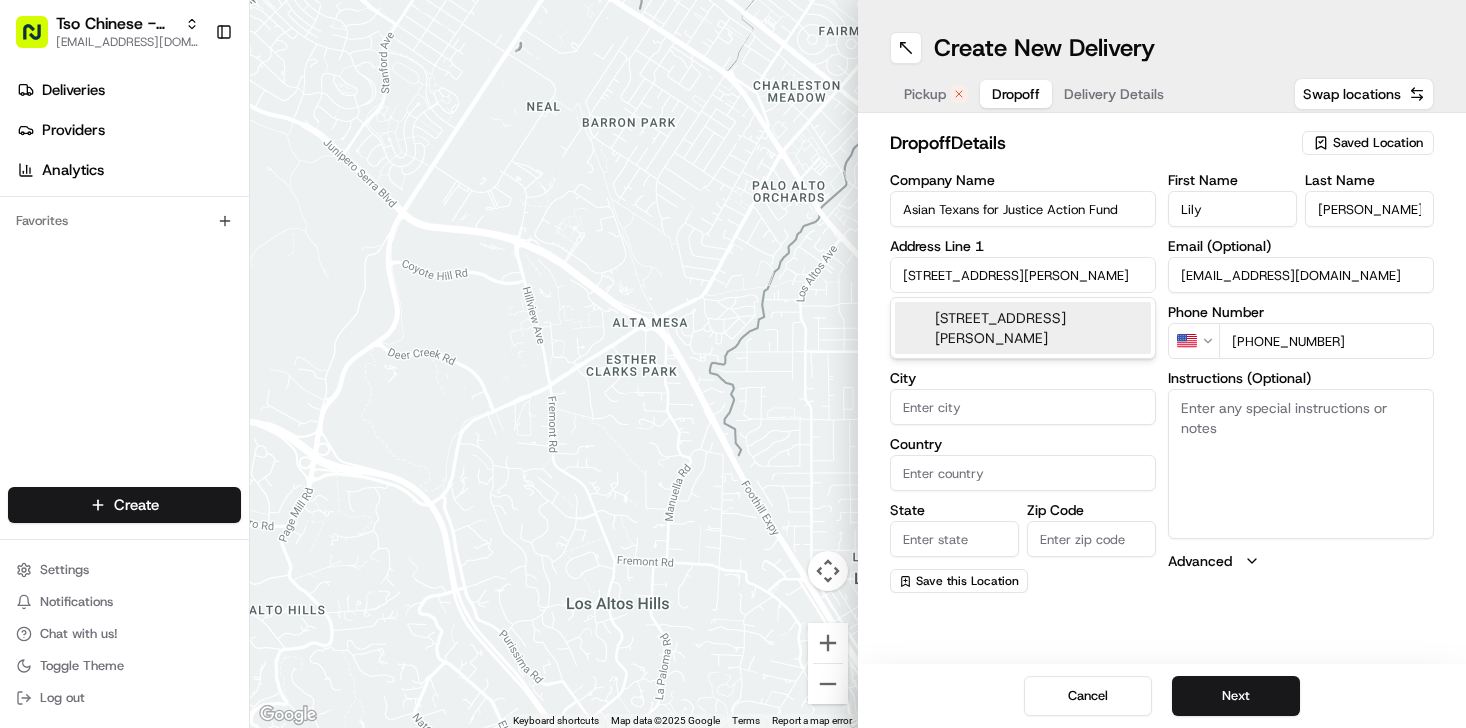 click on "[STREET_ADDRESS][PERSON_NAME]" at bounding box center (1023, 328) 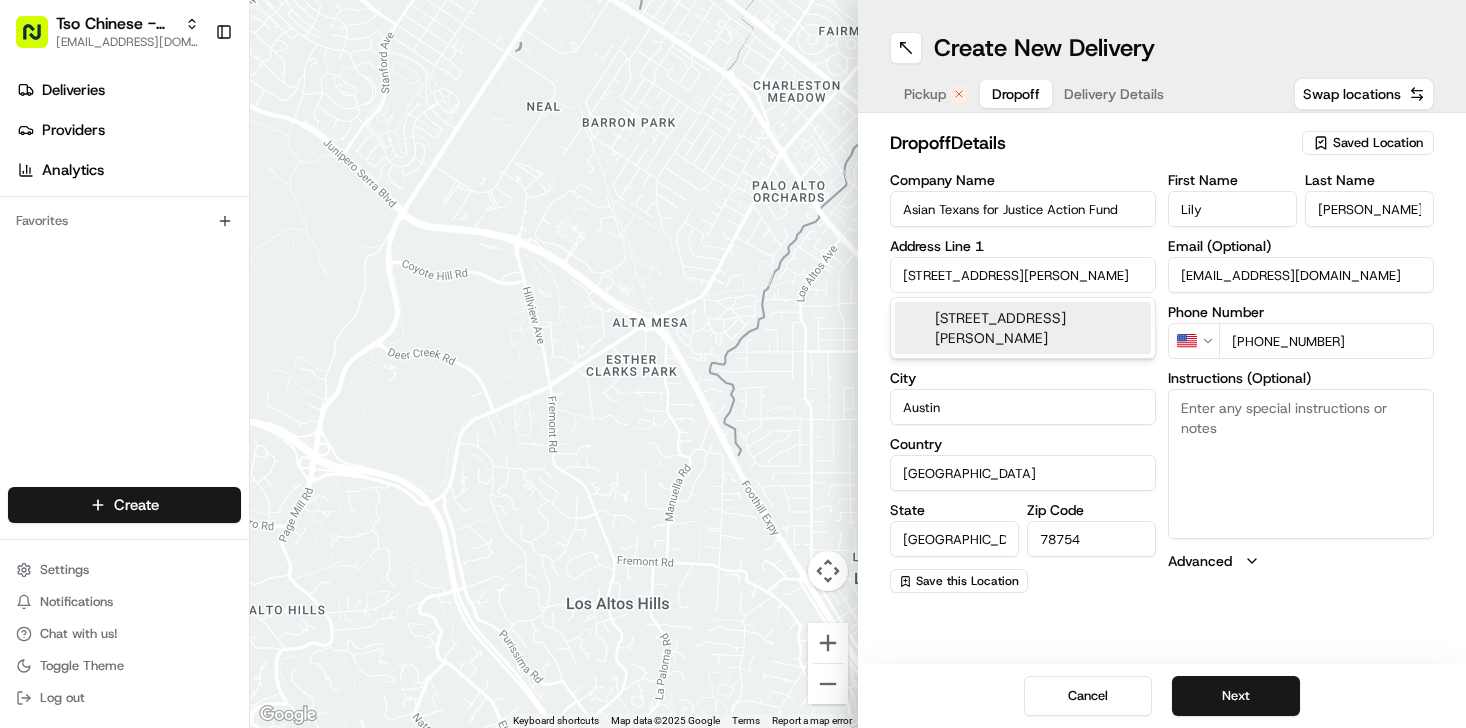 type on "[STREET_ADDRESS]" 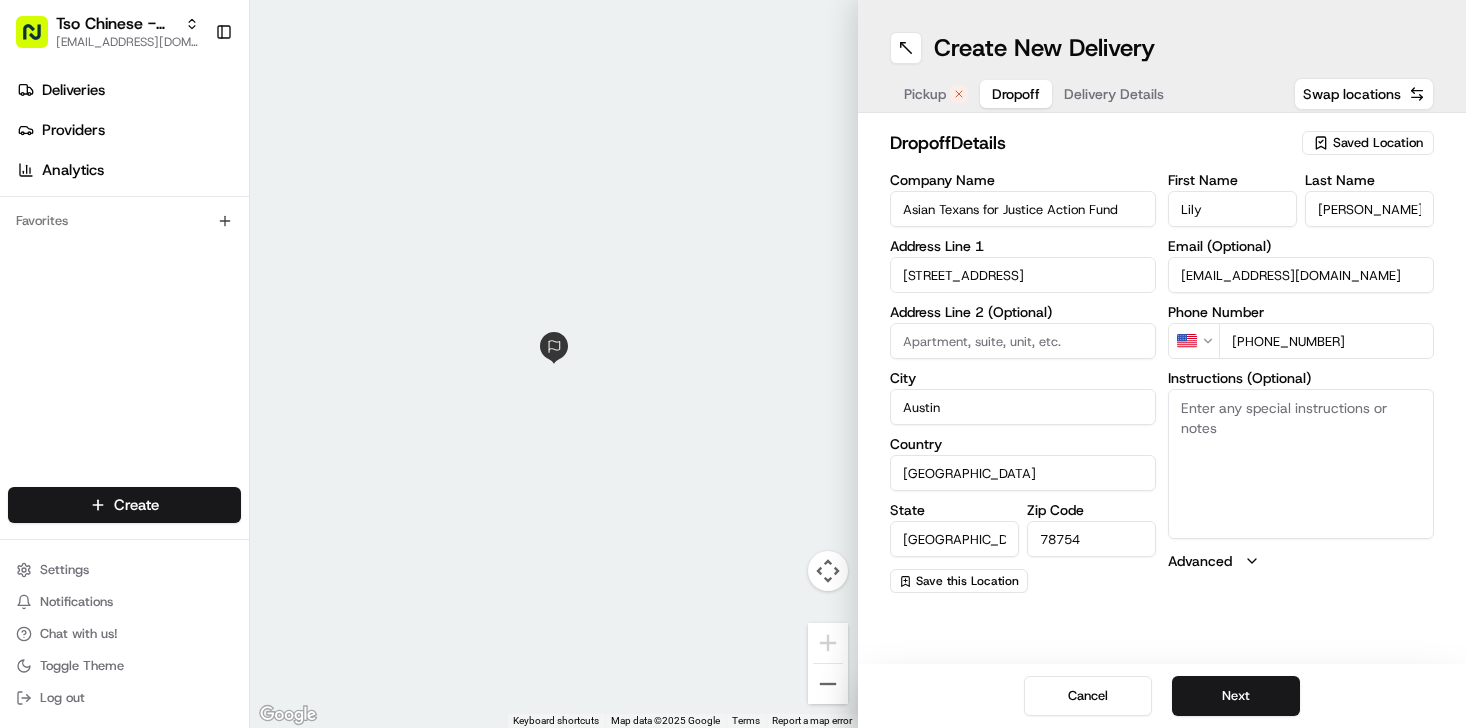 click on "Instructions (Optional)" at bounding box center [1301, 464] 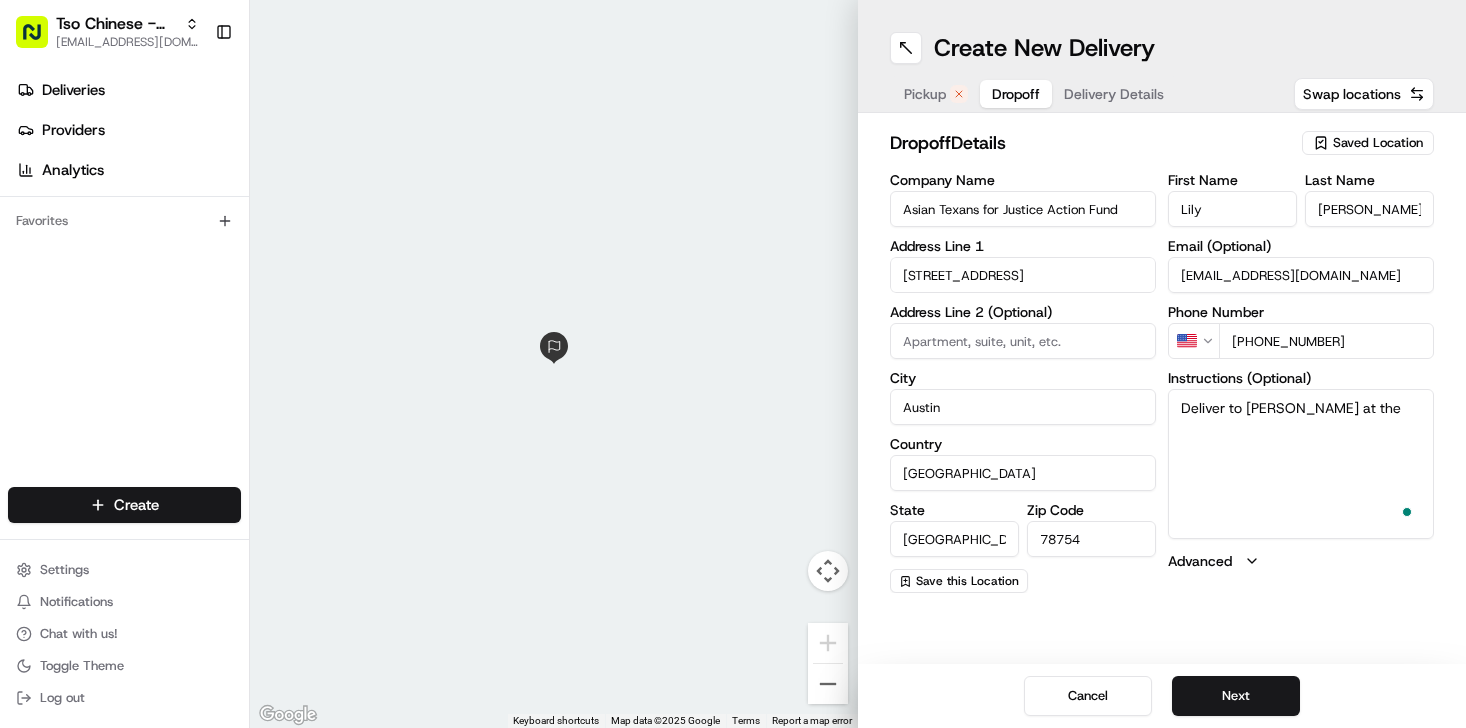 paste on "Asian American Resource Center," 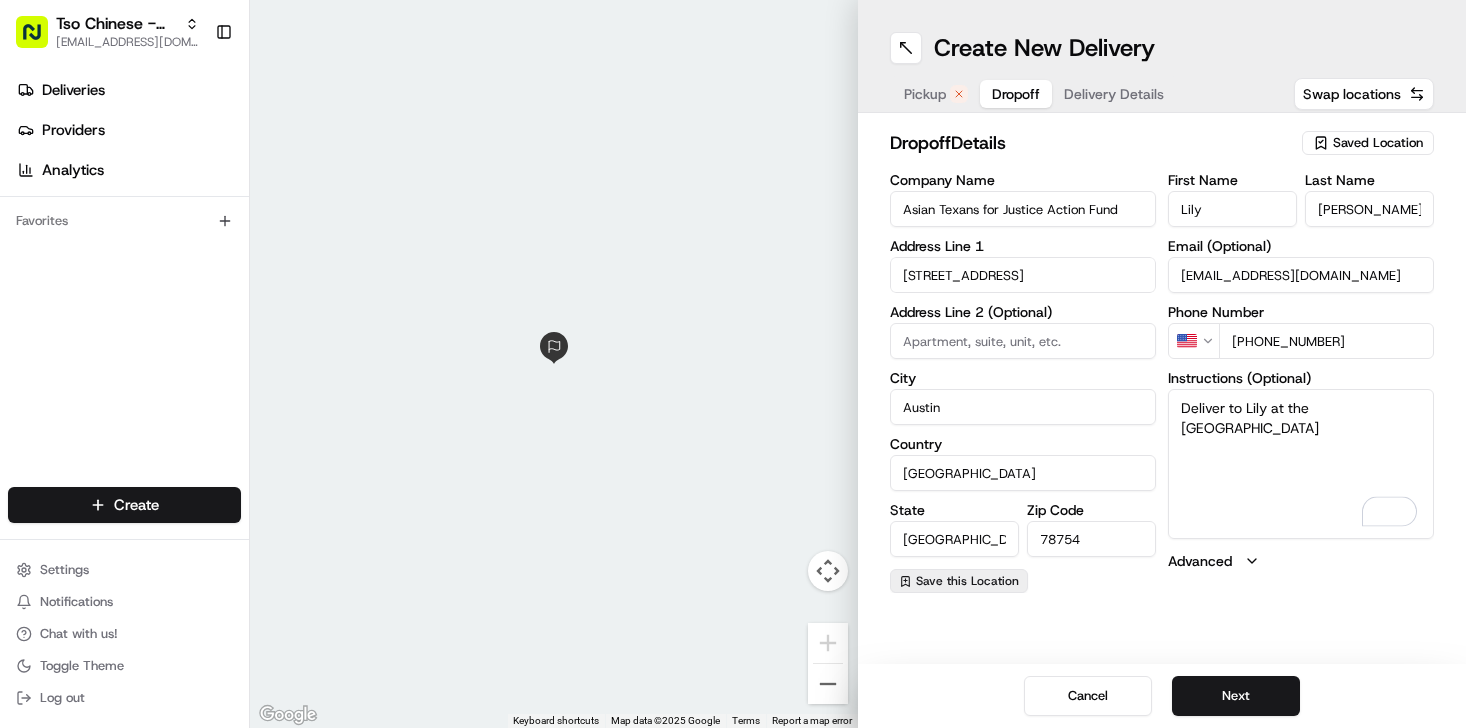 type on "Deliver to Lily at the [GEOGRAPHIC_DATA]" 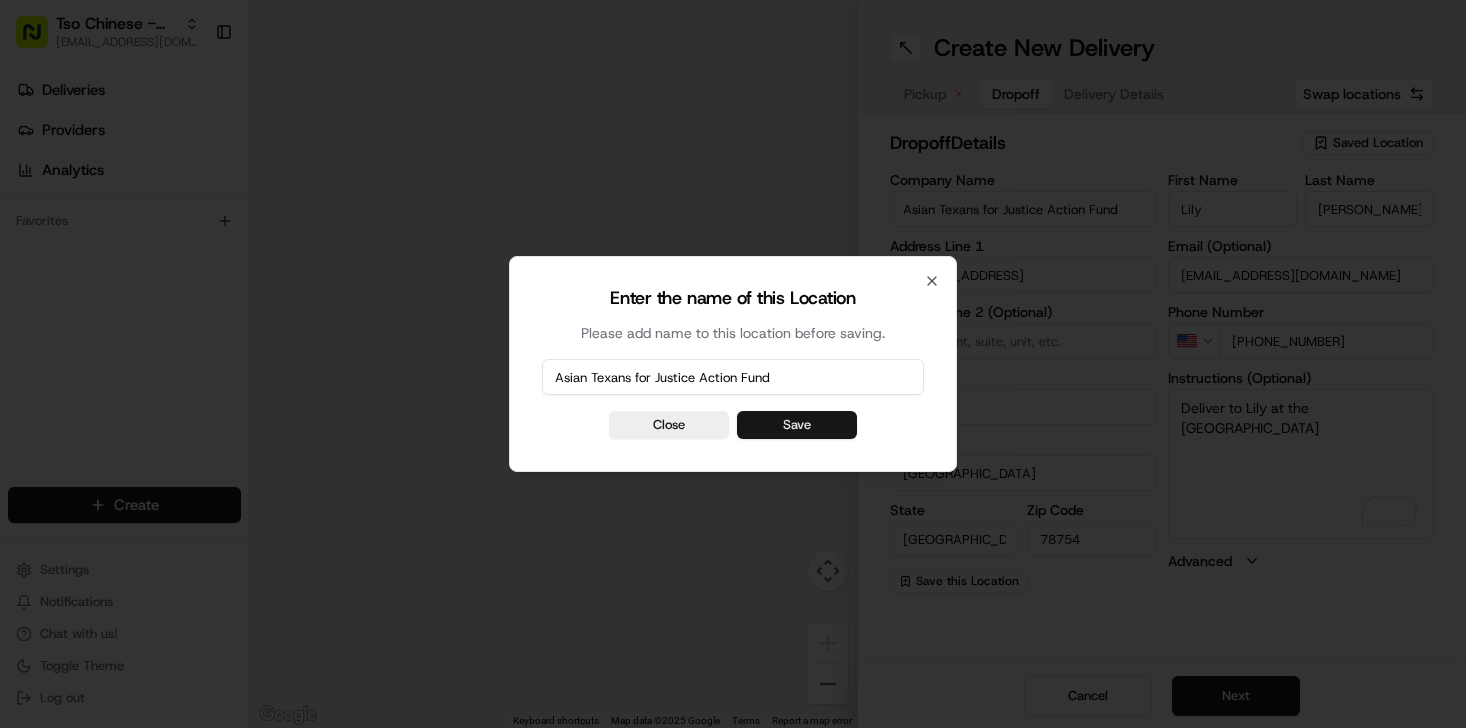 click on "Save" at bounding box center (797, 425) 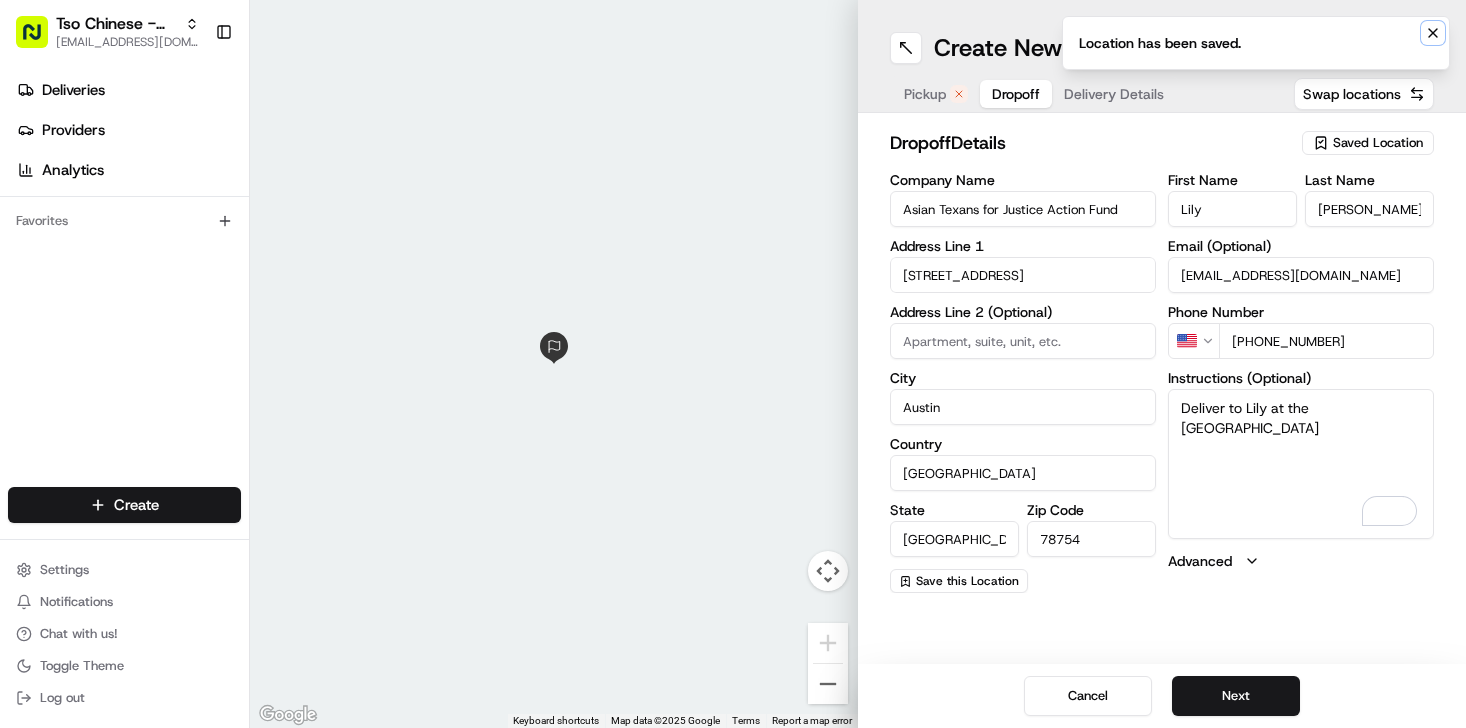 click 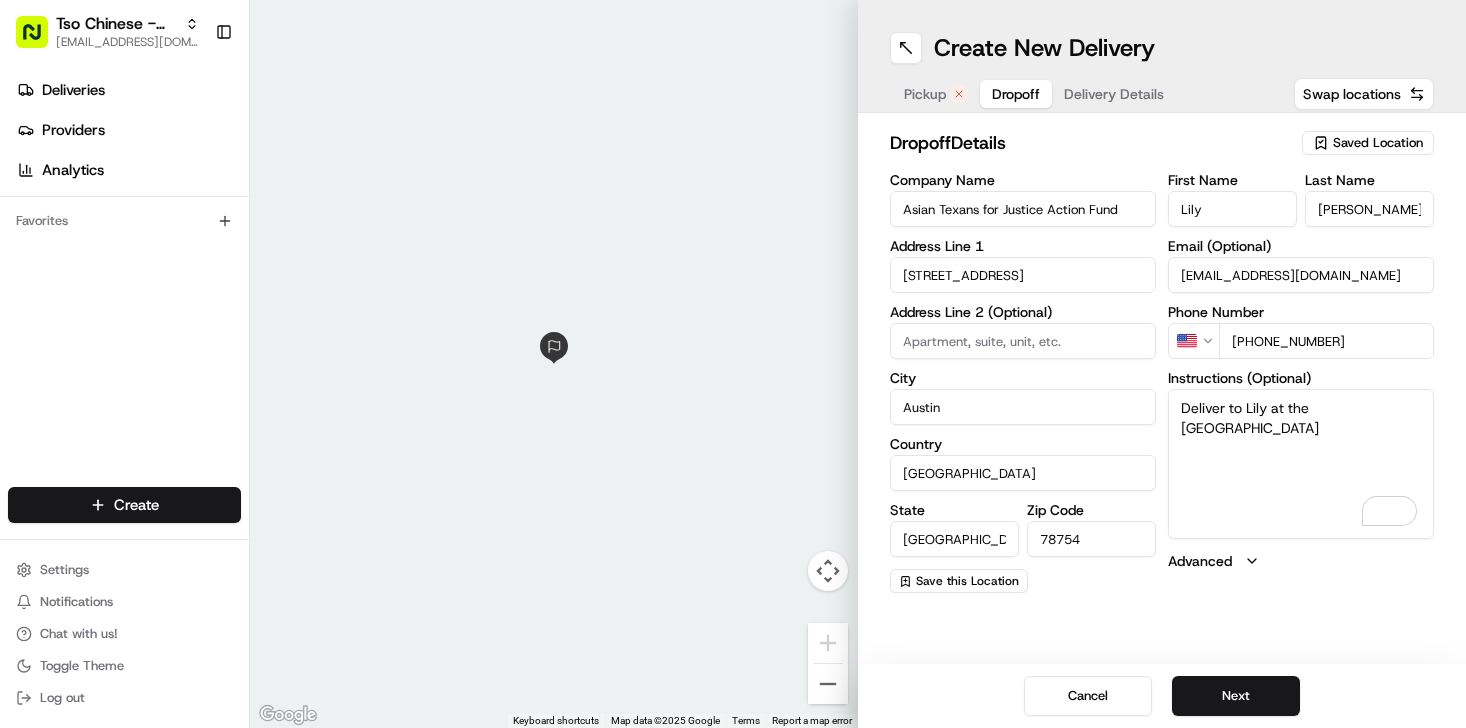 click on "Delivery Details" at bounding box center [1114, 94] 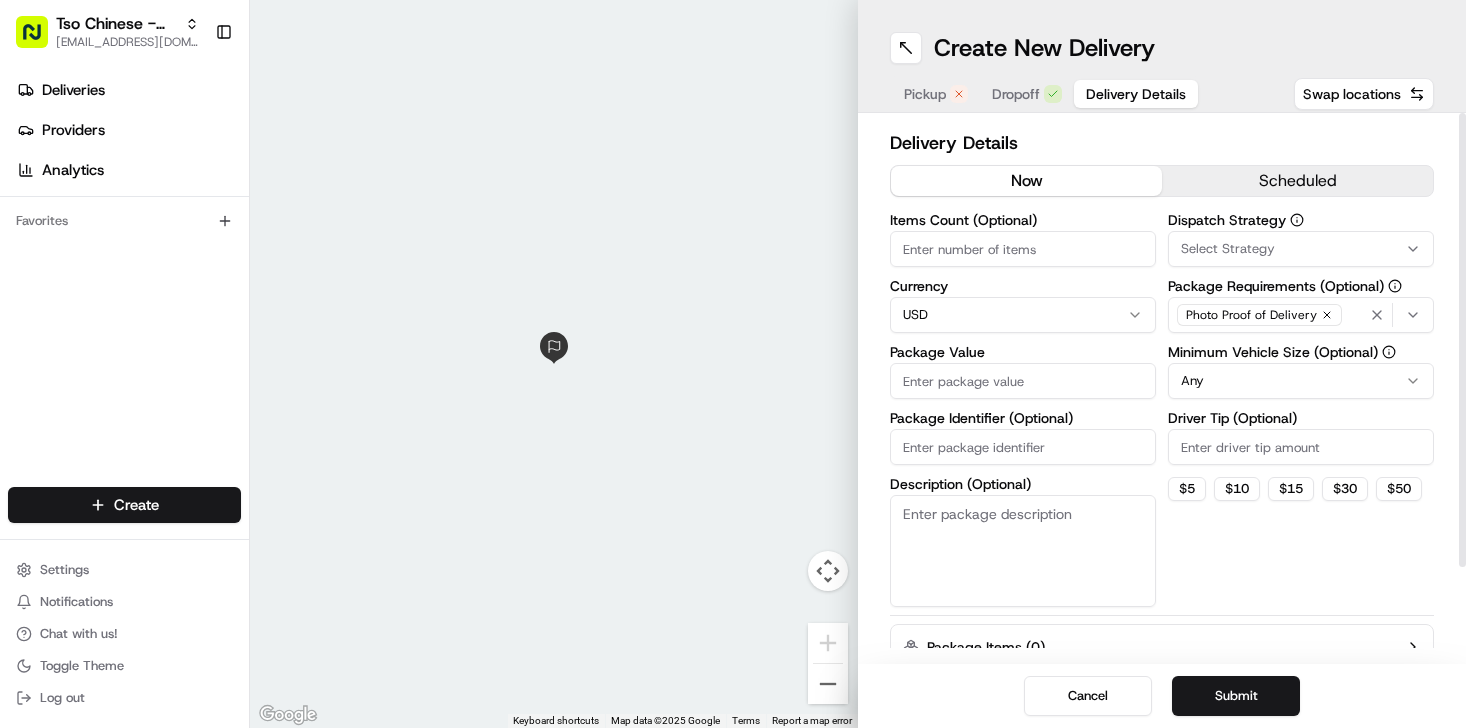click on "Pickup Dropoff Delivery Details" at bounding box center [1045, 94] 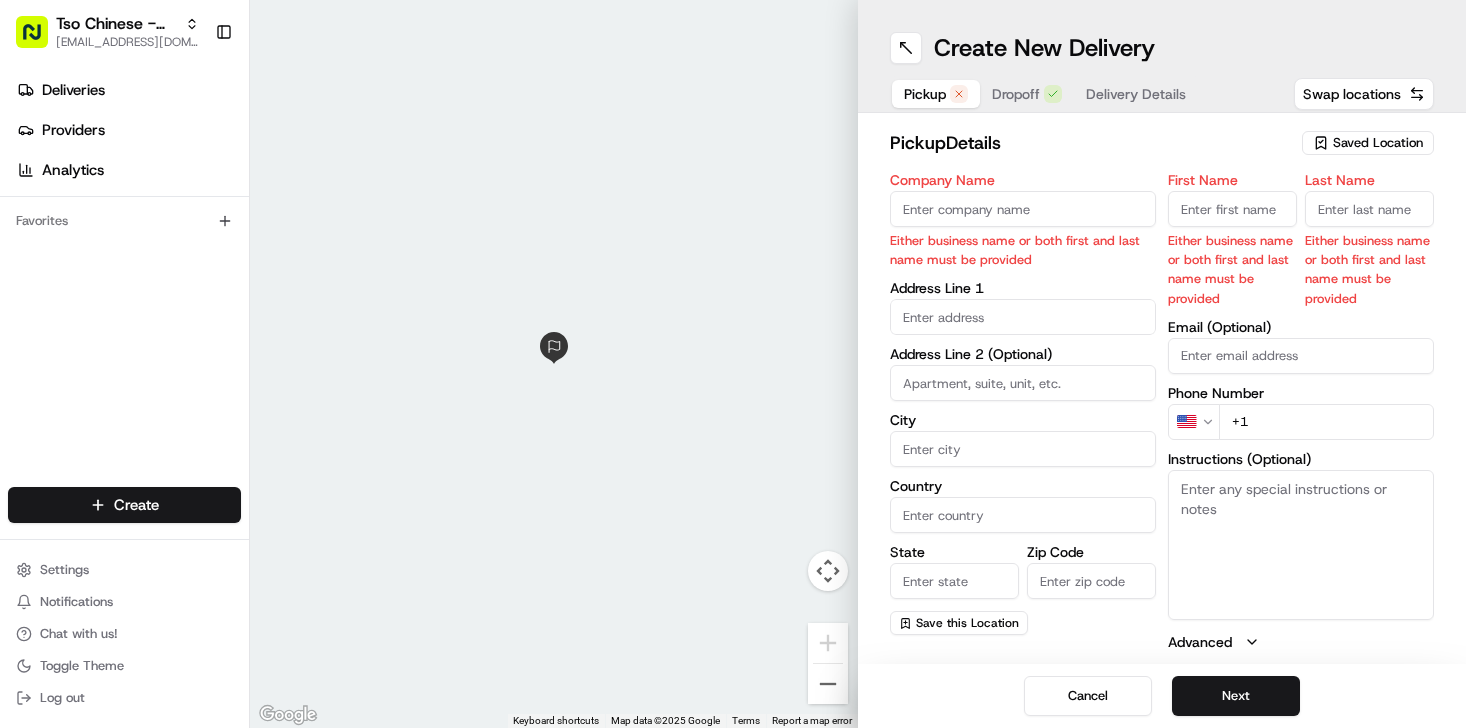 click 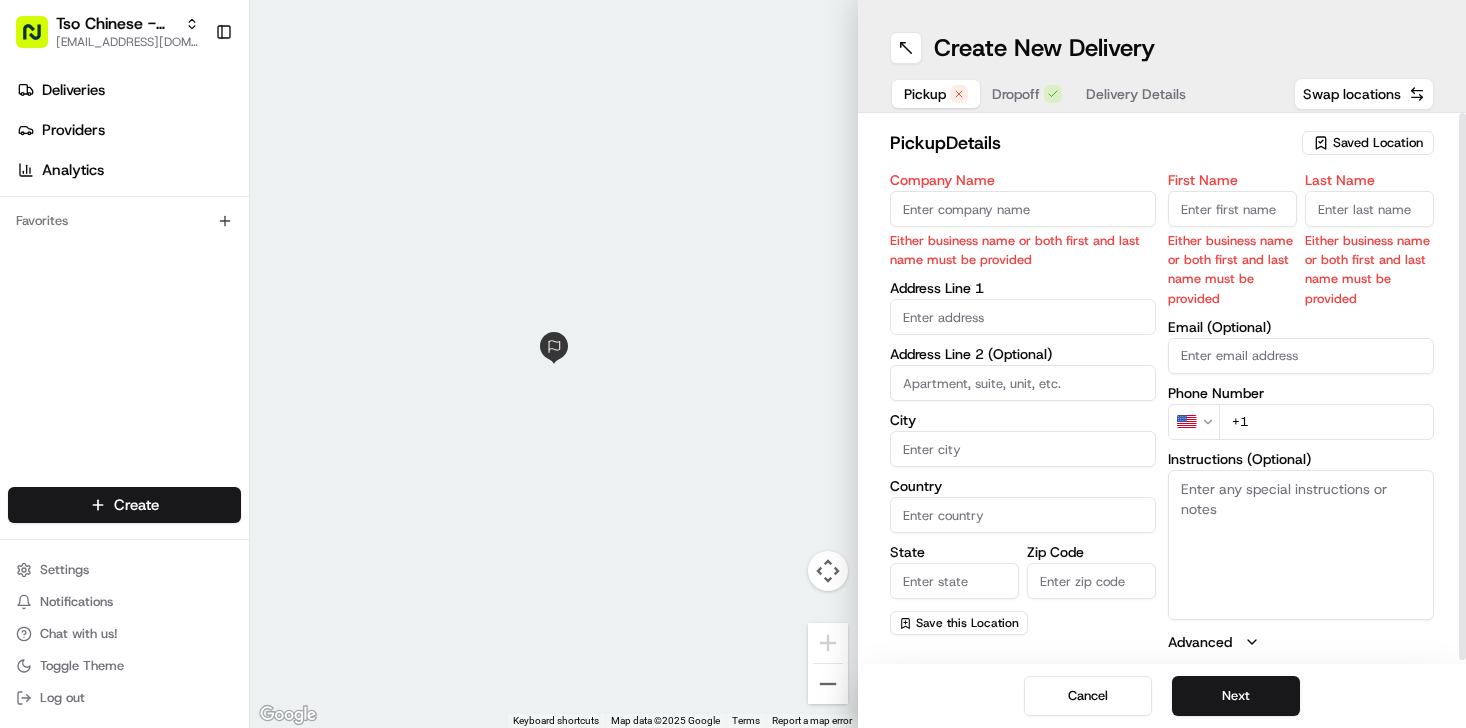 click on "Company Name" at bounding box center (1023, 209) 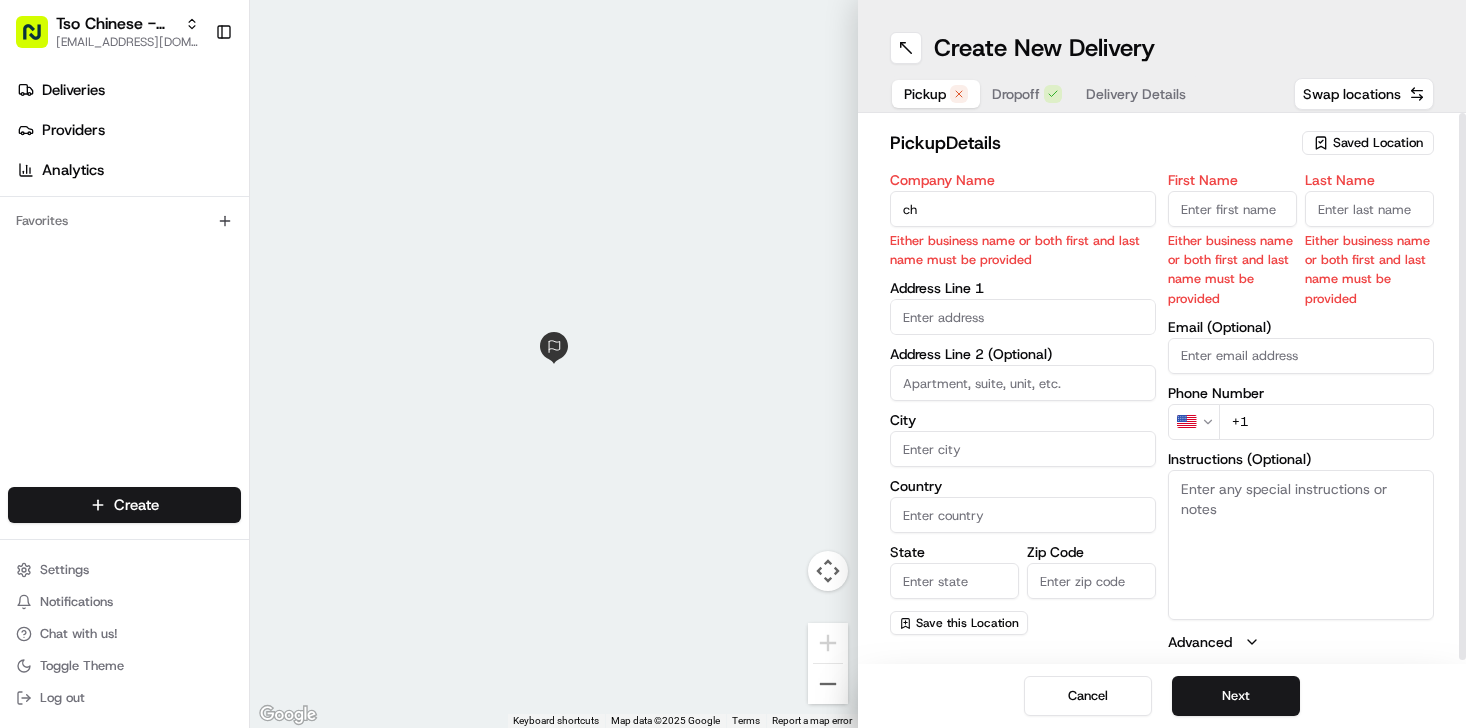 type on "c" 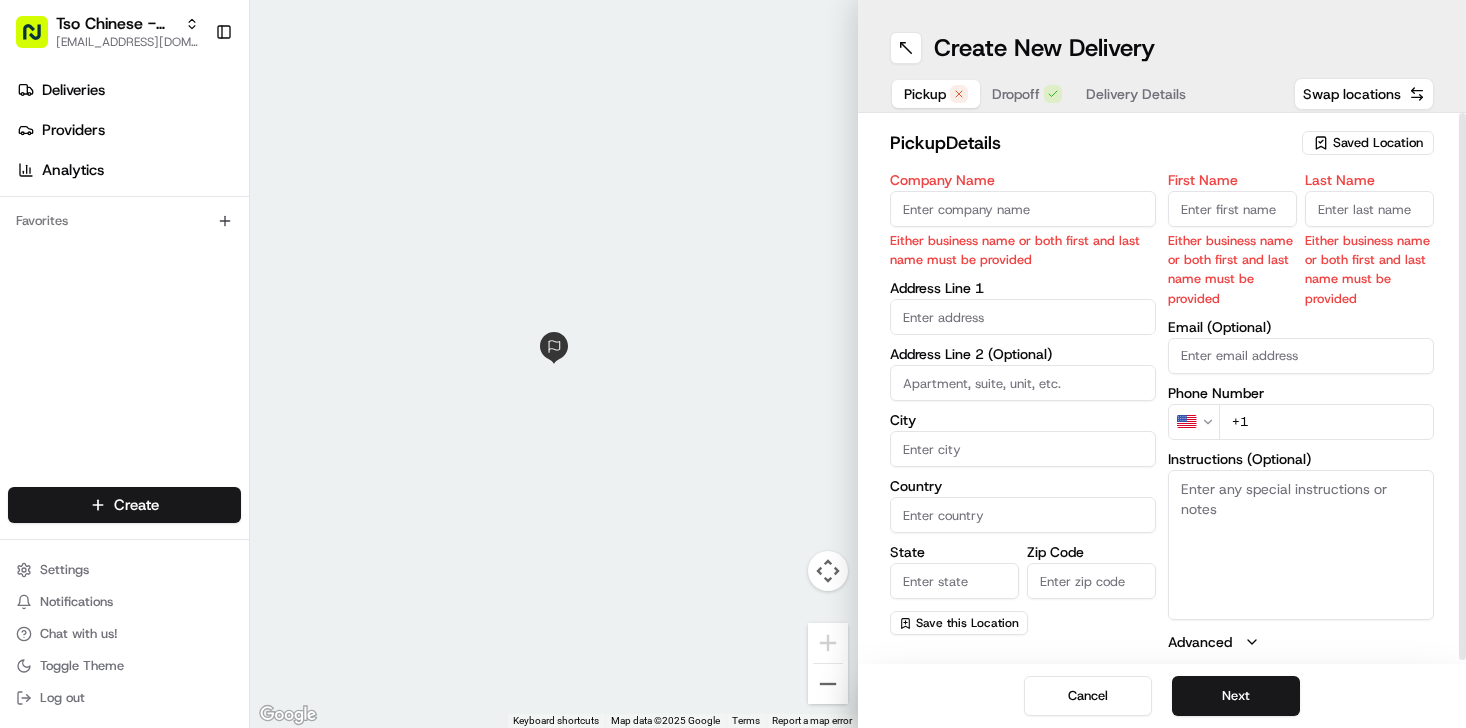 click on "Saved Location" at bounding box center (1368, 143) 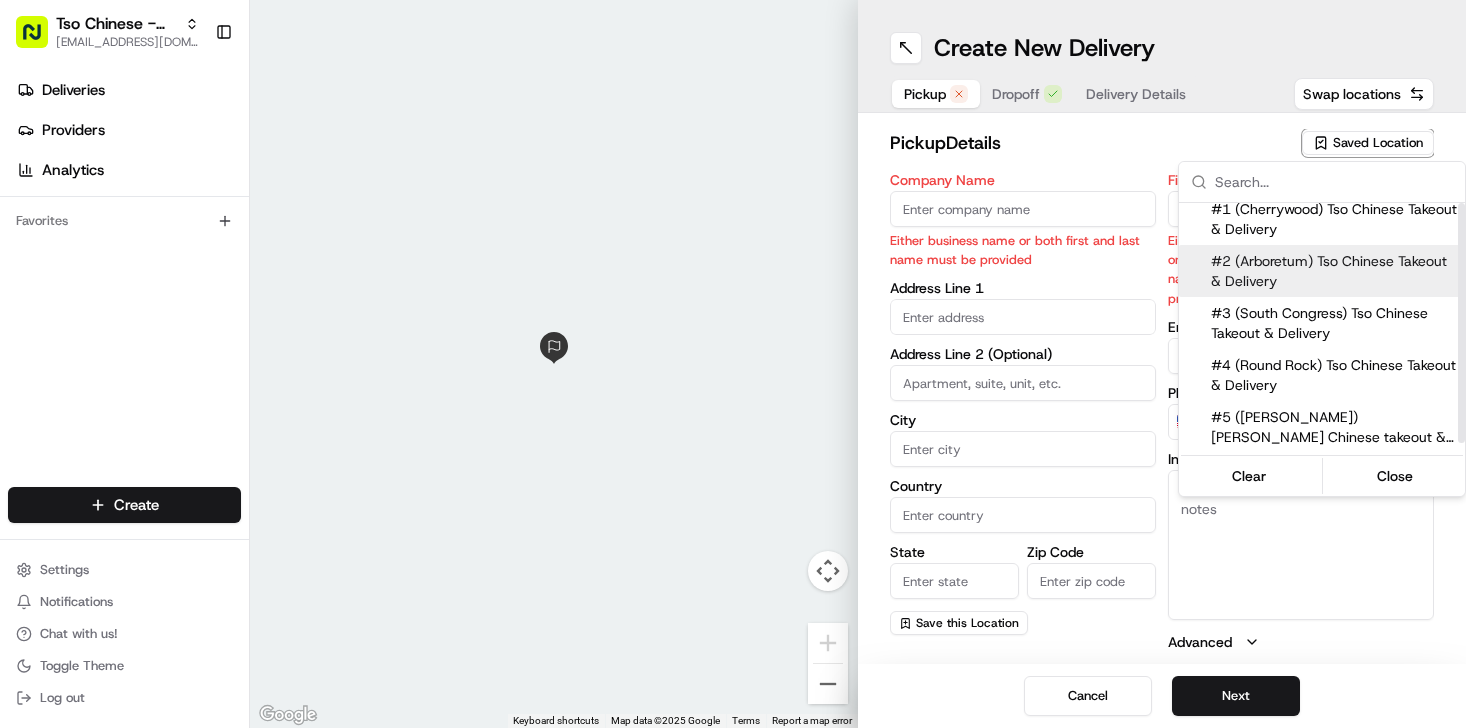 scroll, scrollTop: 0, scrollLeft: 0, axis: both 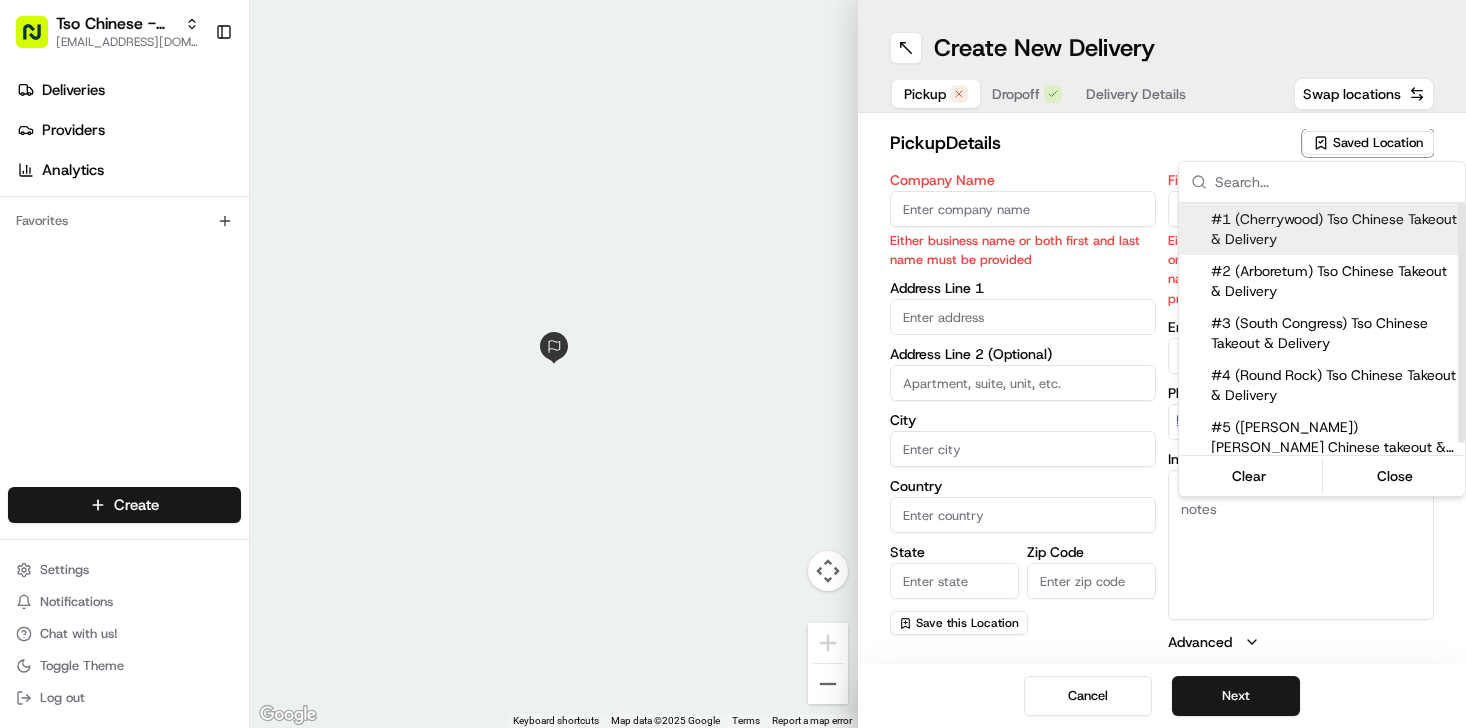 click on "#1 (Cherrywood) Tso Chinese Takeout & Delivery" at bounding box center [1334, 229] 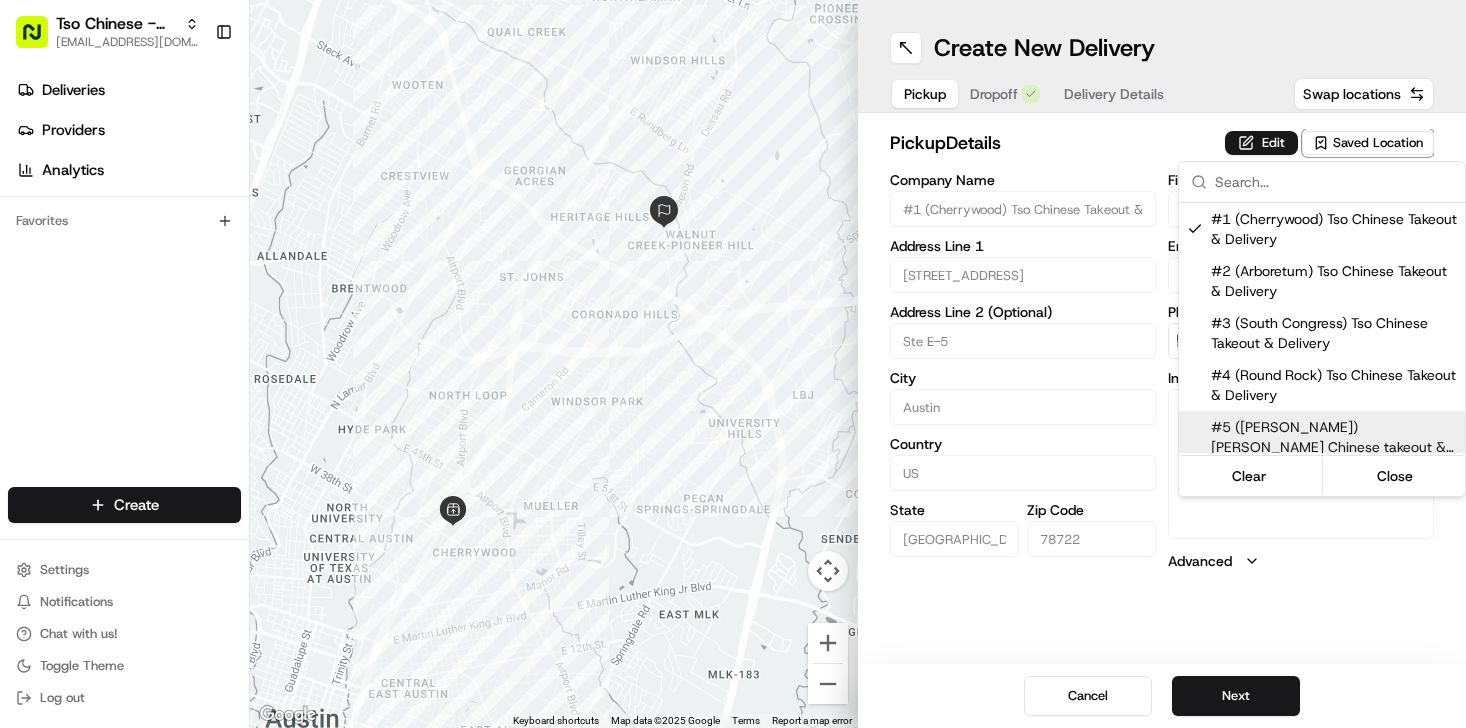 click on "Tso Chinese - Catering [EMAIL_ADDRESS][DOMAIN_NAME] Toggle Sidebar Deliveries Providers Analytics Favorites Main Menu Members & Organization Organization Users Roles Preferences Customization Tracking Orchestration Automations Dispatch Strategy Locations Pickup Locations Dropoff Locations Billing Billing Refund Requests Integrations Notification Triggers Webhooks API Keys Request Logs Create Settings Notifications Chat with us! Toggle Theme Log out ← Move left → Move right ↑ Move up ↓ Move down + Zoom in - Zoom out Home Jump left by 75% End Jump right by 75% Page Up Jump up by 75% Page Down Jump down by 75% Keyboard shortcuts Map Data Map data ©2025 Google Map data ©2025 Google 1 km  Click to toggle between metric and imperial units Terms Report a map error Create New Delivery Pickup Dropoff Delivery Details Swap locations pickup  Details  Edit Saved Location Company Name #1 ([GEOGRAPHIC_DATA]) Tso Chinese Takeout & Delivery Address Line 1 [STREET_ADDRESS]" at bounding box center [733, 364] 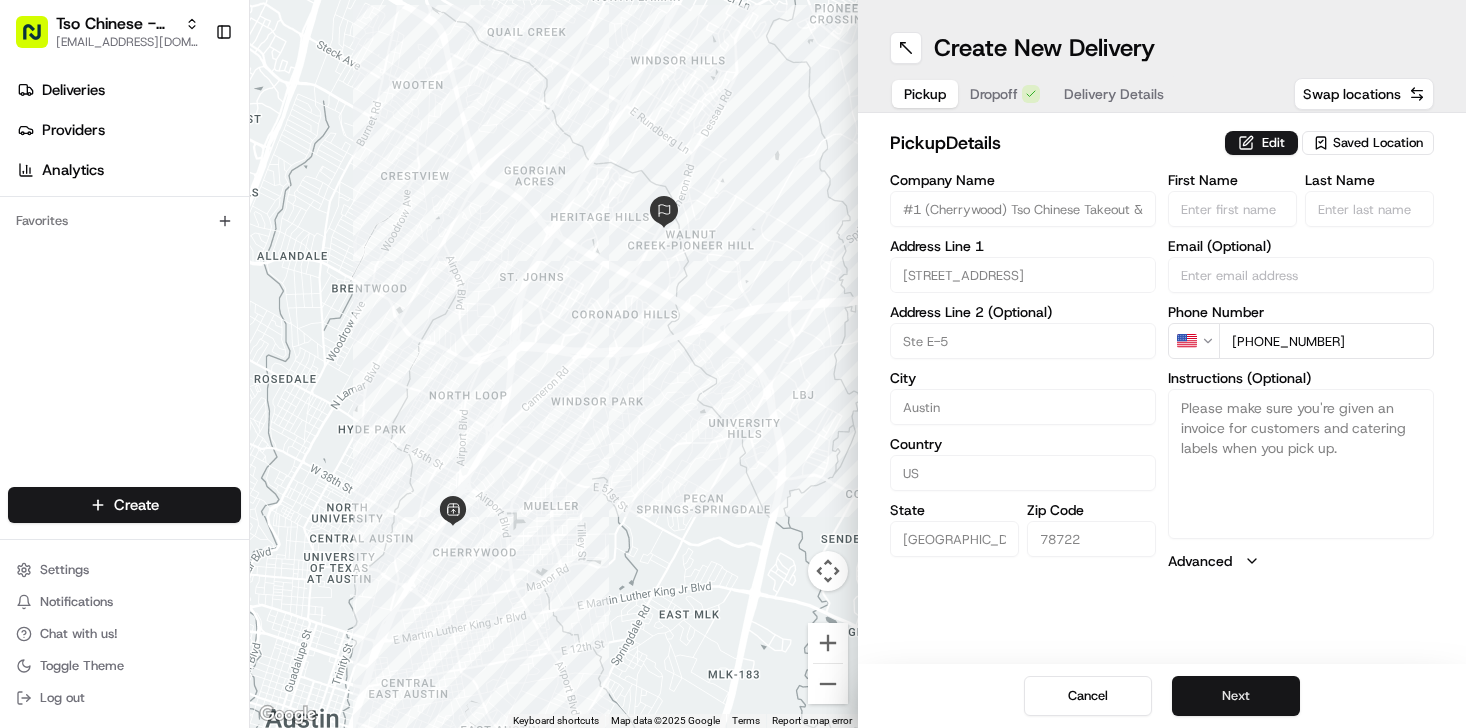 click on "Next" at bounding box center [1236, 696] 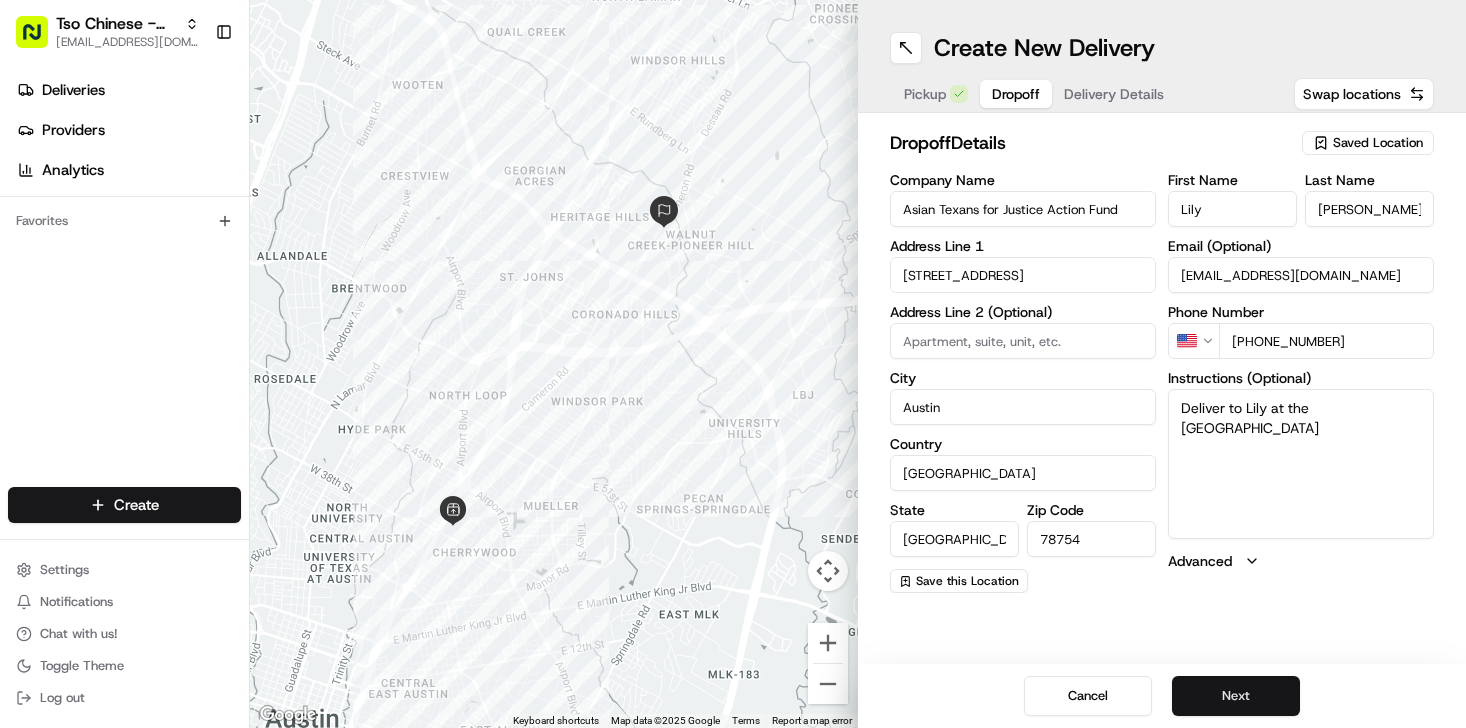 click on "Next" at bounding box center (1236, 696) 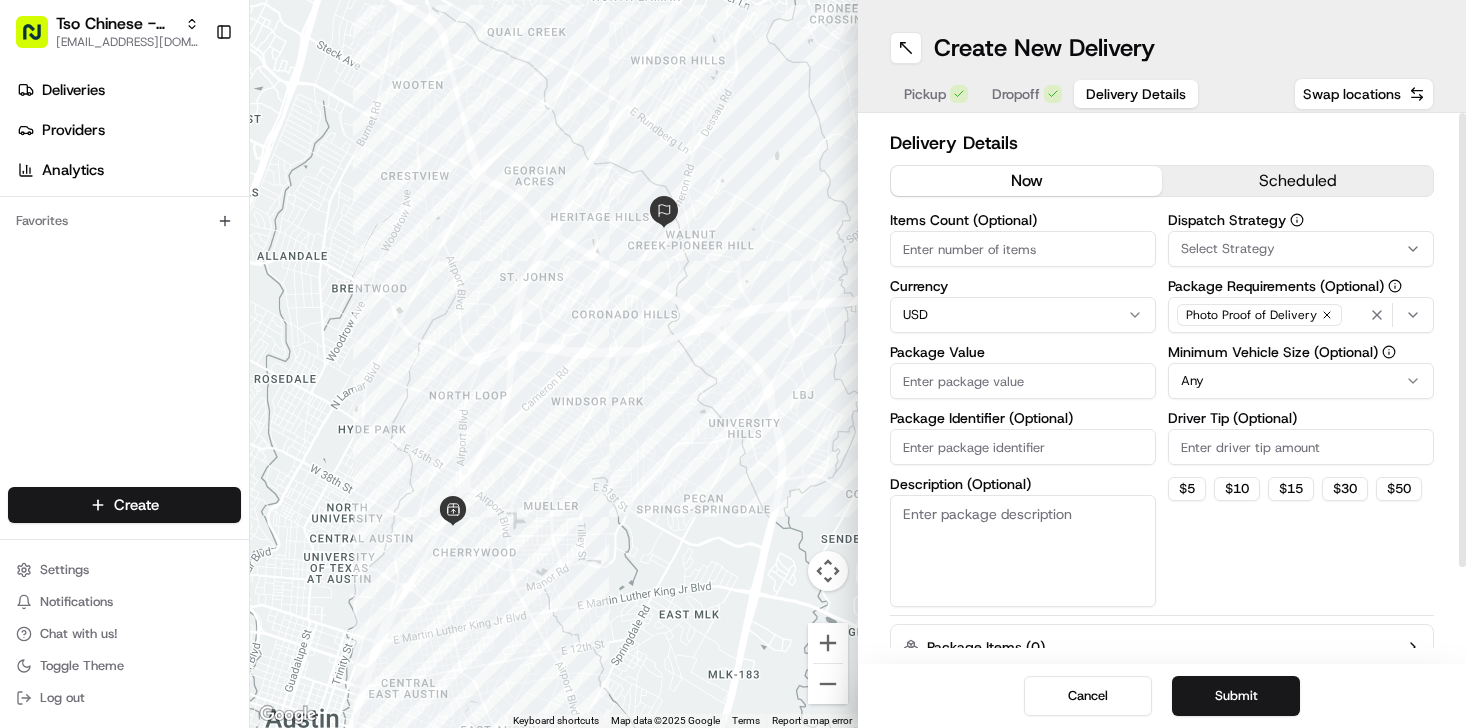 click on "Items Count (Optional)" at bounding box center [1023, 249] 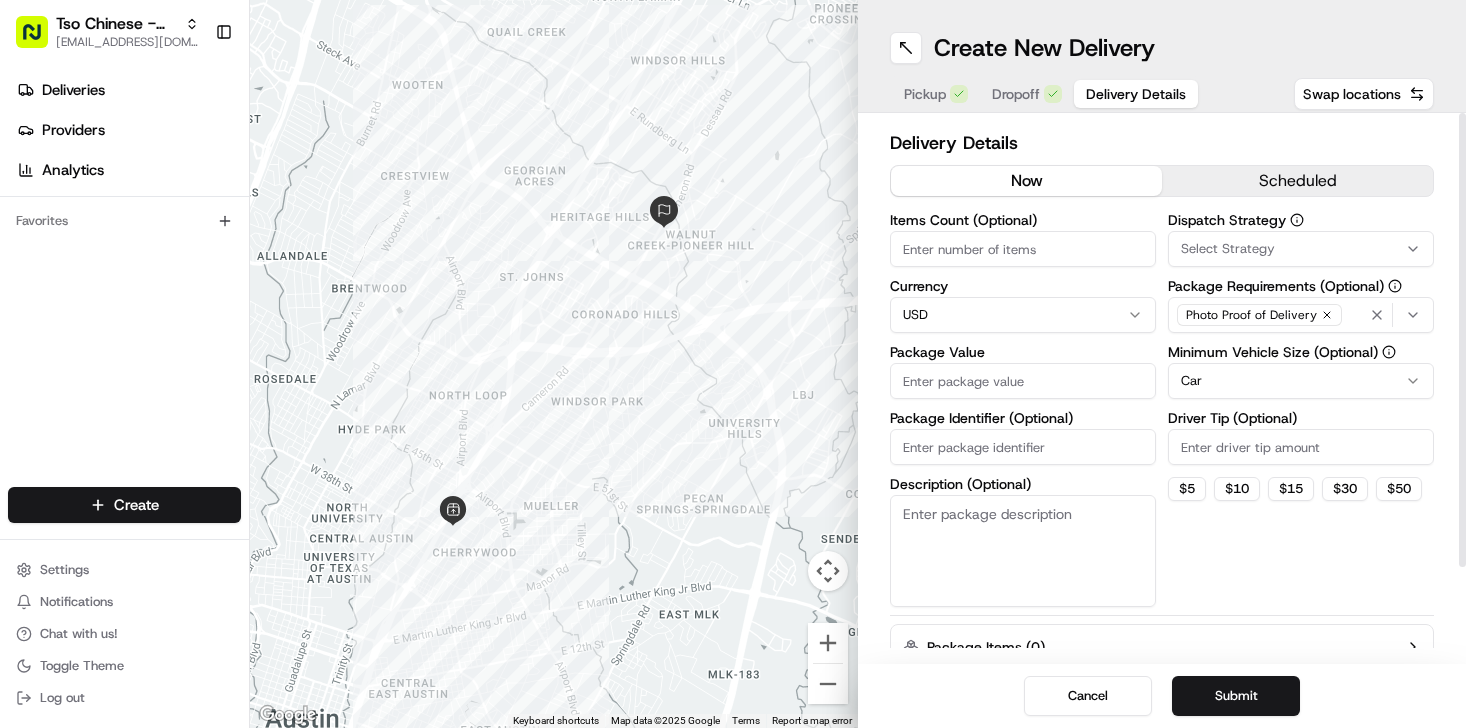 click on "Package Identifier (Optional)" at bounding box center [1023, 447] 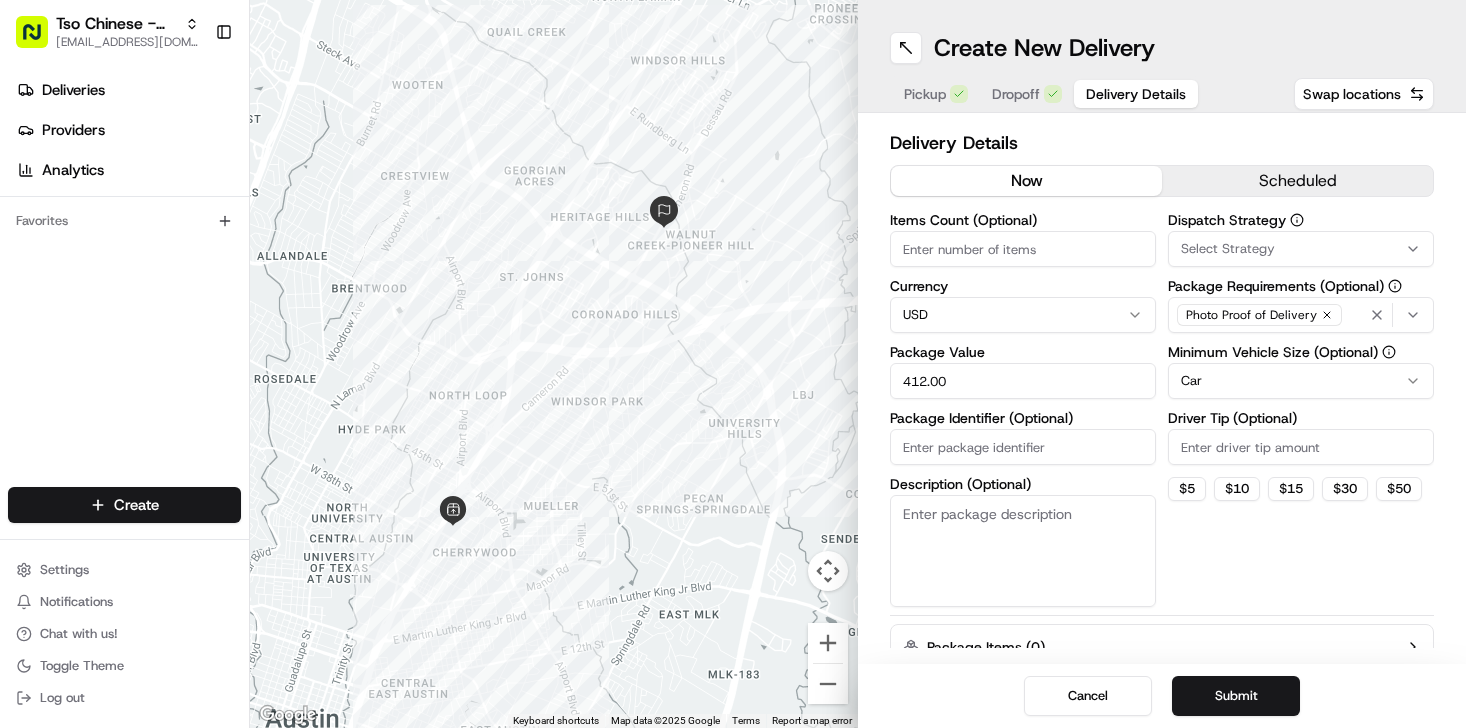 type on "412.00" 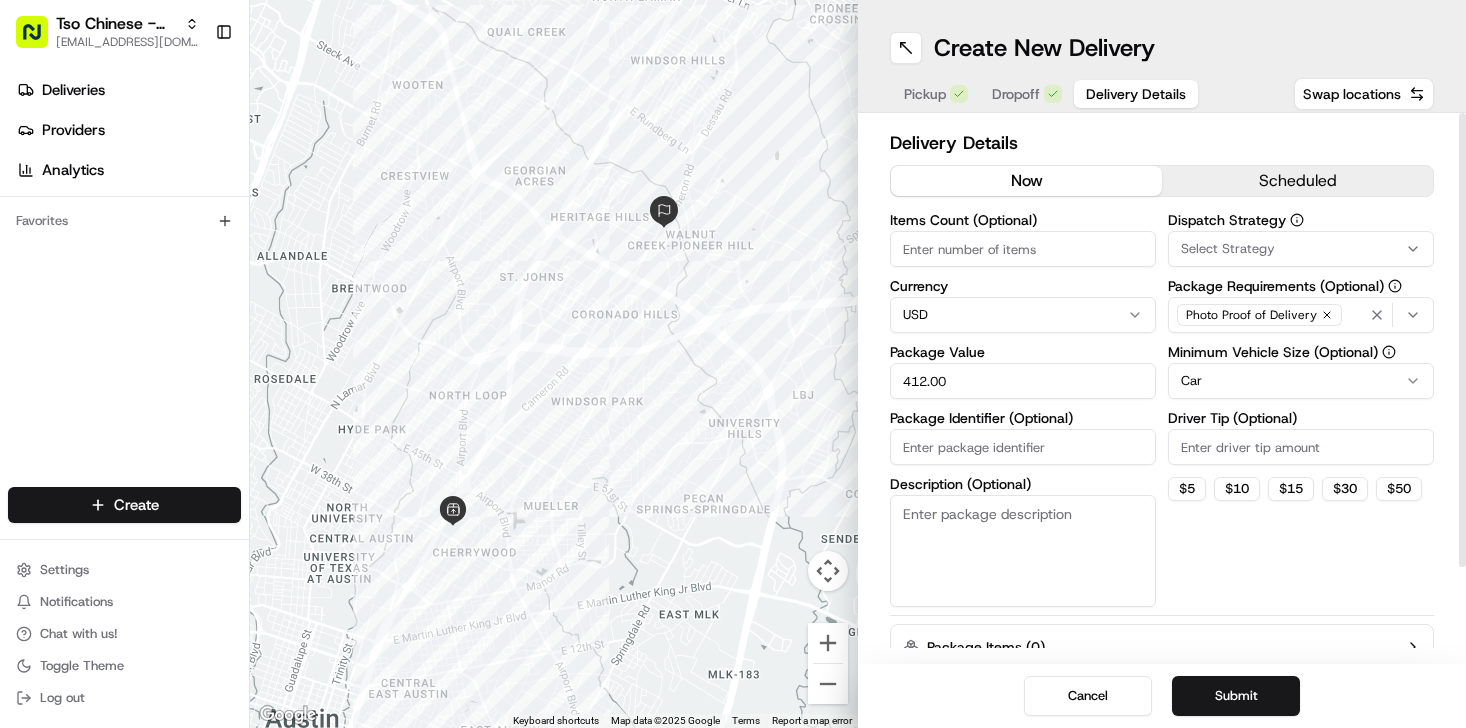 click on "Dropoff" at bounding box center (1016, 94) 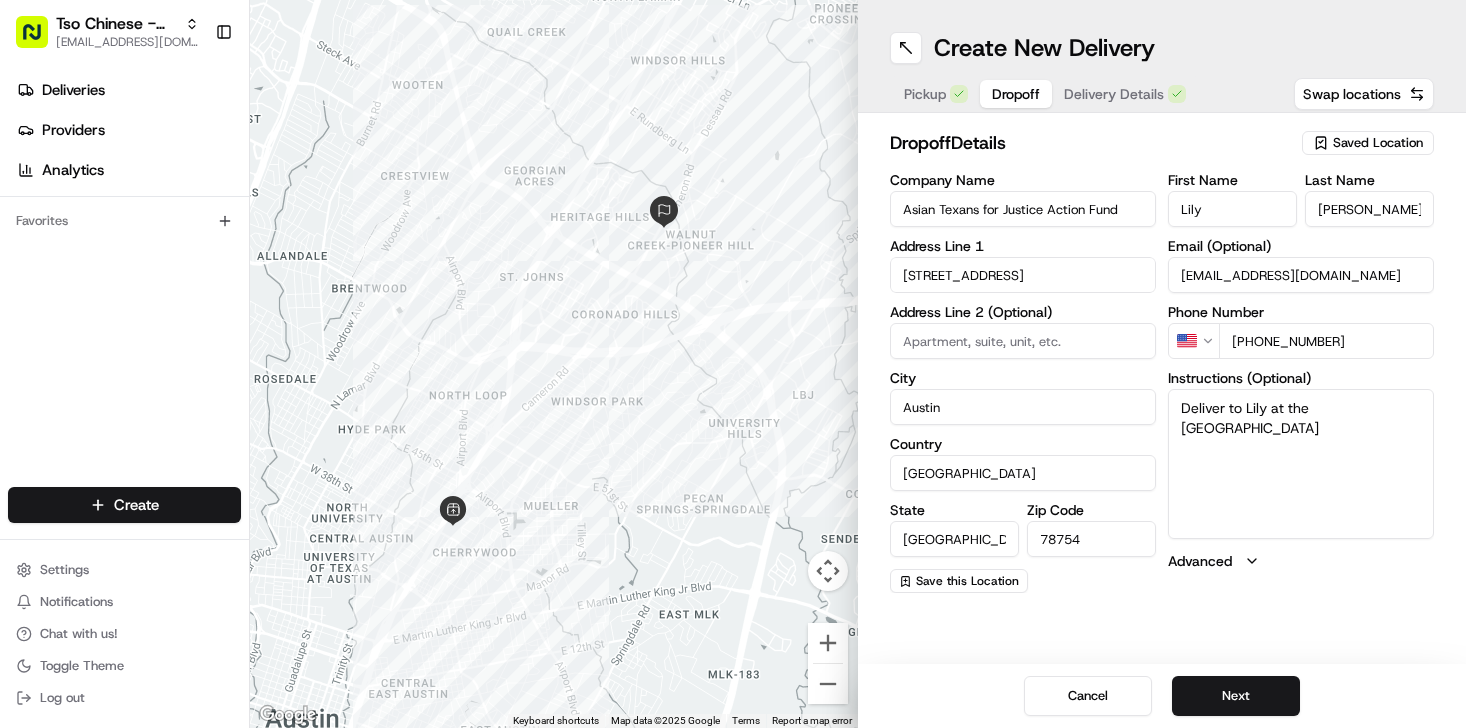 click on "Delivery Details" at bounding box center [1114, 94] 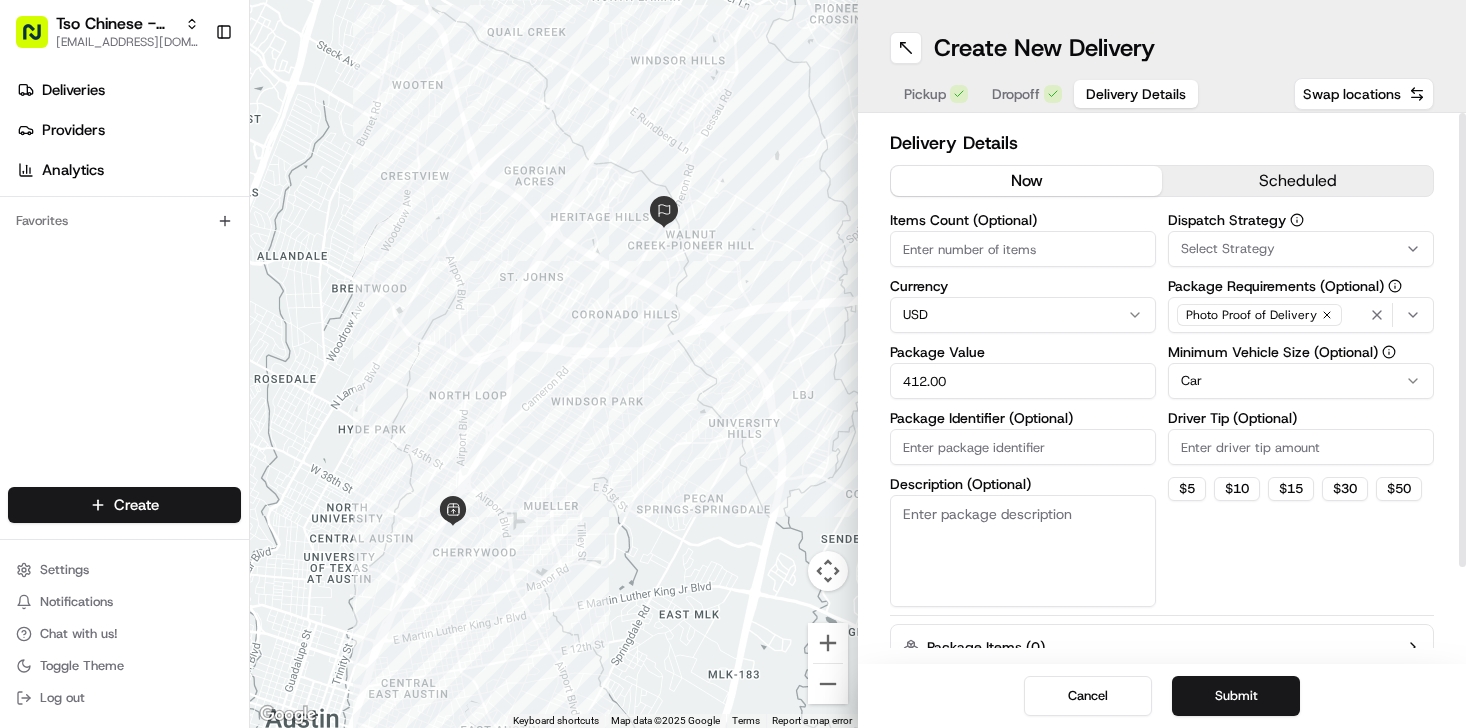 click on "Package Identifier (Optional)" at bounding box center (1023, 447) 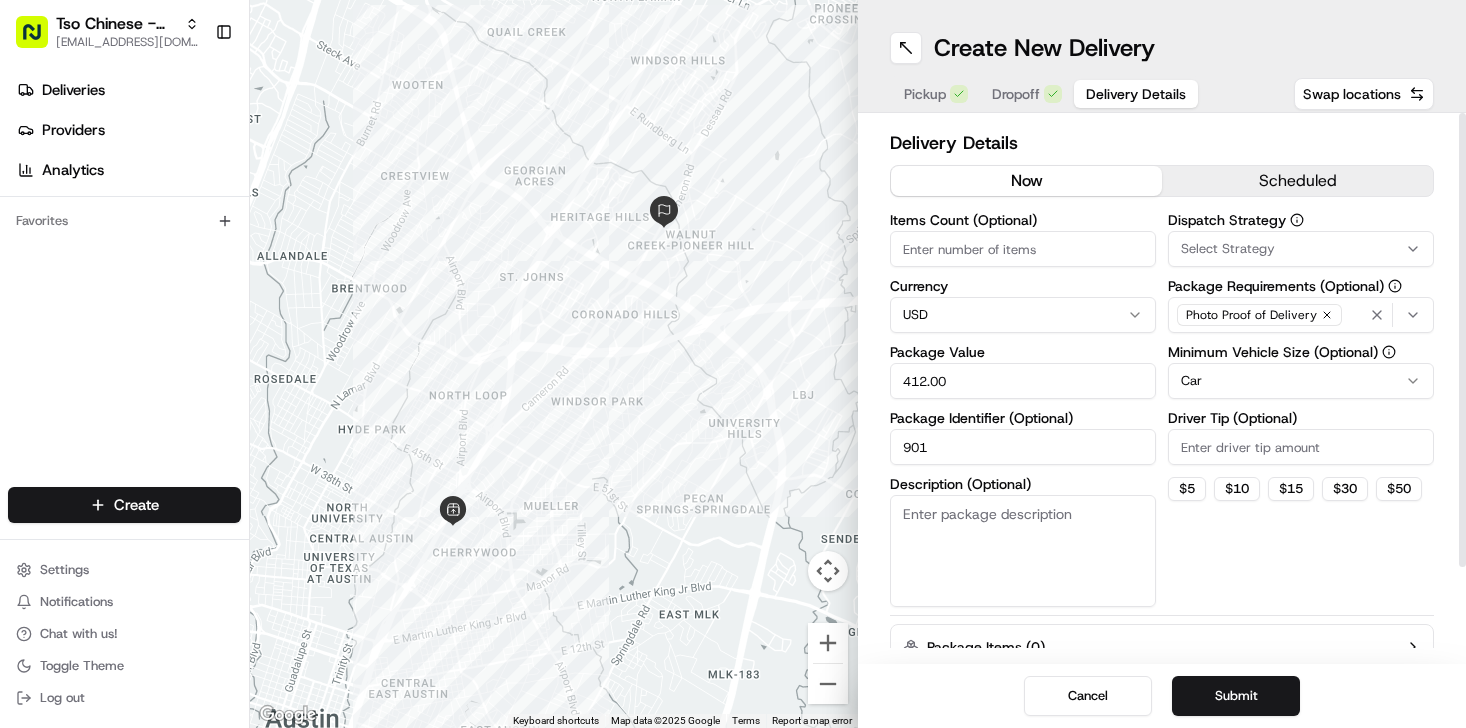 type on "901" 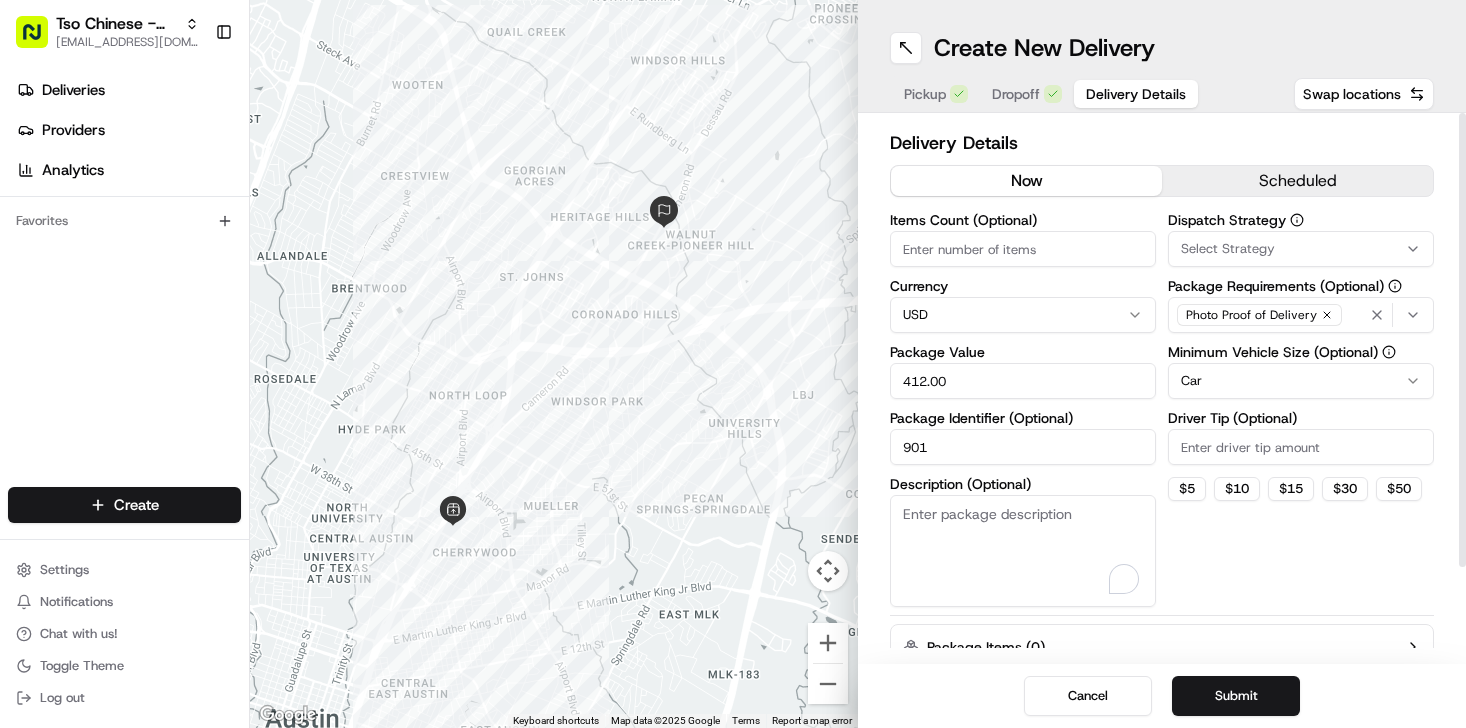 click on "Description (Optional)" at bounding box center (1023, 551) 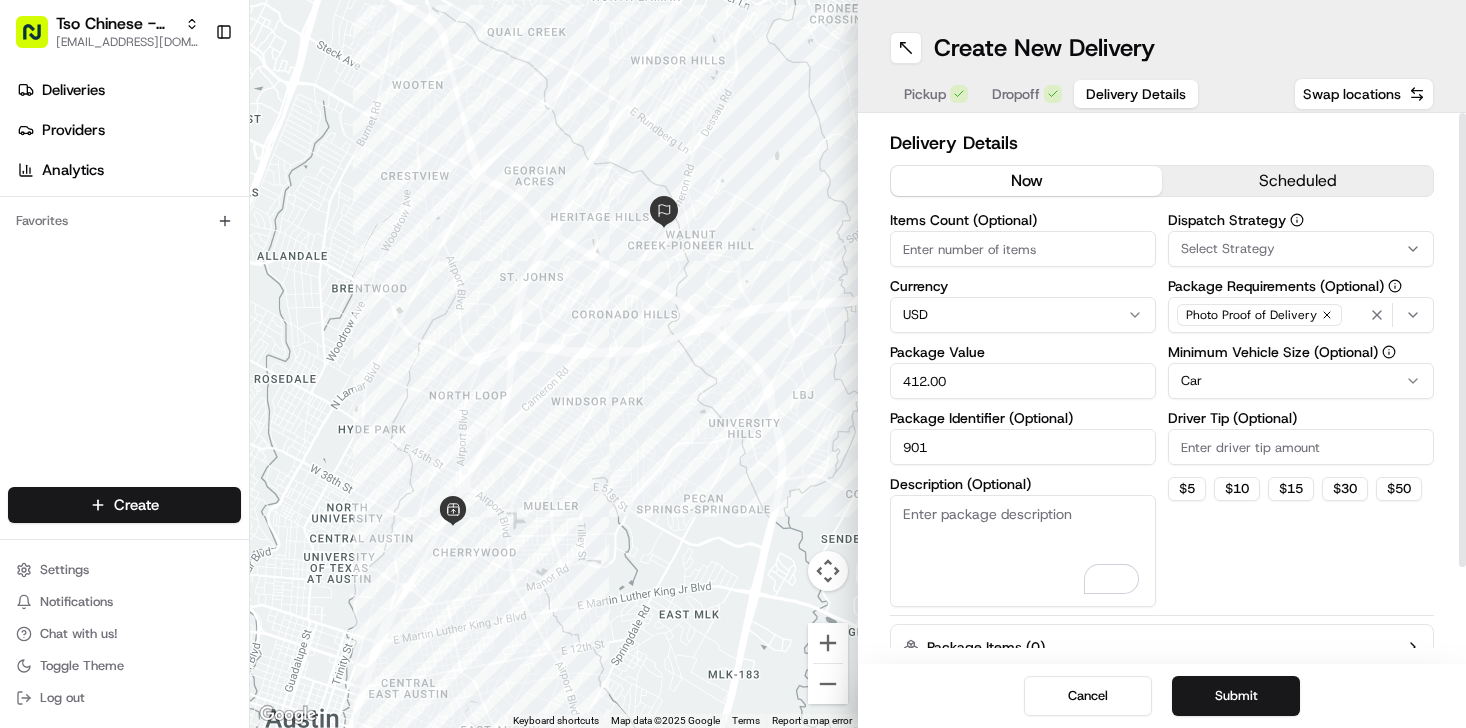 scroll, scrollTop: 65, scrollLeft: 0, axis: vertical 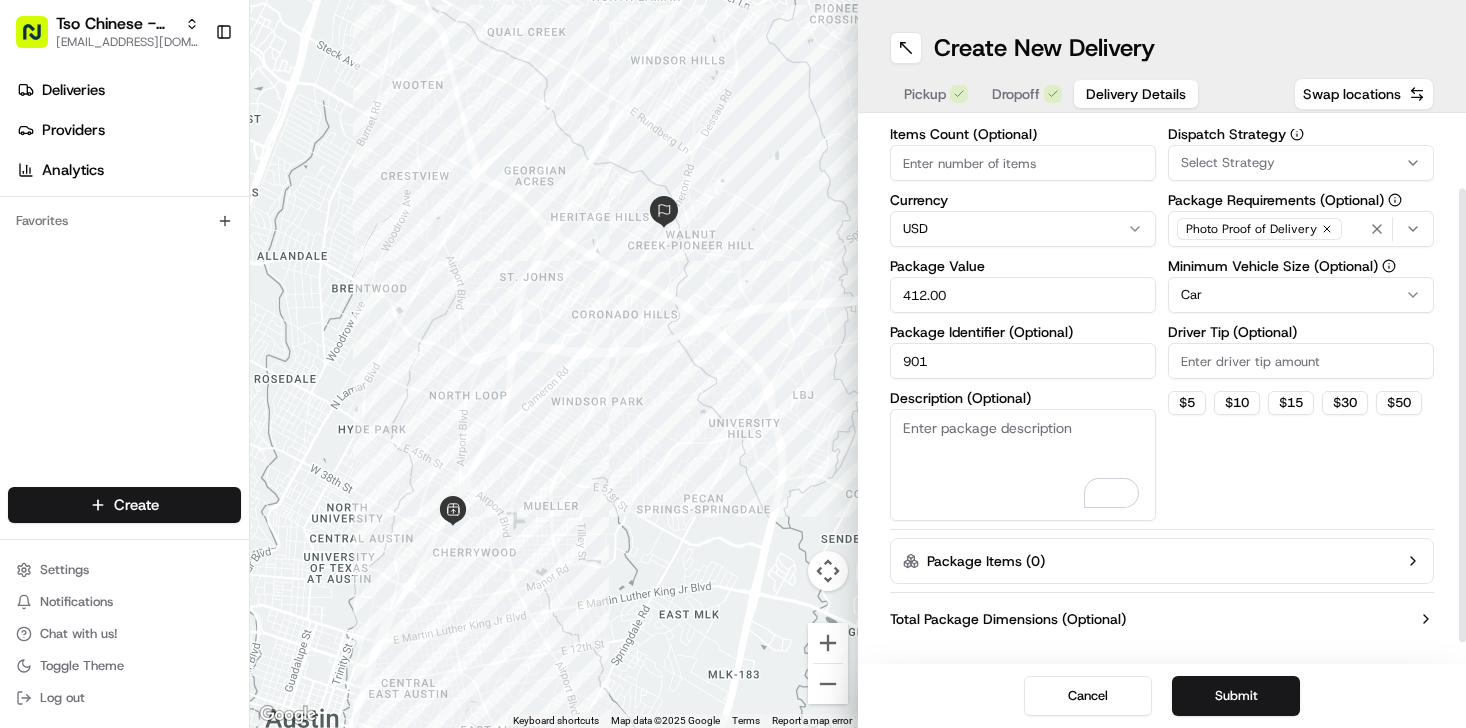 click on "Dropoff" at bounding box center [1016, 94] 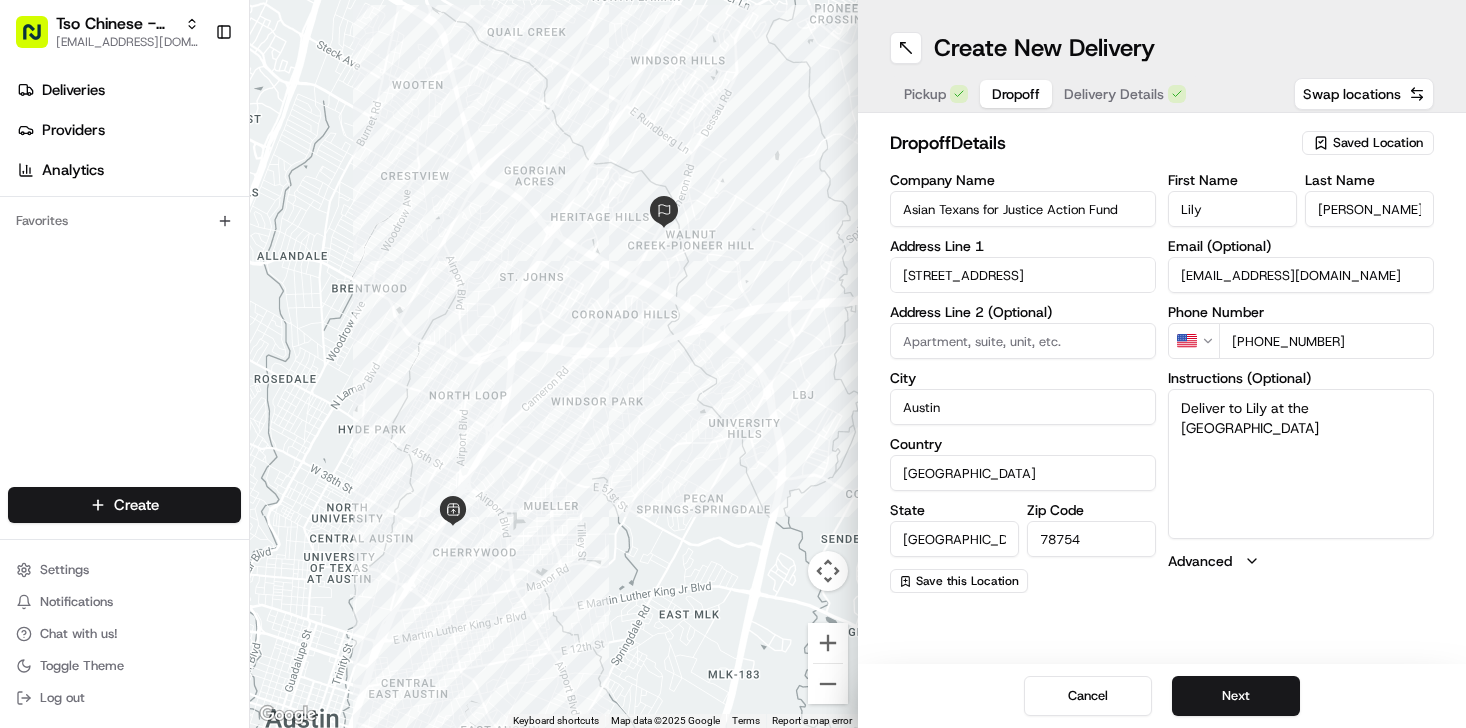 click on "Delivery Details" at bounding box center [1125, 94] 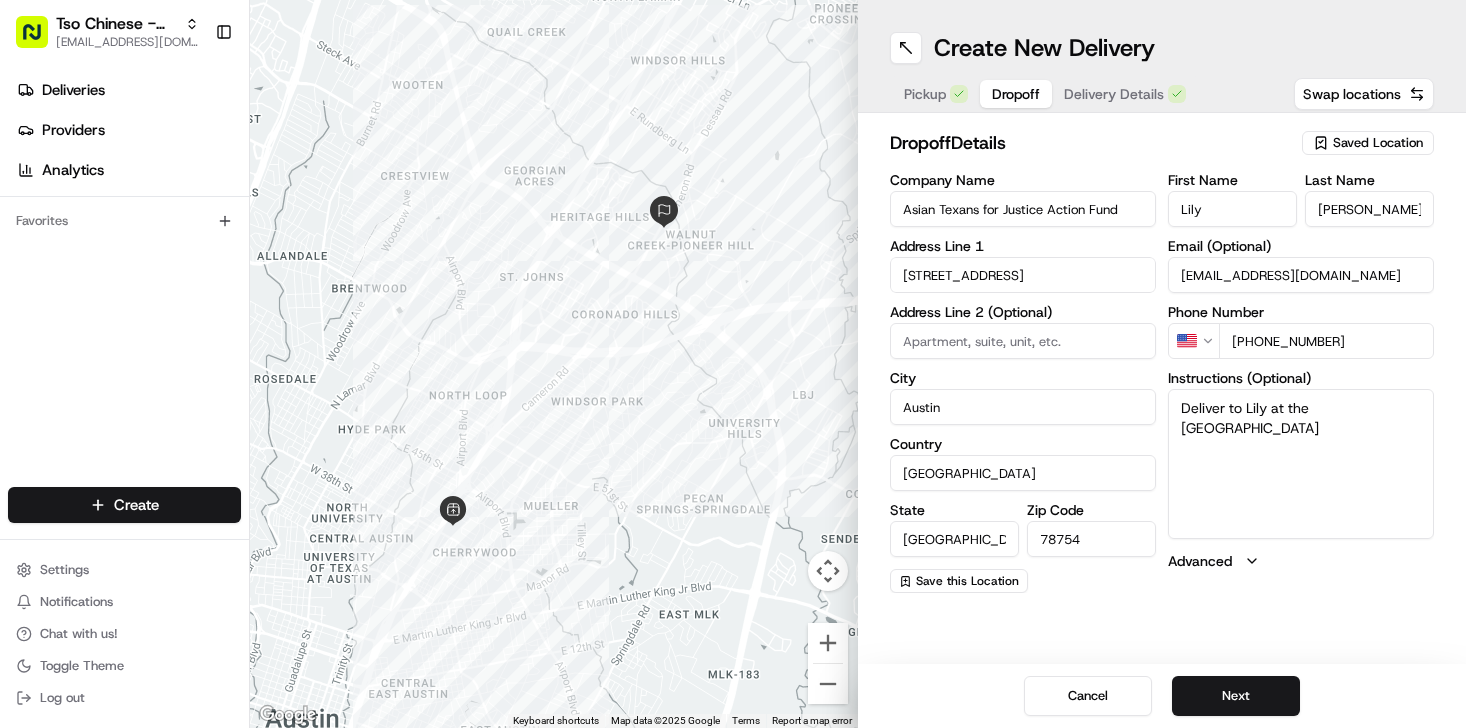 click on "Dropoff" at bounding box center [1016, 94] 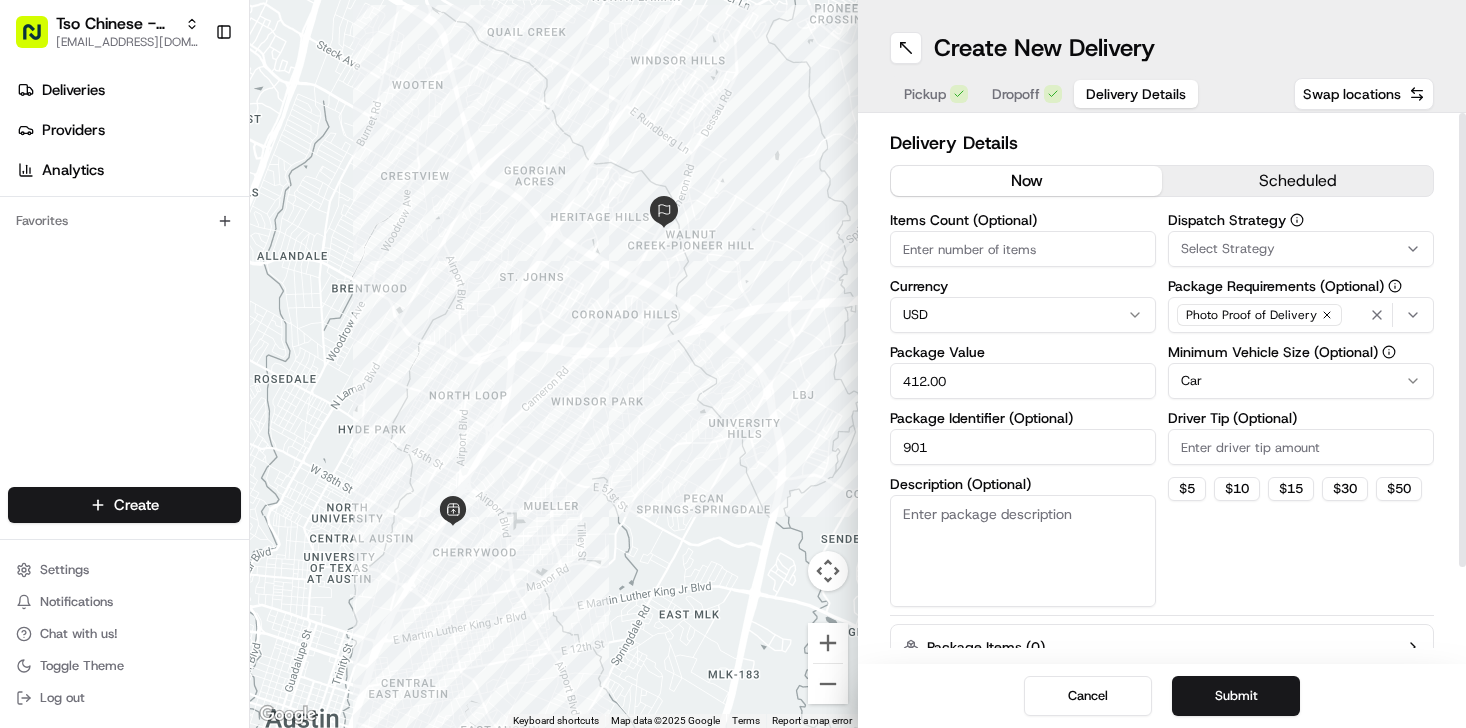click on "Select Strategy" at bounding box center [1228, 249] 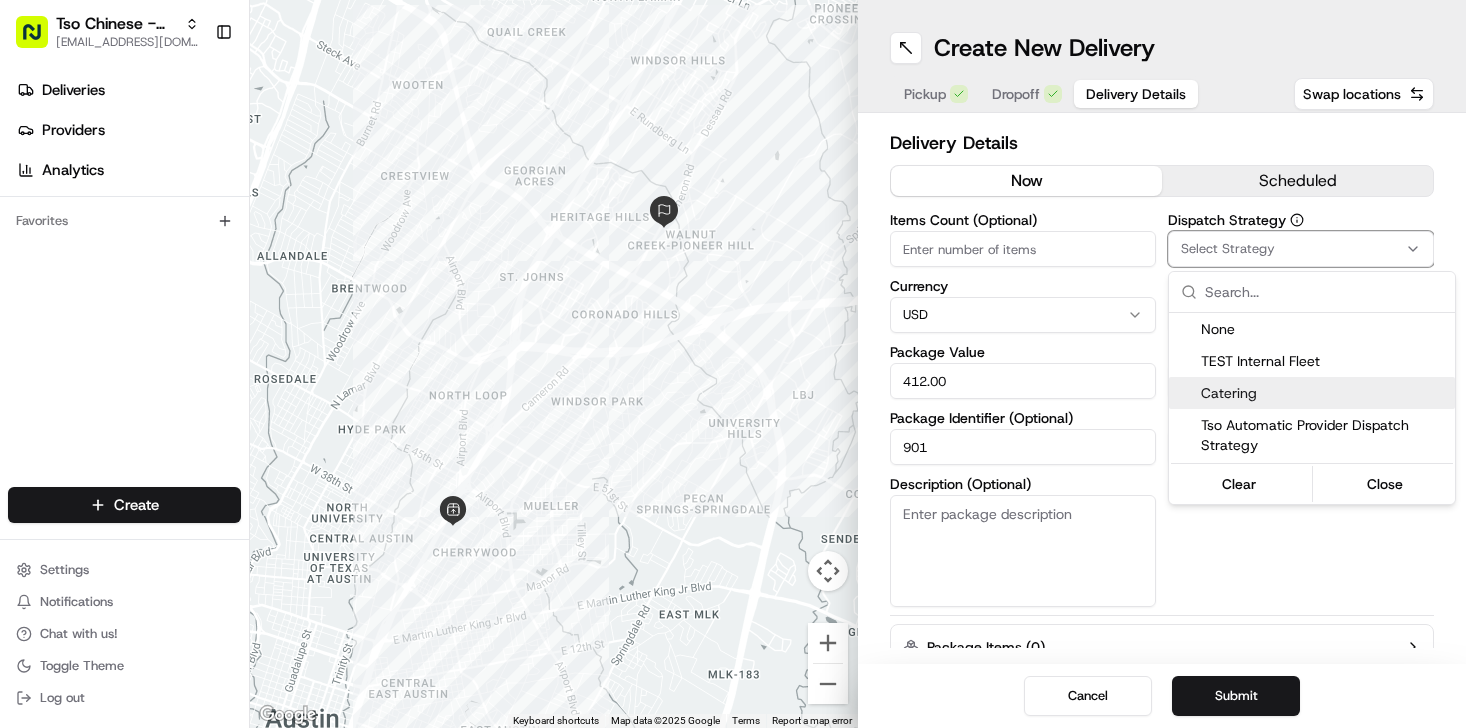 click on "Catering" at bounding box center (1324, 393) 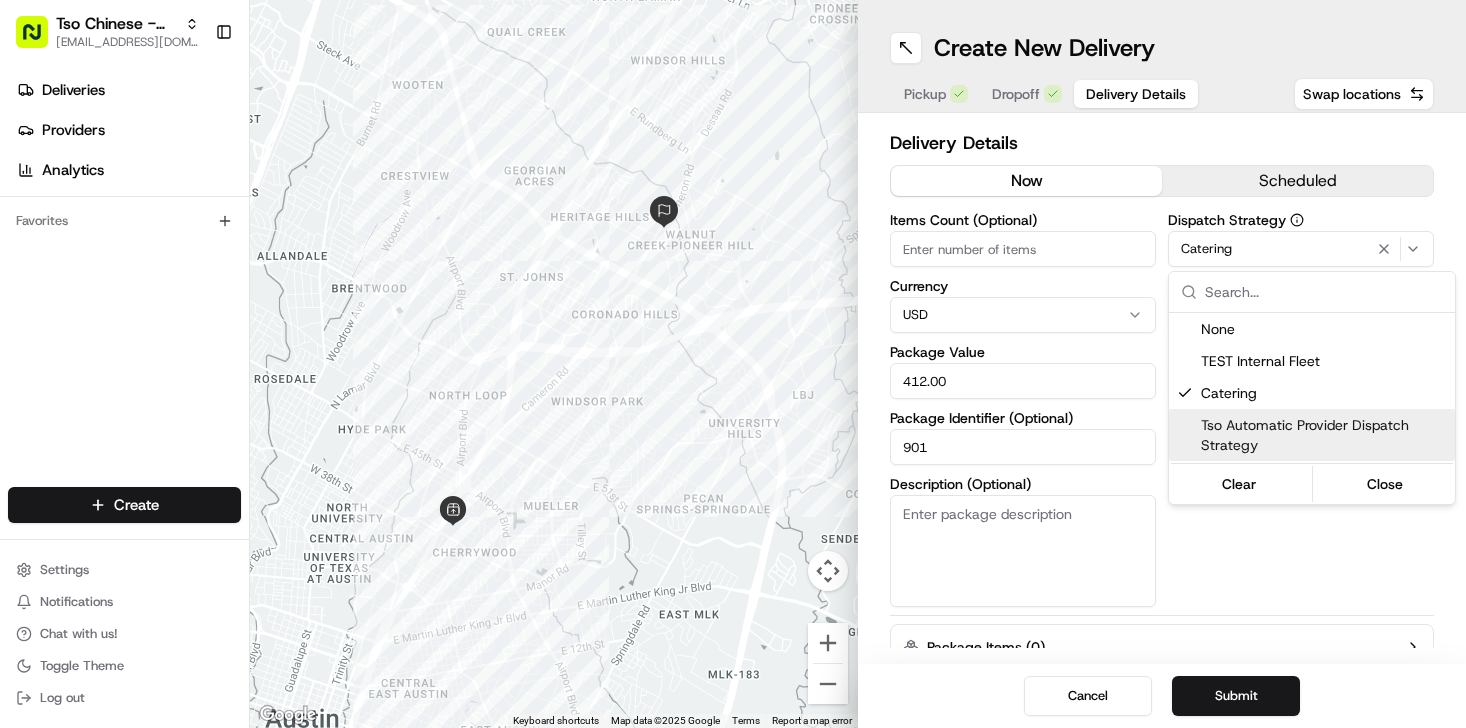 click on "Tso Chinese - Catering [EMAIL_ADDRESS][DOMAIN_NAME] Toggle Sidebar Deliveries Providers Analytics Favorites Main Menu Members & Organization Organization Users Roles Preferences Customization Tracking Orchestration Automations Dispatch Strategy Locations Pickup Locations Dropoff Locations Billing Billing Refund Requests Integrations Notification Triggers Webhooks API Keys Request Logs Create Settings Notifications Chat with us! Toggle Theme Log out ← Move left → Move right ↑ Move up ↓ Move down + Zoom in - Zoom out Home Jump left by 75% End Jump right by 75% Page Up Jump up by 75% Page Down Jump down by 75% Keyboard shortcuts Map Data Map data ©2025 Google Map data ©2025 Google 1 km  Click to toggle between metric and imperial units Terms Report a map error Create New Delivery Pickup Dropoff Delivery Details Swap locations Delivery Details now scheduled Items Count (Optional) Currency USD Package Value 412.00 Package Identifier (Optional) 901 Description (Optional) Dispatch Strategy Car $" at bounding box center [733, 364] 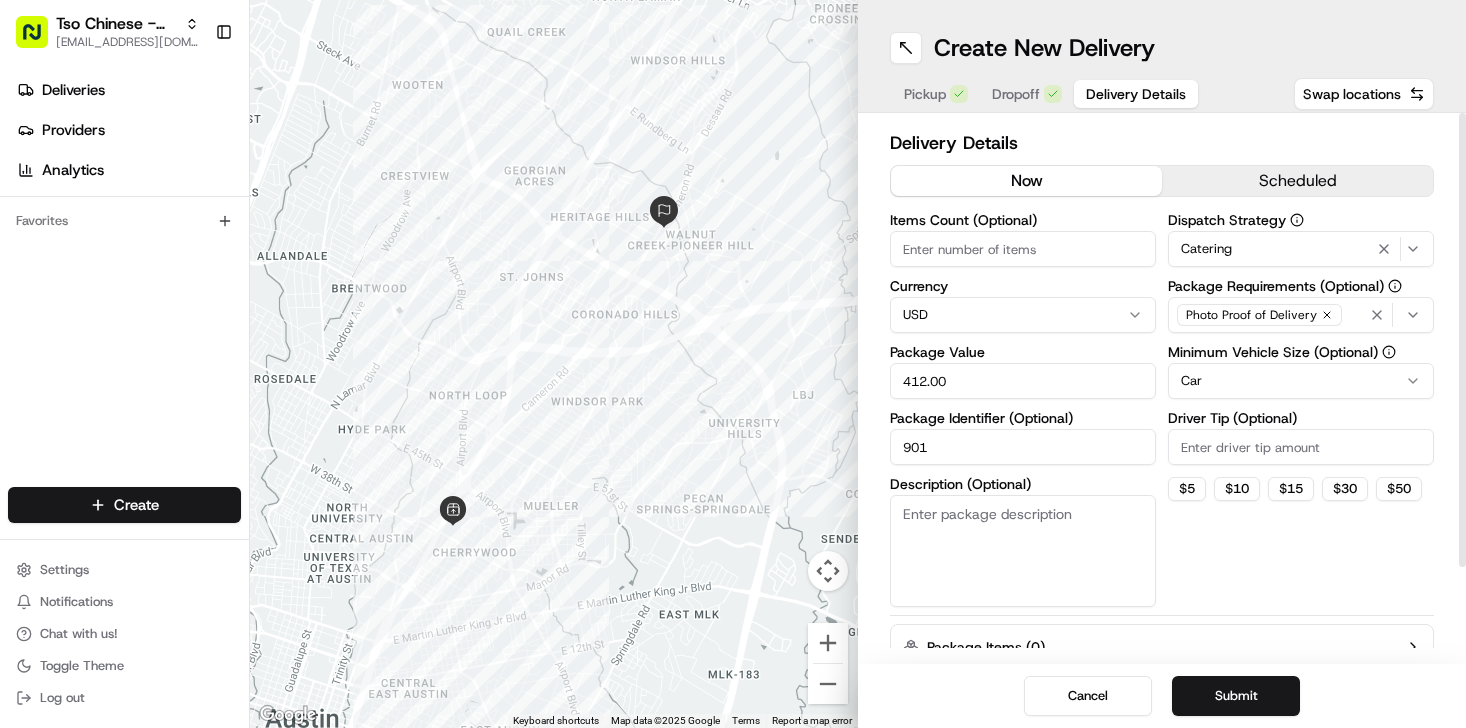 click on "Catering" at bounding box center [1301, 249] 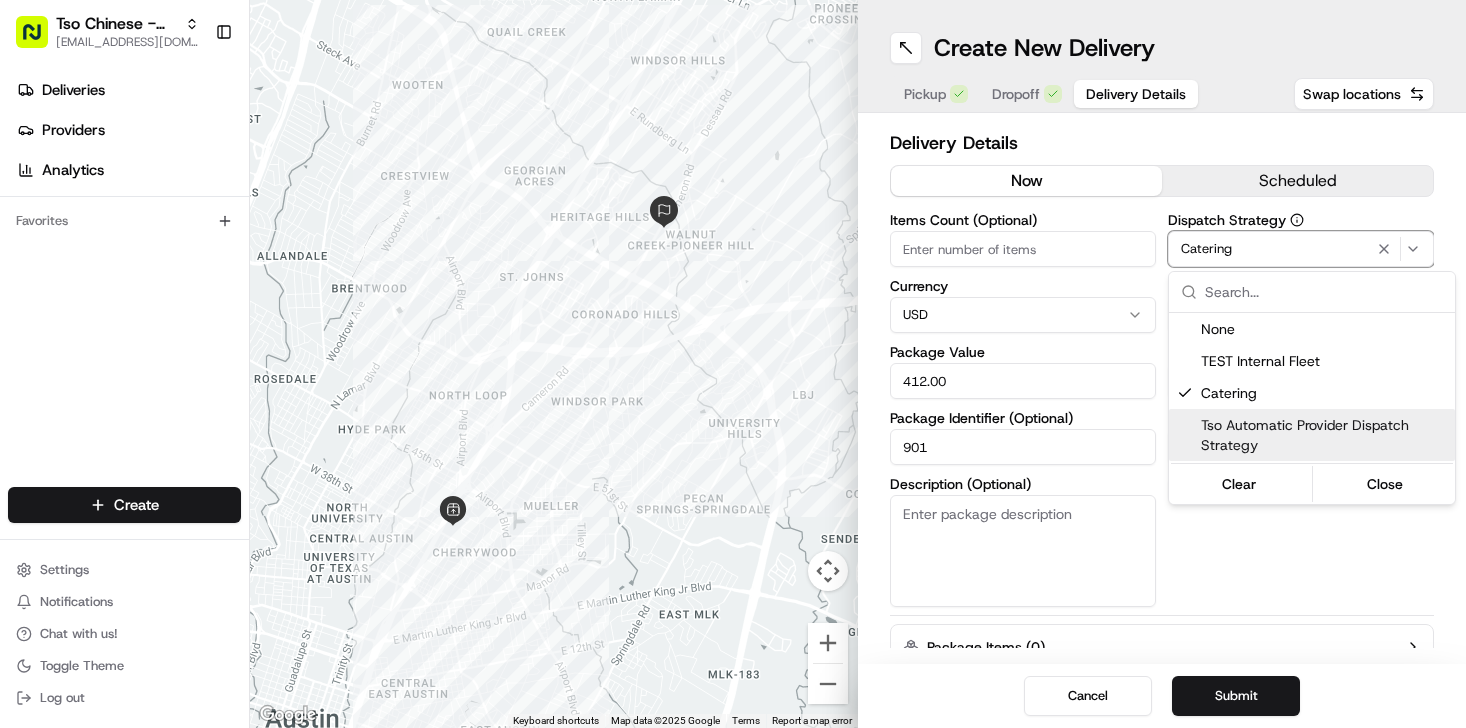 click on "Tso Chinese - Catering [EMAIL_ADDRESS][DOMAIN_NAME] Toggle Sidebar Deliveries Providers Analytics Favorites Main Menu Members & Organization Organization Users Roles Preferences Customization Tracking Orchestration Automations Dispatch Strategy Locations Pickup Locations Dropoff Locations Billing Billing Refund Requests Integrations Notification Triggers Webhooks API Keys Request Logs Create Settings Notifications Chat with us! Toggle Theme Log out ← Move left → Move right ↑ Move up ↓ Move down + Zoom in - Zoom out Home Jump left by 75% End Jump right by 75% Page Up Jump up by 75% Page Down Jump down by 75% Keyboard shortcuts Map Data Map data ©2025 Google Map data ©2025 Google 1 km  Click to toggle between metric and imperial units Terms Report a map error Create New Delivery Pickup Dropoff Delivery Details Swap locations Delivery Details now scheduled Items Count (Optional) Currency USD Package Value 412.00 Package Identifier (Optional) 901 Description (Optional) Dispatch Strategy Car $" at bounding box center (733, 364) 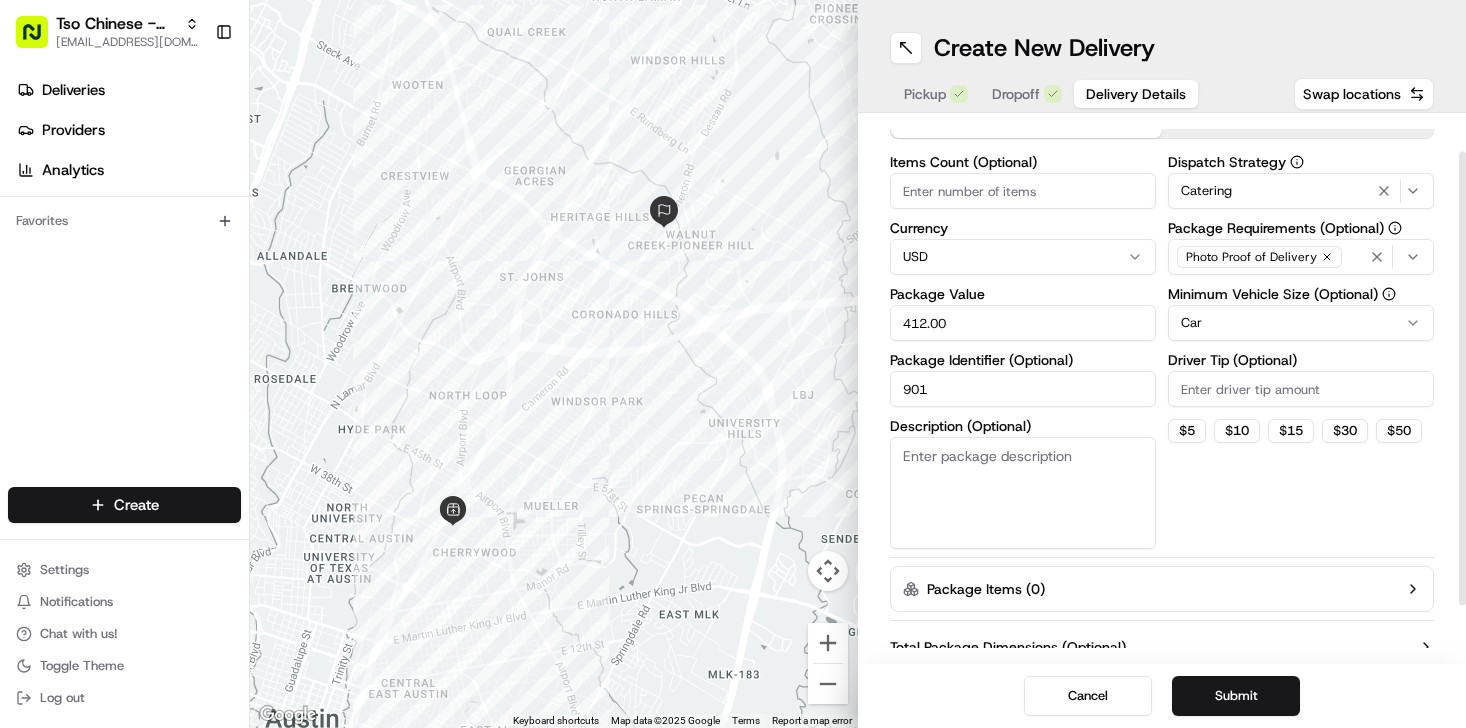 scroll, scrollTop: 0, scrollLeft: 0, axis: both 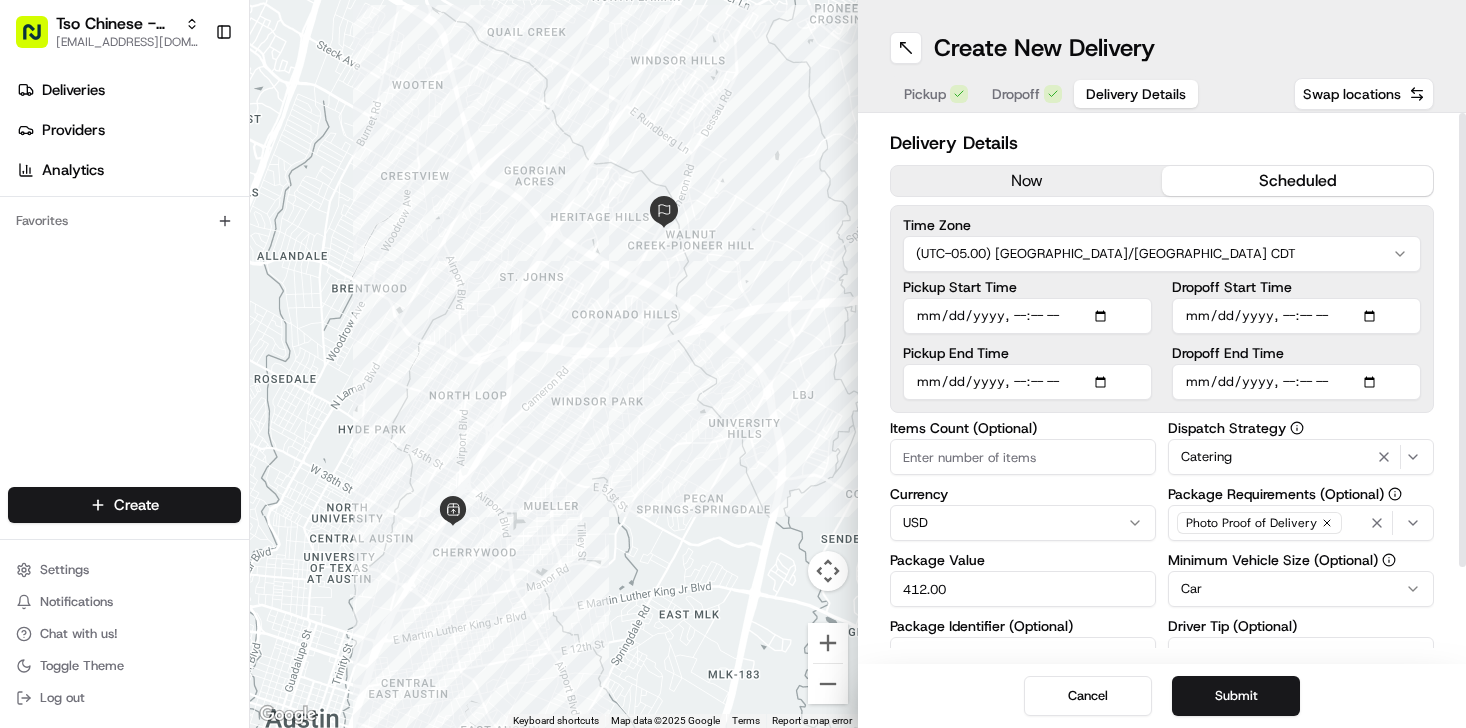 click on "scheduled" at bounding box center (1297, 181) 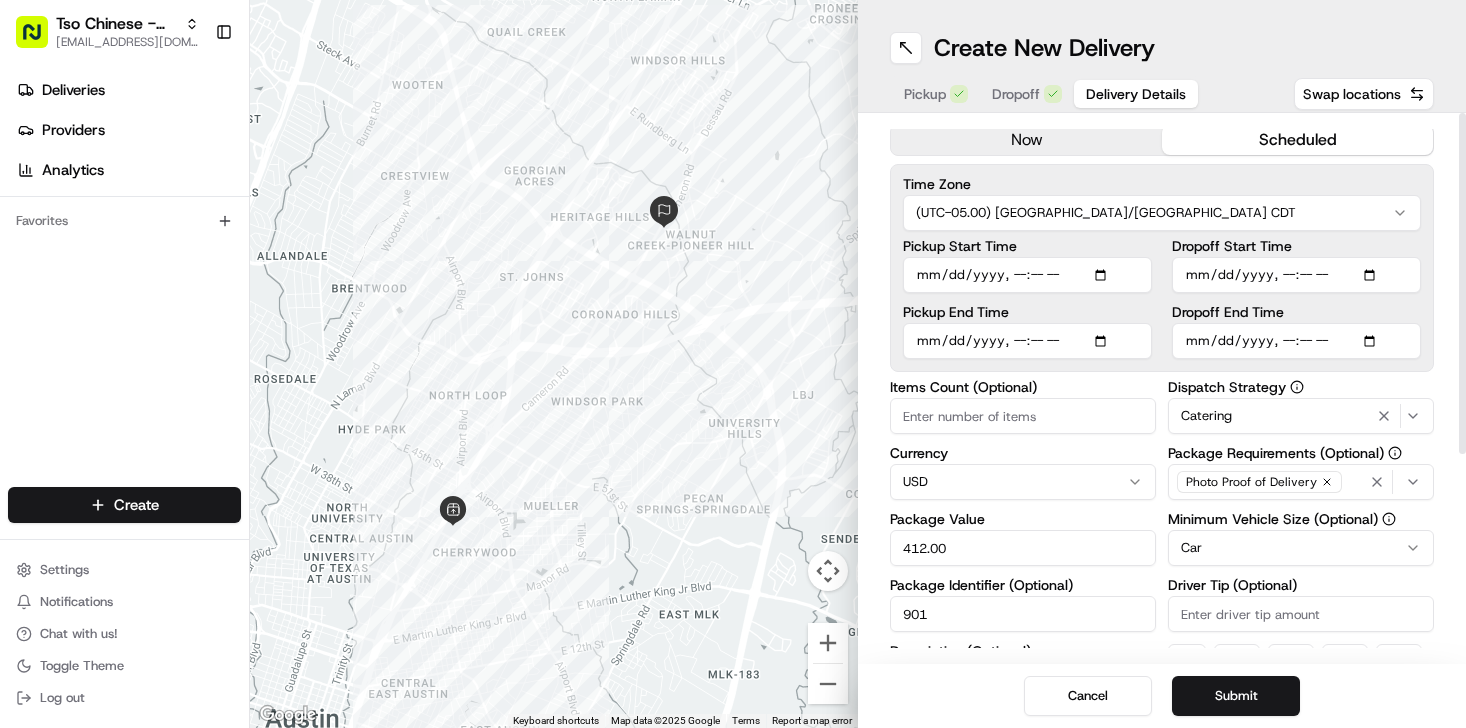 scroll, scrollTop: 0, scrollLeft: 0, axis: both 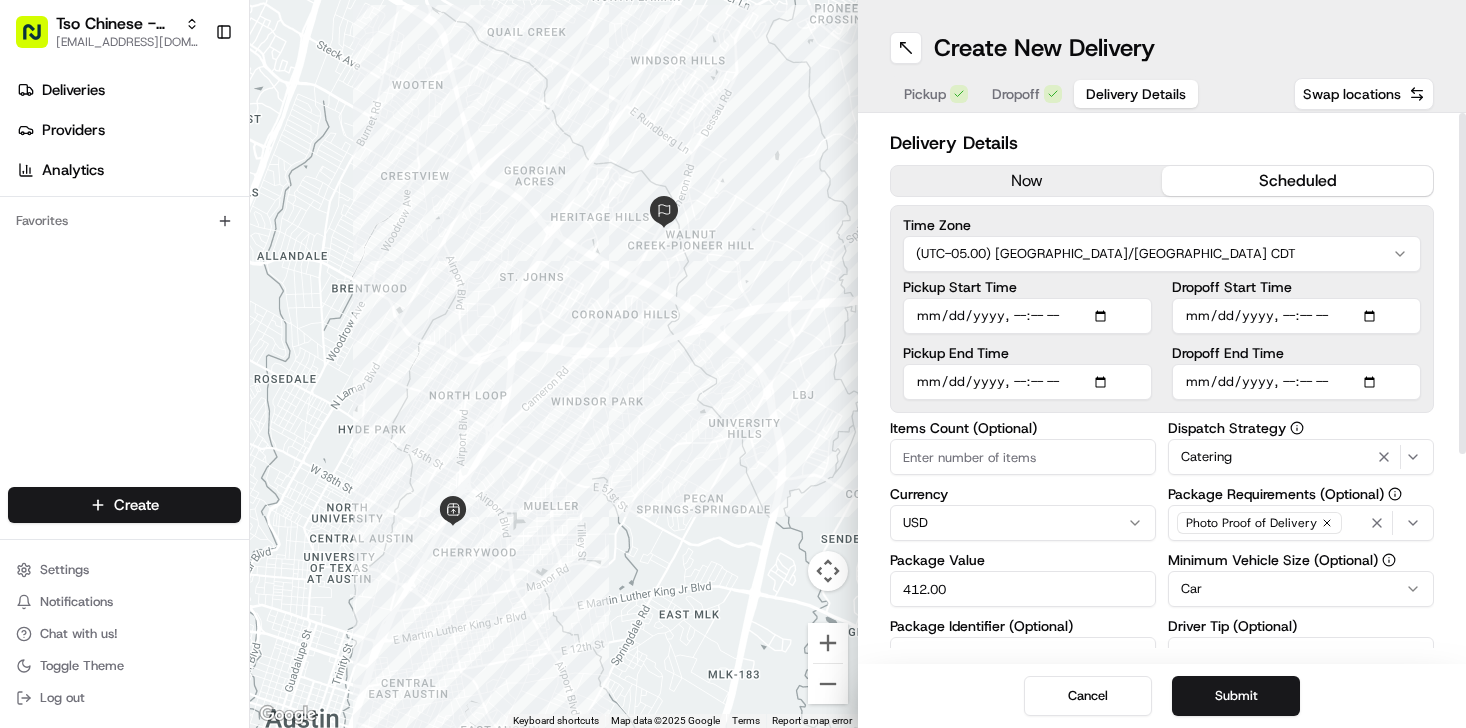 click on "now" at bounding box center [1026, 181] 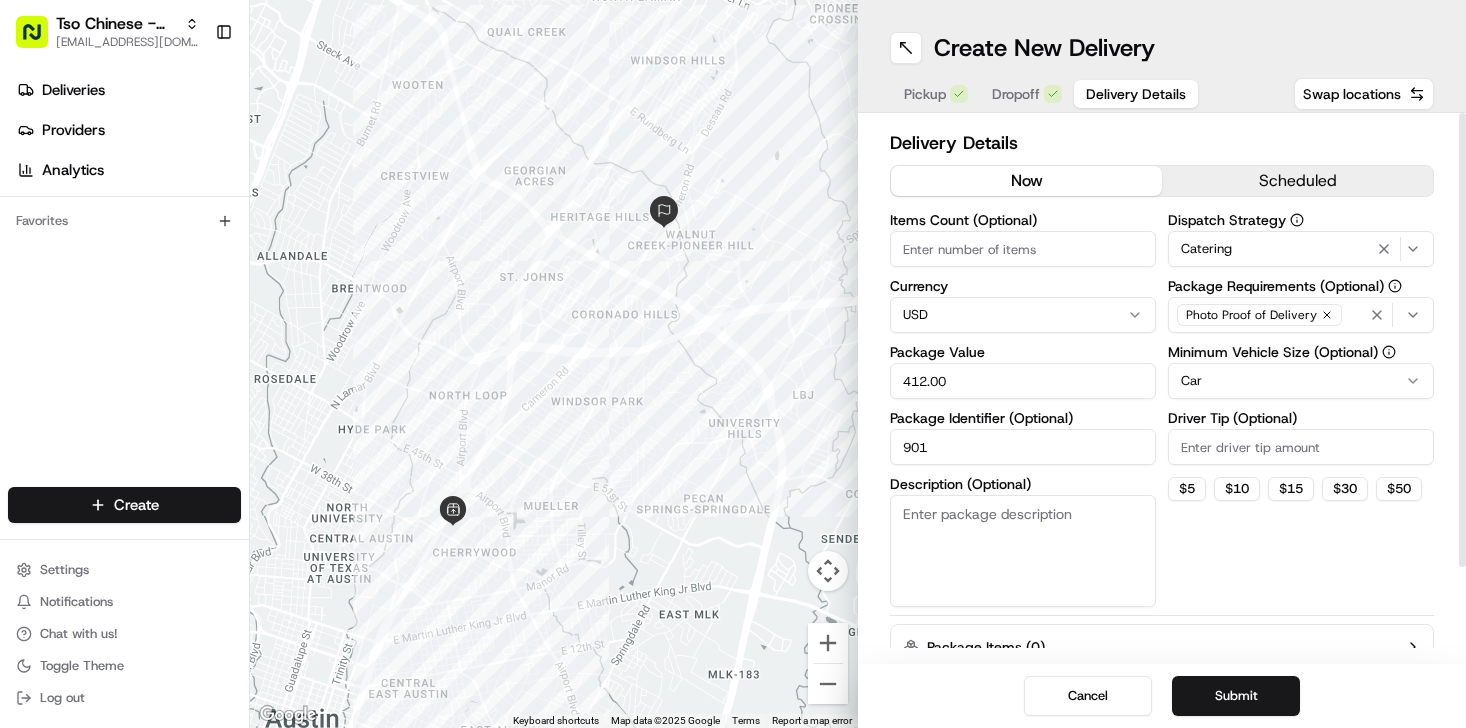 click 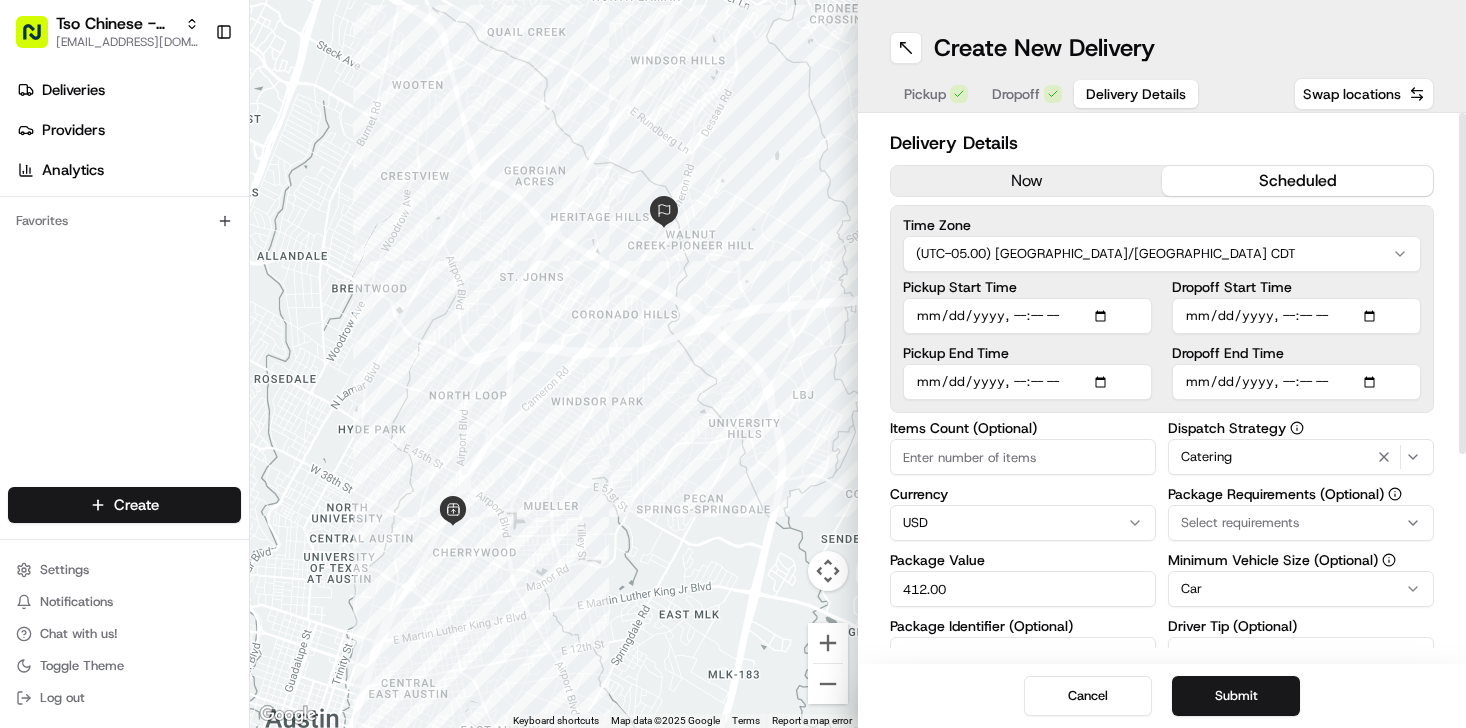 click on "scheduled" at bounding box center [1297, 181] 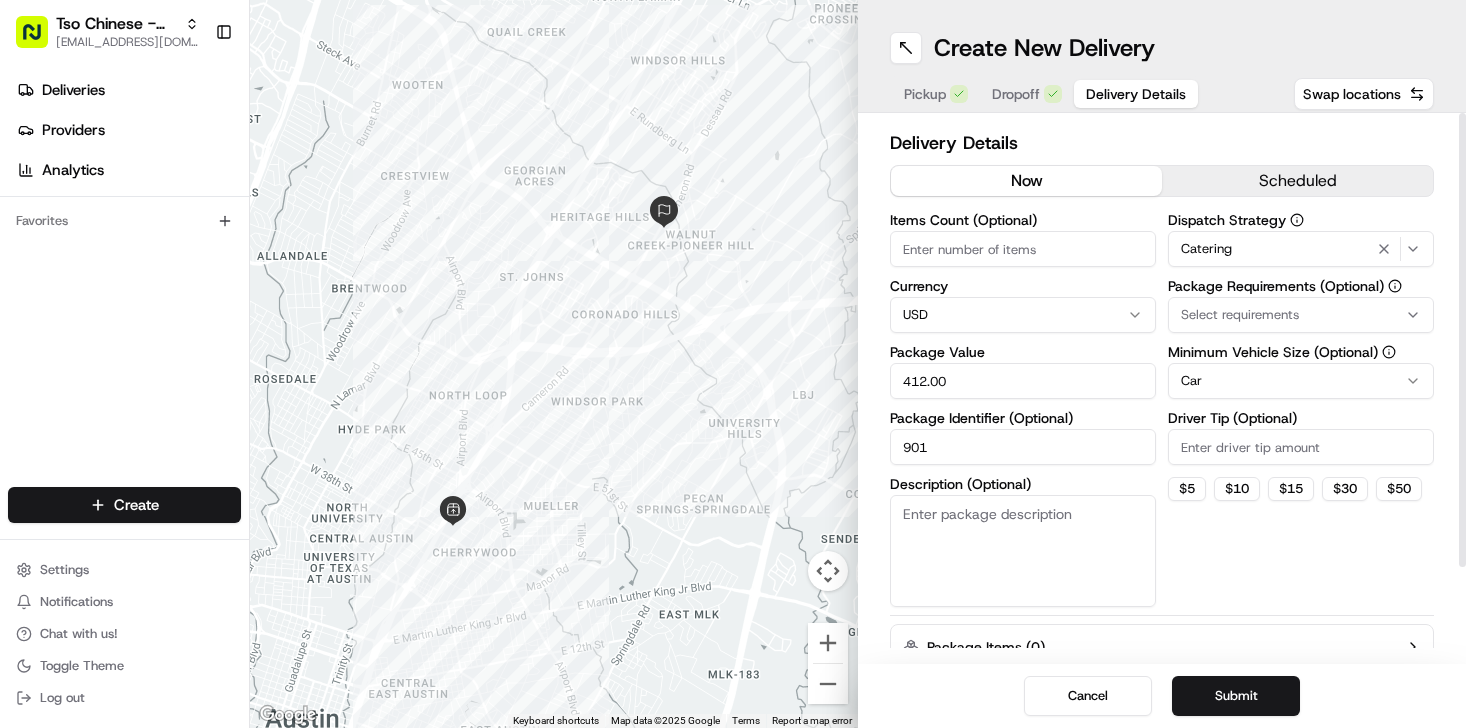 click on "412.00" at bounding box center [1023, 381] 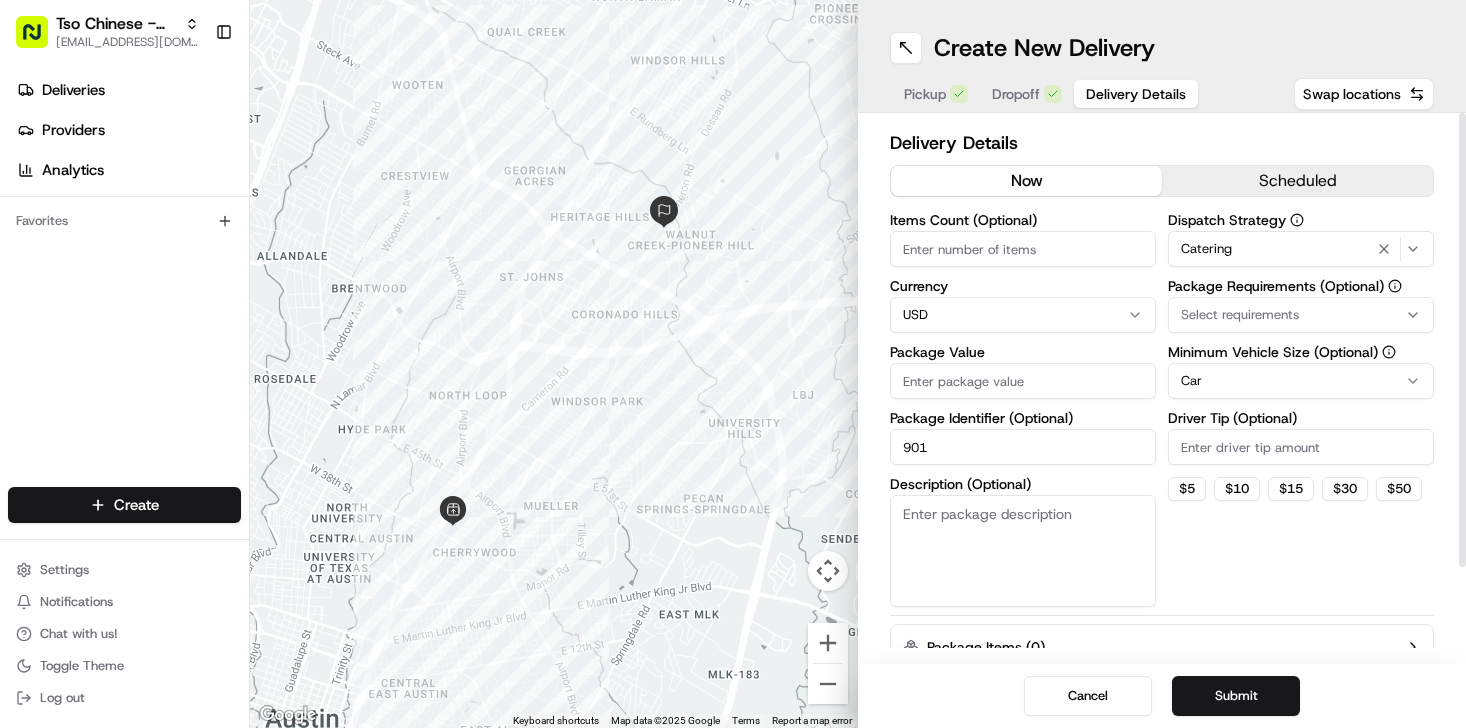 type 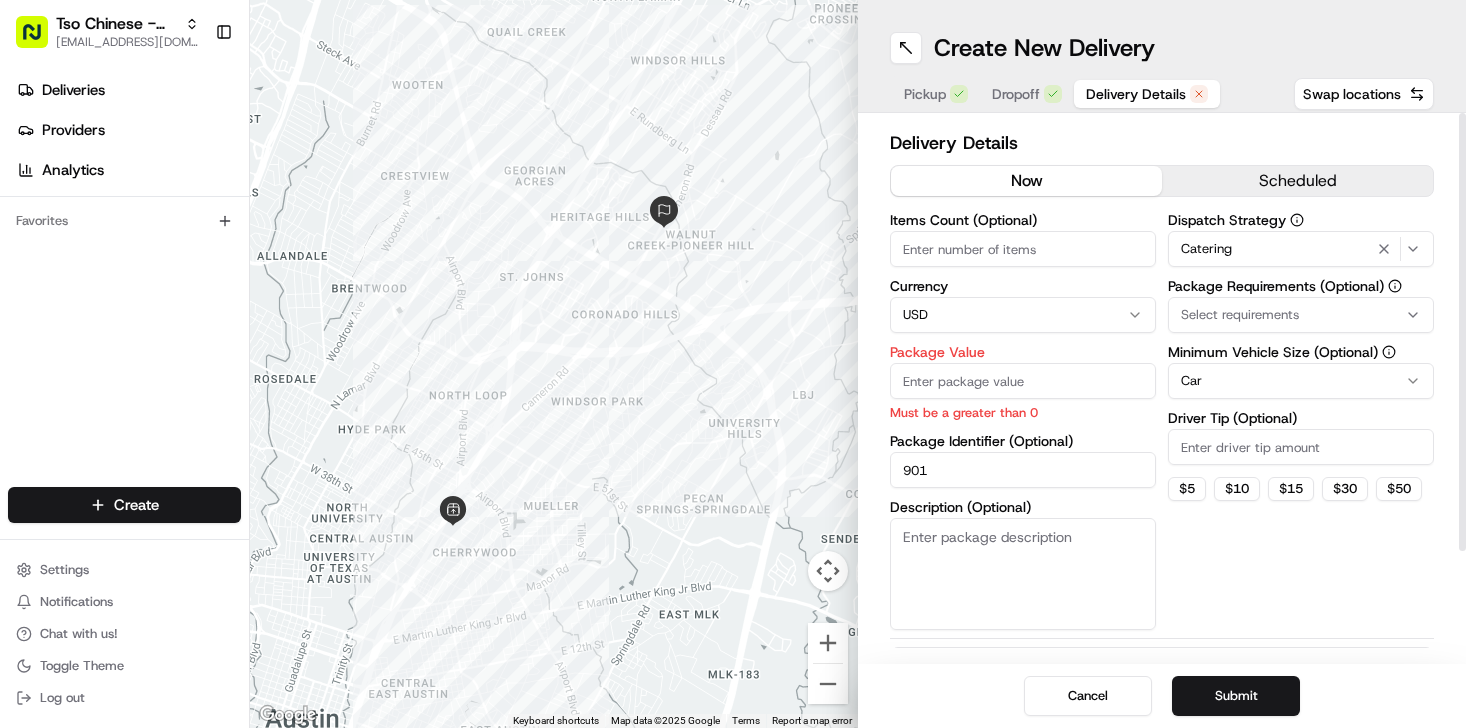 drag, startPoint x: 954, startPoint y: 443, endPoint x: 847, endPoint y: 438, distance: 107.11676 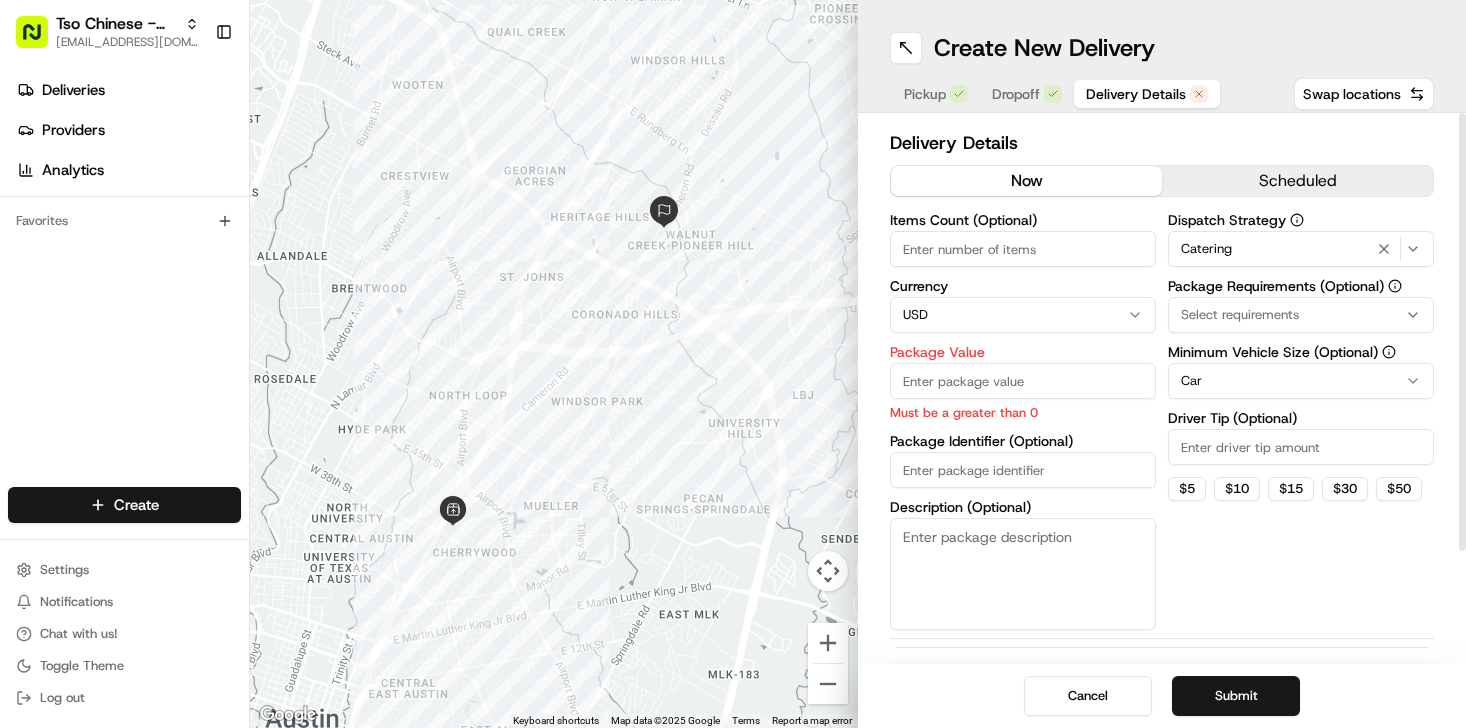 type 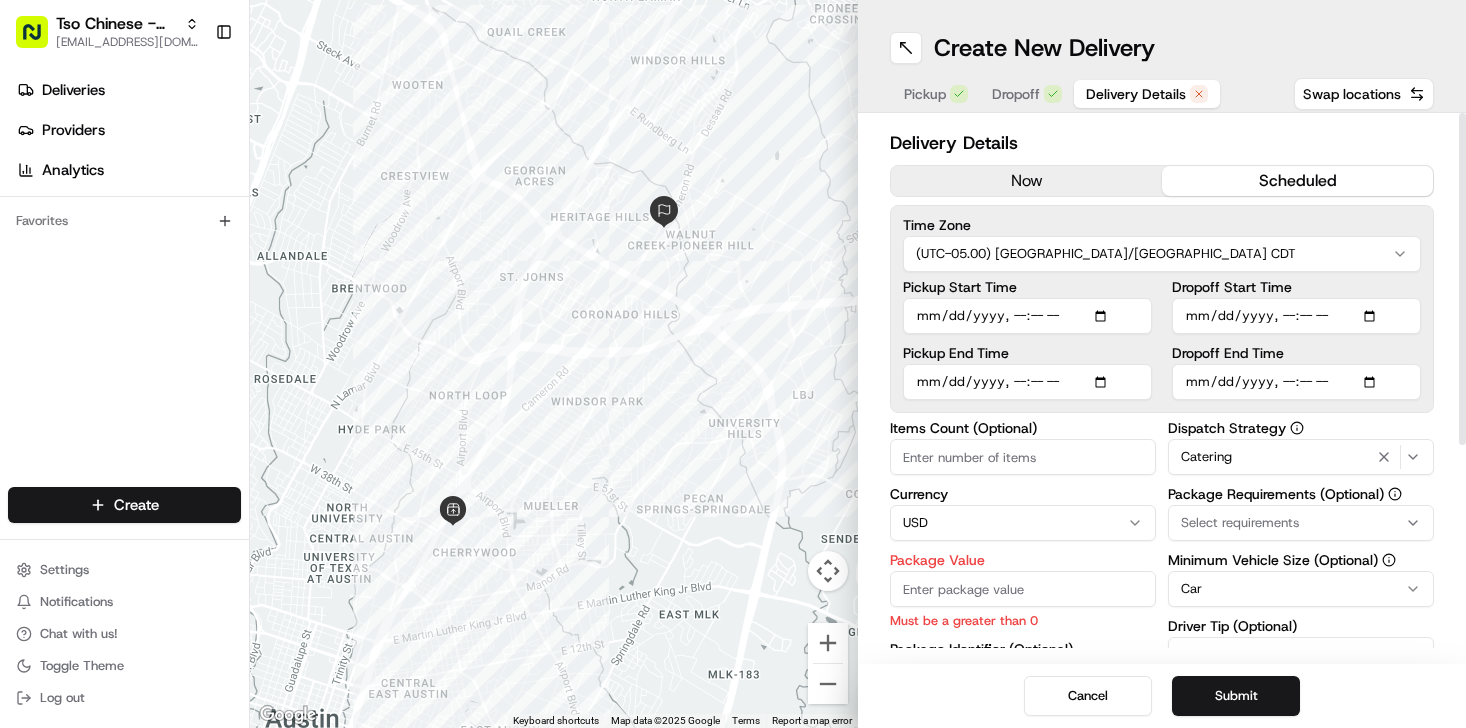 click on "Pickup Start Time" at bounding box center [1027, 316] 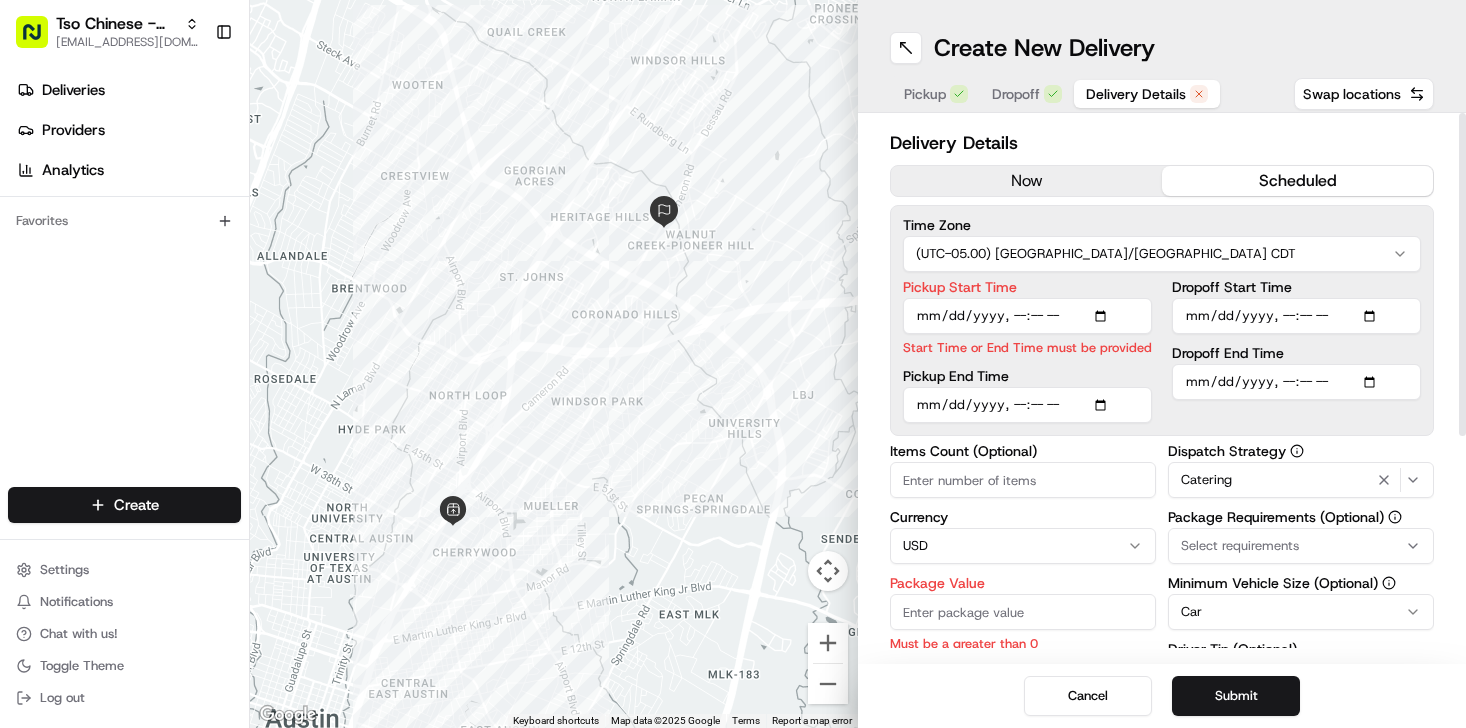 click on "Dropoff End Time" at bounding box center (1296, 382) 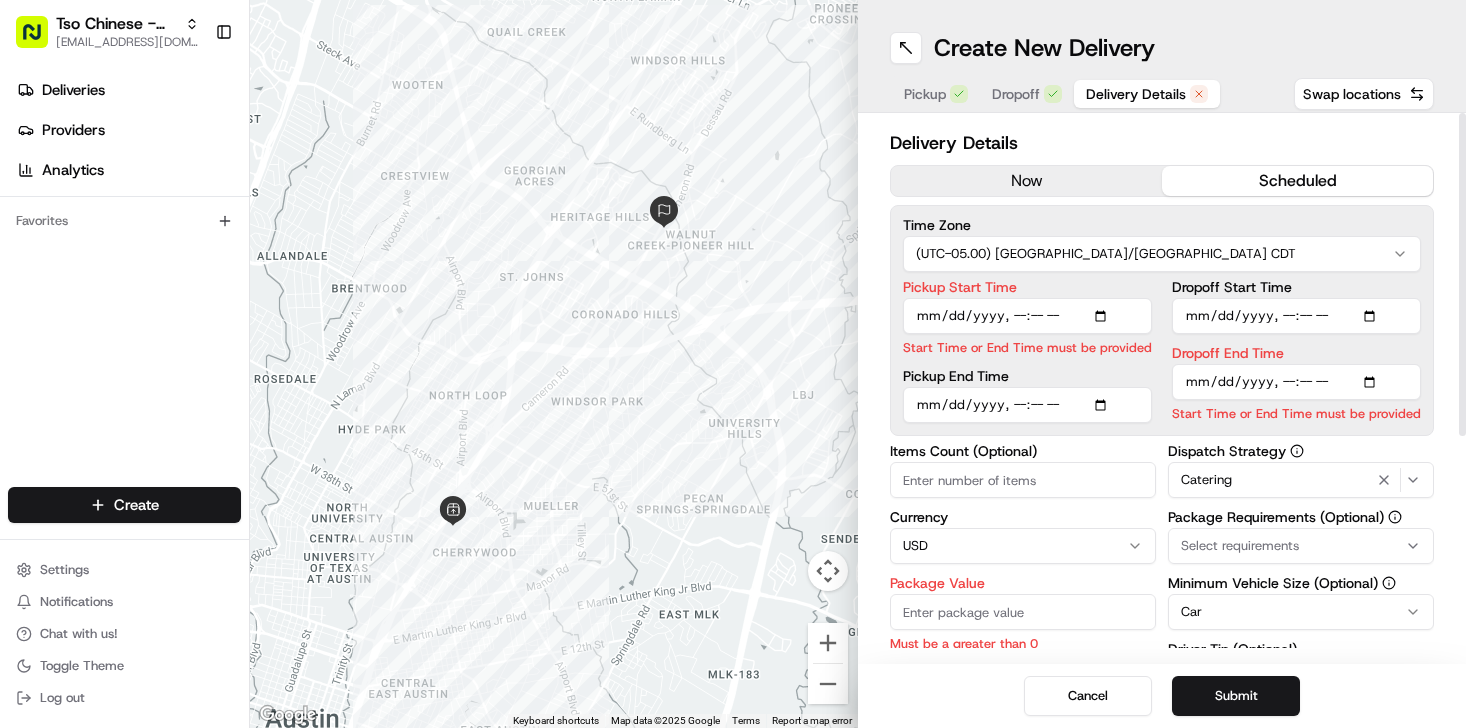 click on "Pickup Start Time" at bounding box center (1027, 316) 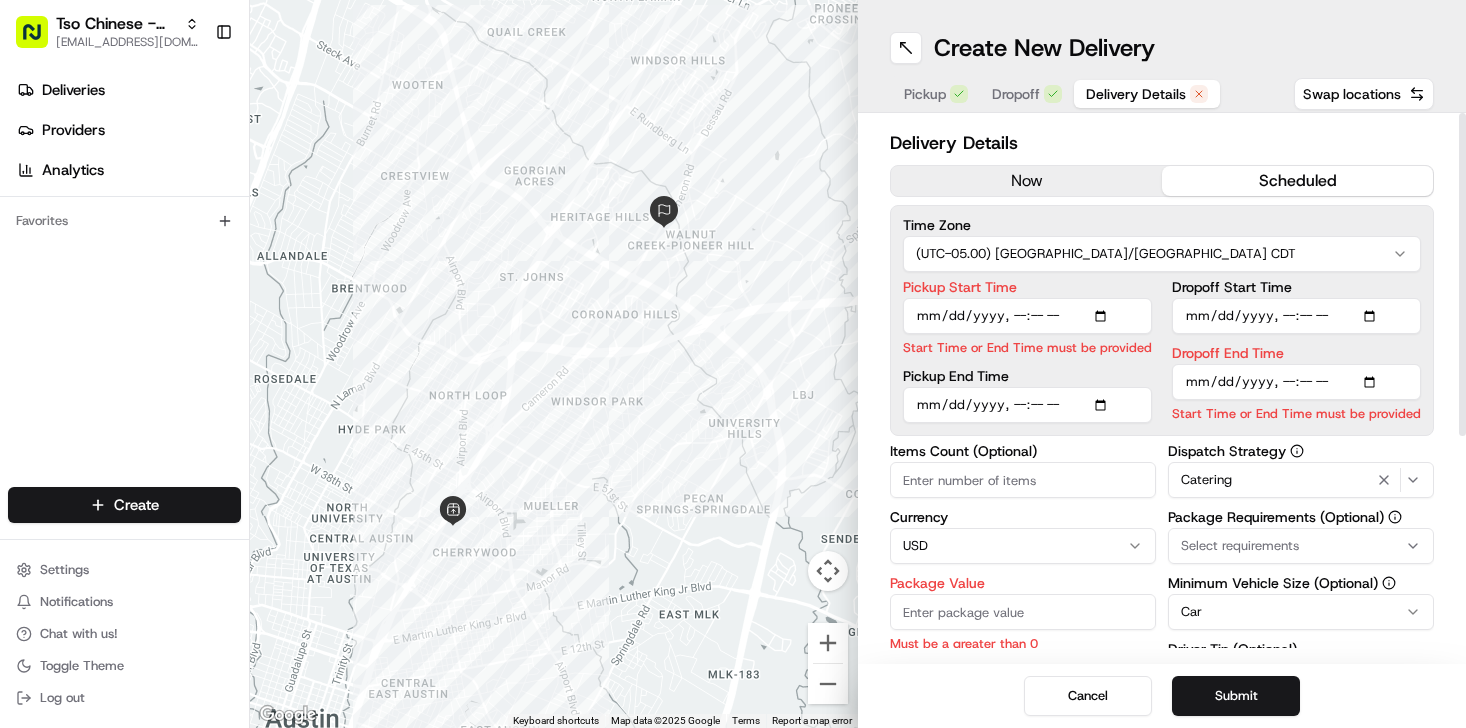 click on "Pickup Start Time" at bounding box center (1027, 316) 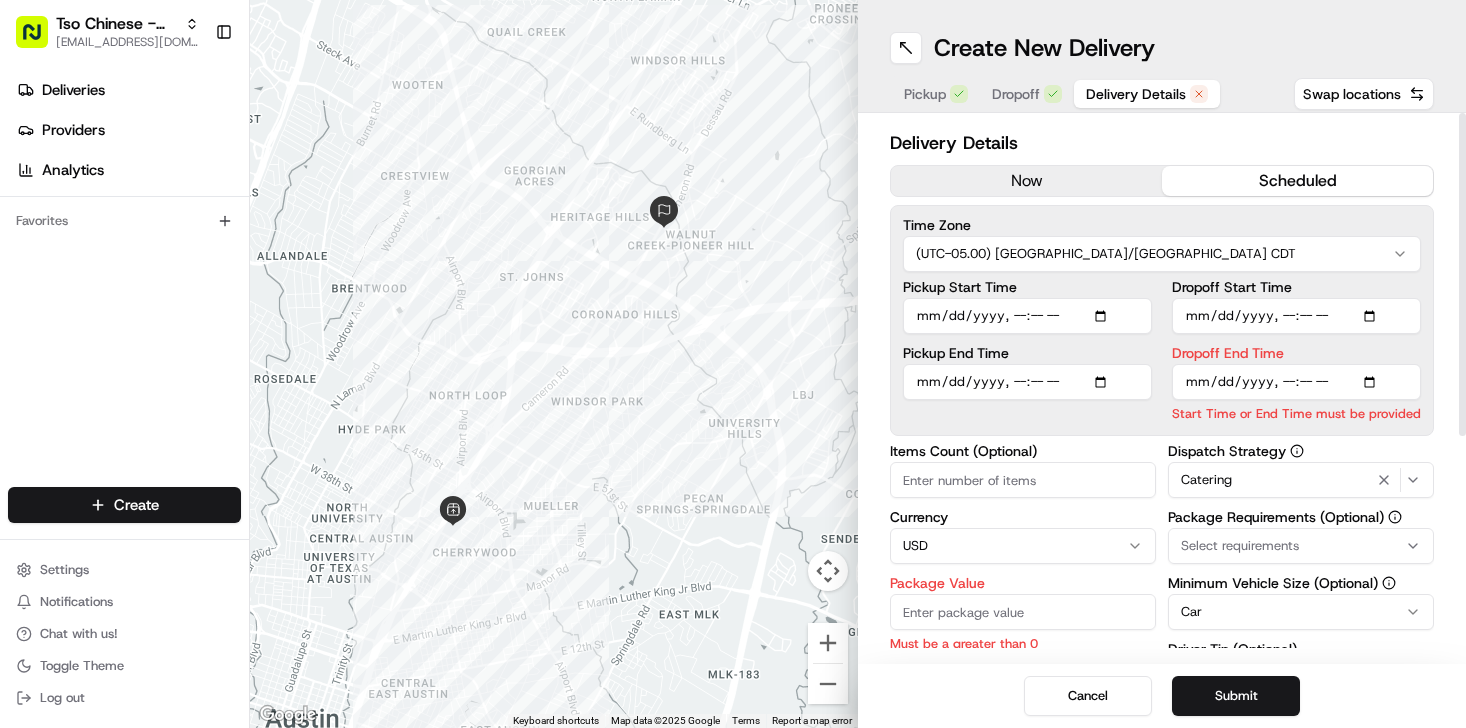 click on "Pickup Start Time" at bounding box center [1027, 316] 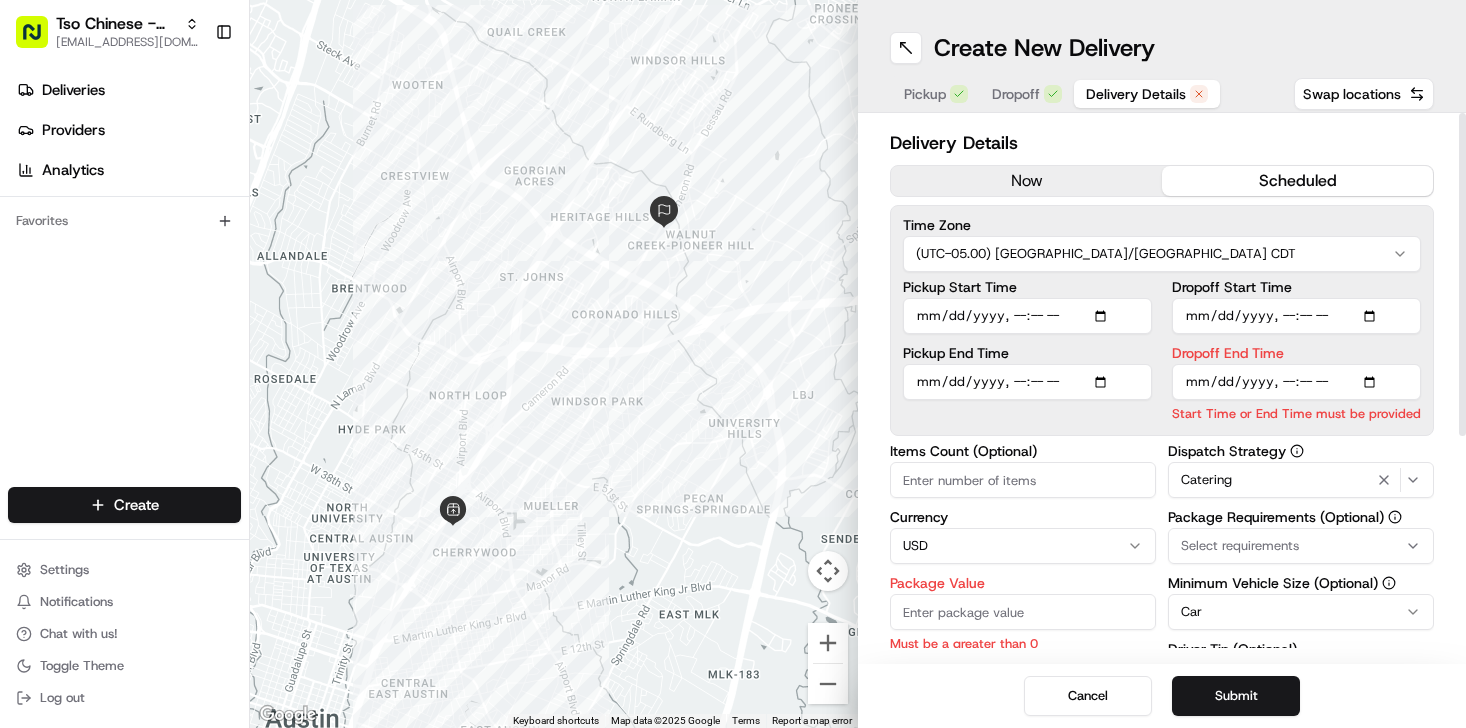 type on "[DATE]T17:10" 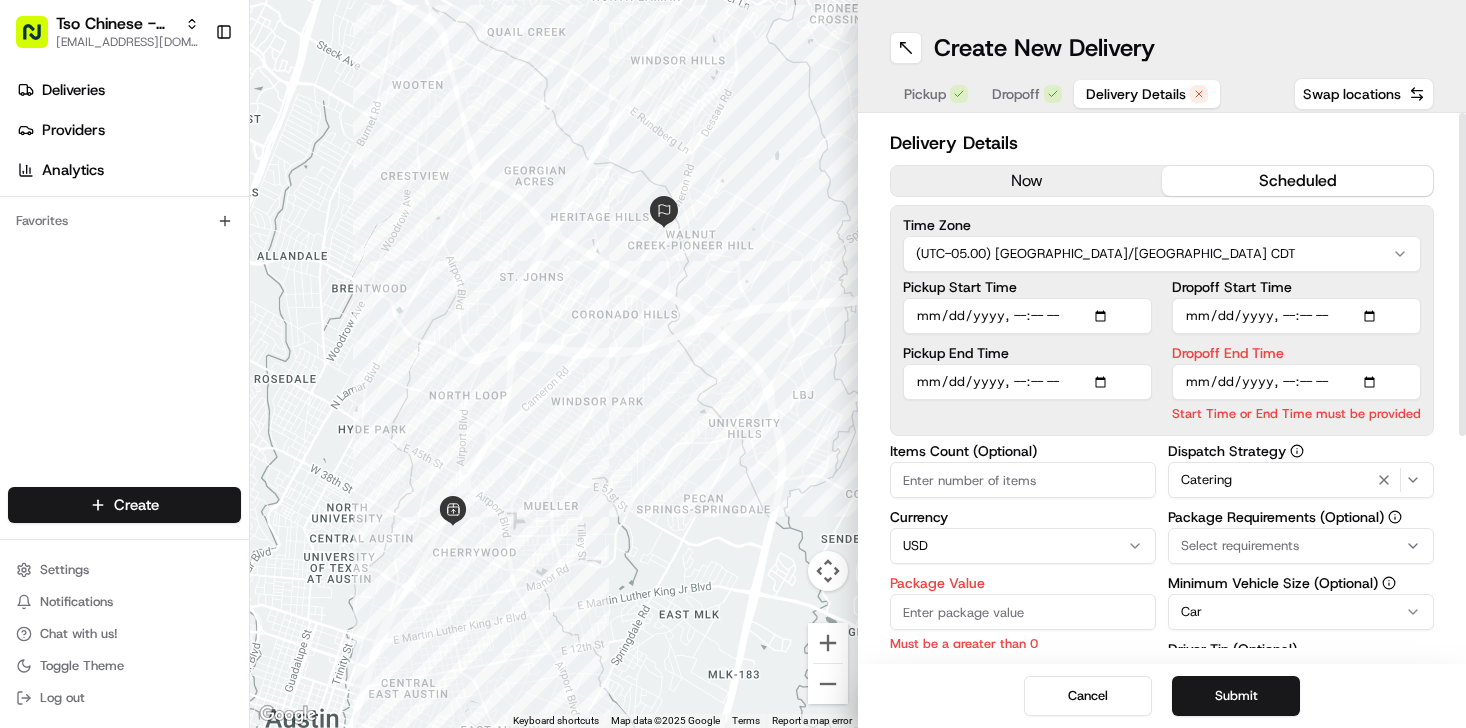 click on "Dropoff End Time" at bounding box center (1296, 382) 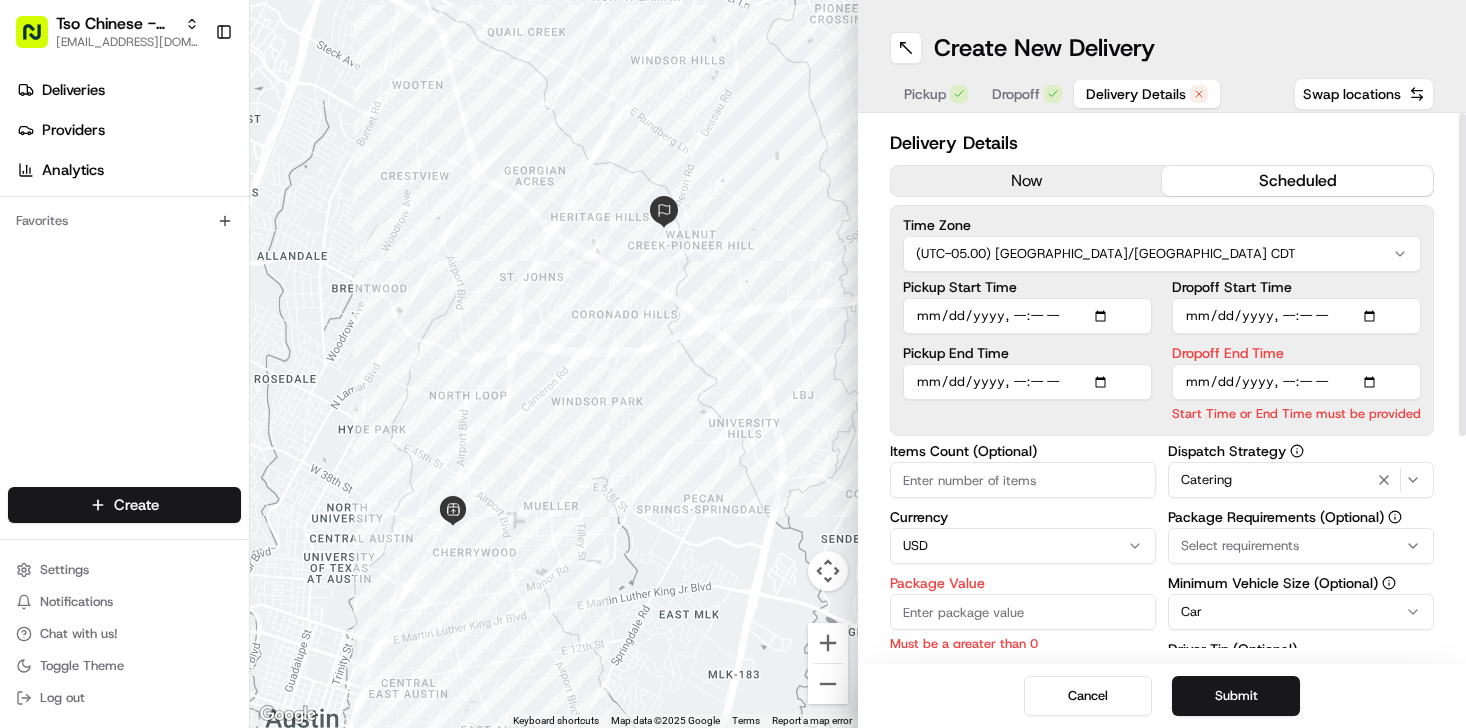 type on "[DATE]T17:30" 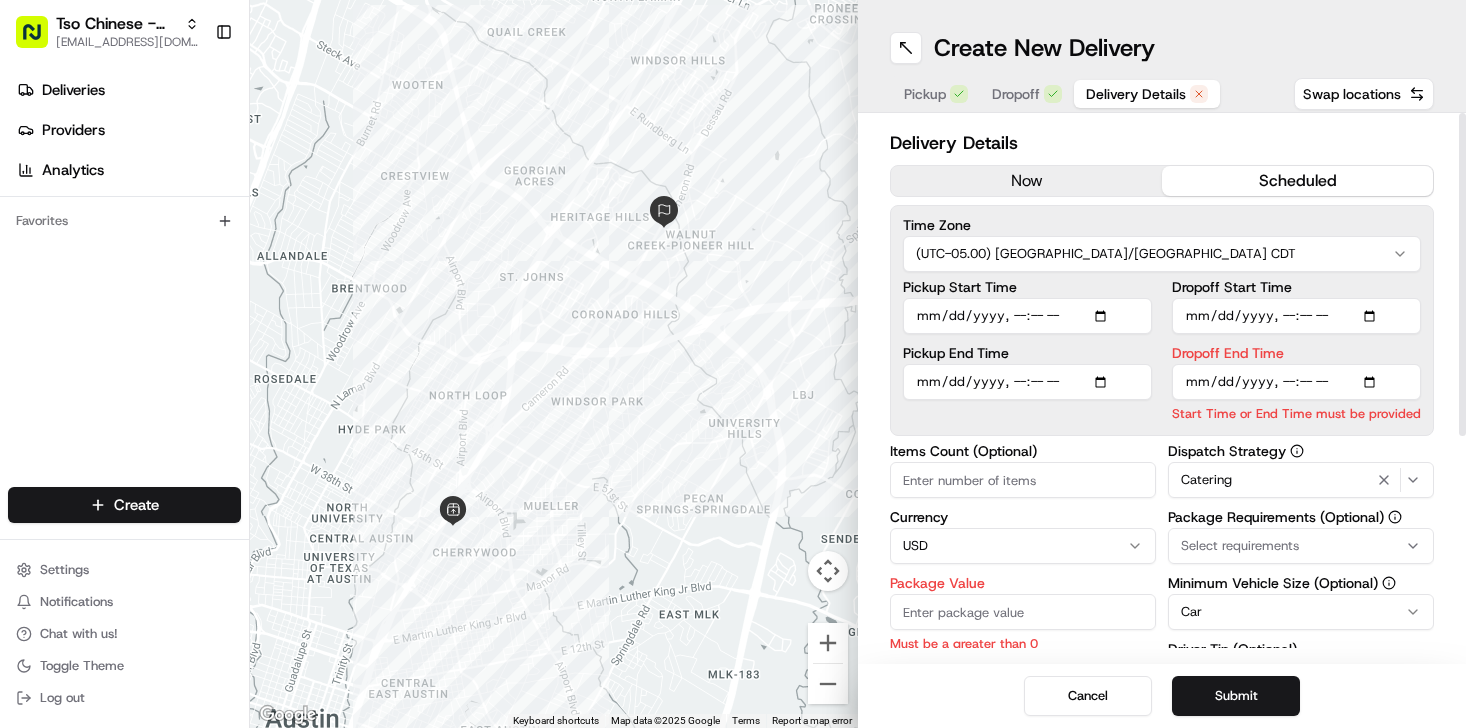 click on "Items Count (Optional)" at bounding box center [1023, 471] 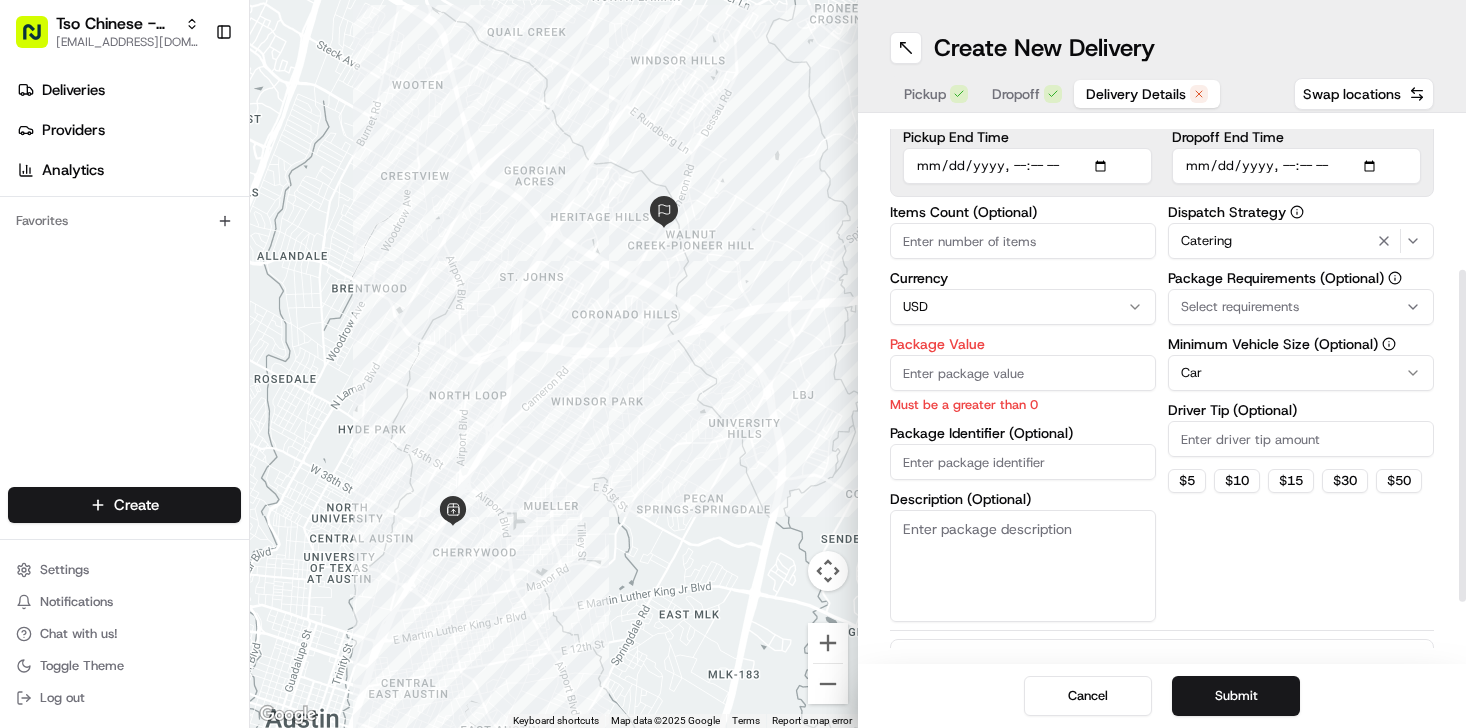 scroll, scrollTop: 253, scrollLeft: 0, axis: vertical 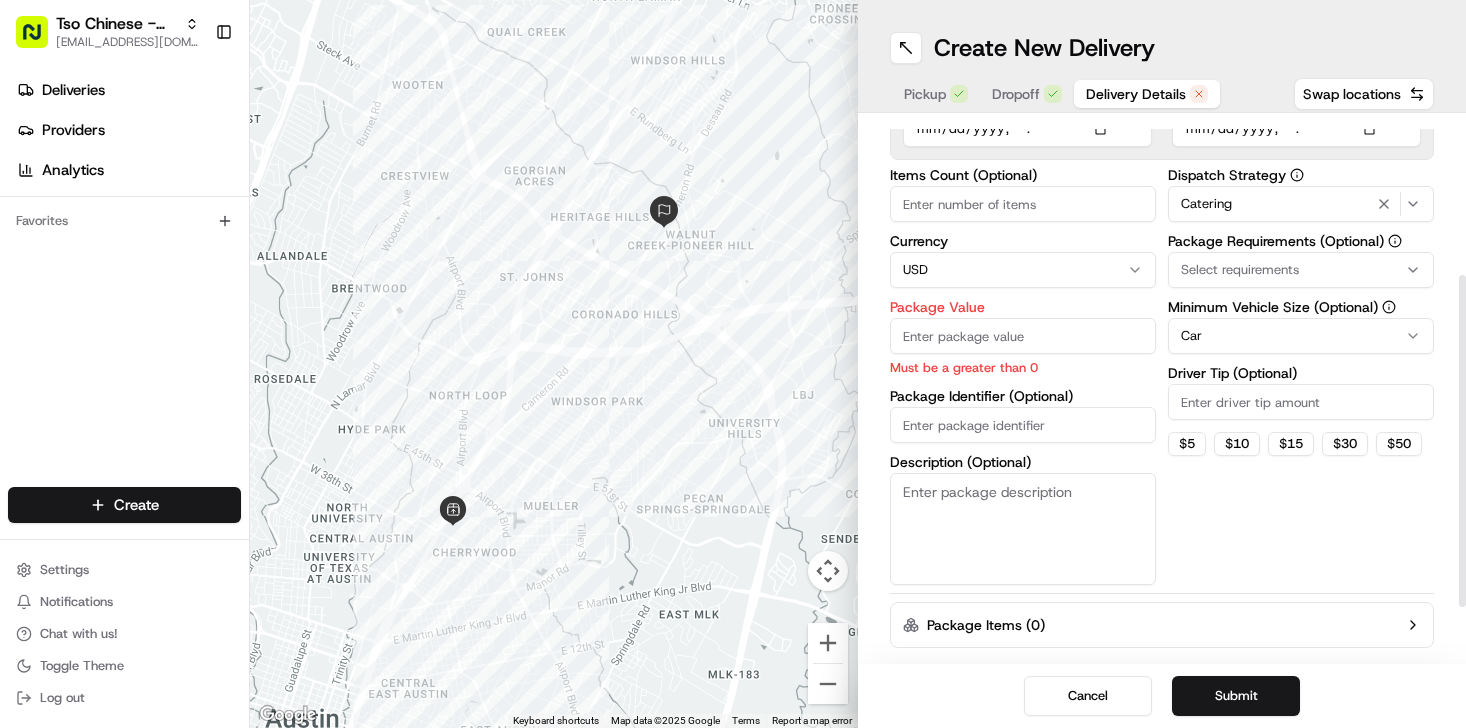 click on "Package Value" at bounding box center [1023, 336] 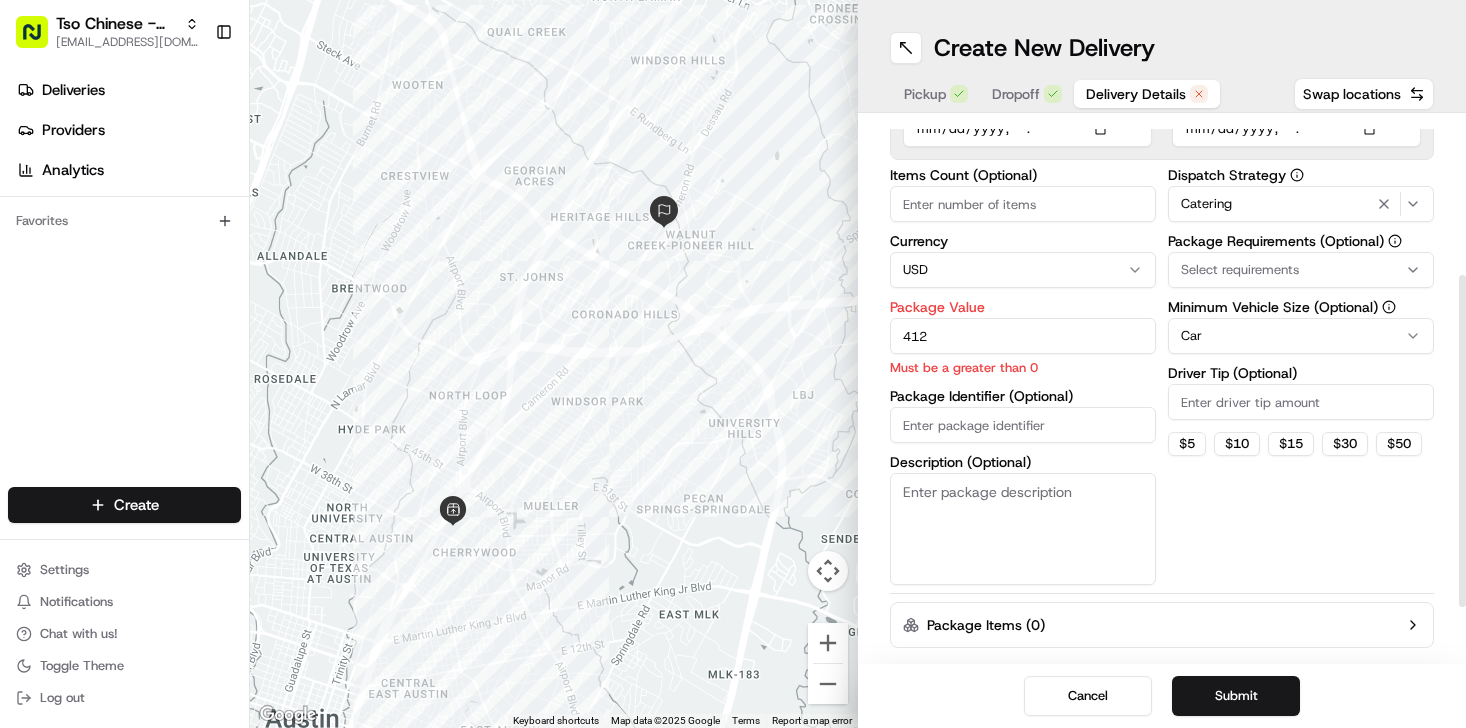 type on "412" 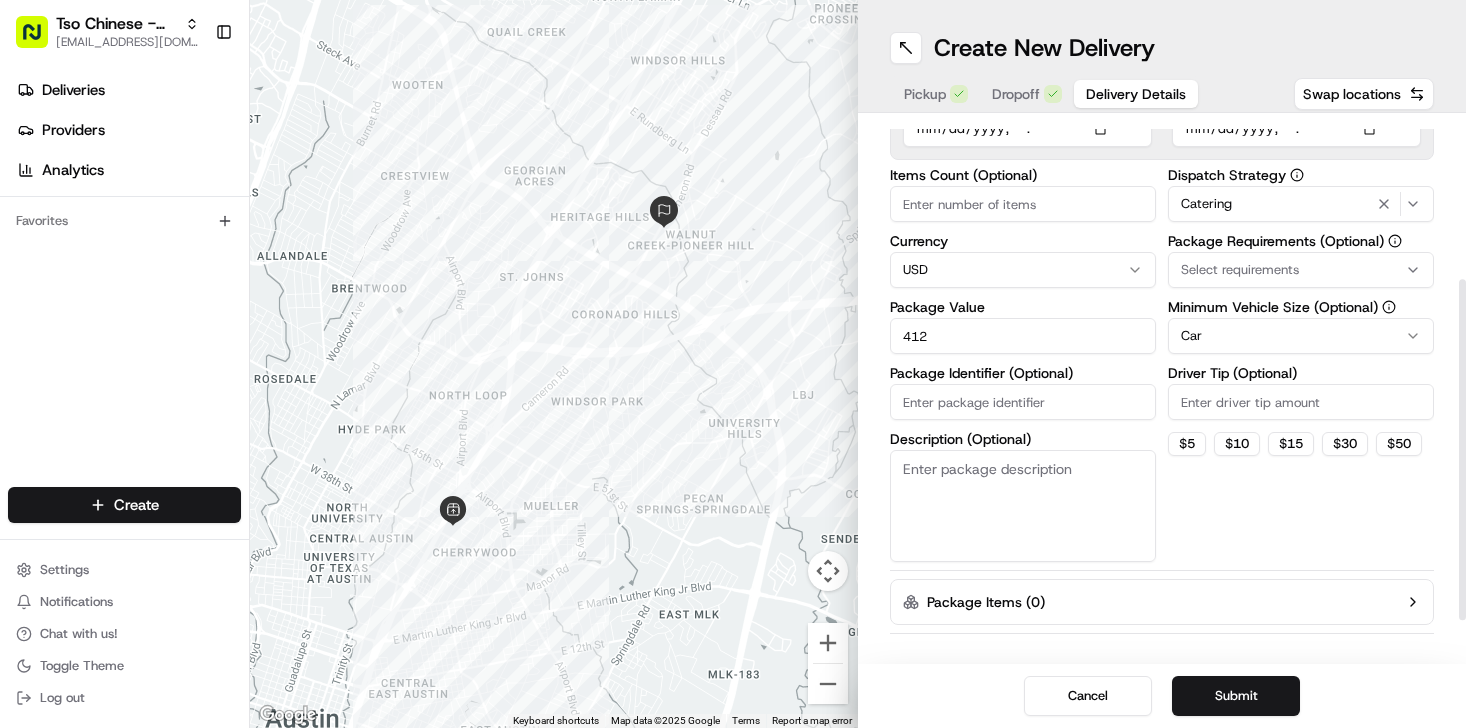 click on "Package Identifier (Optional)" at bounding box center [1023, 402] 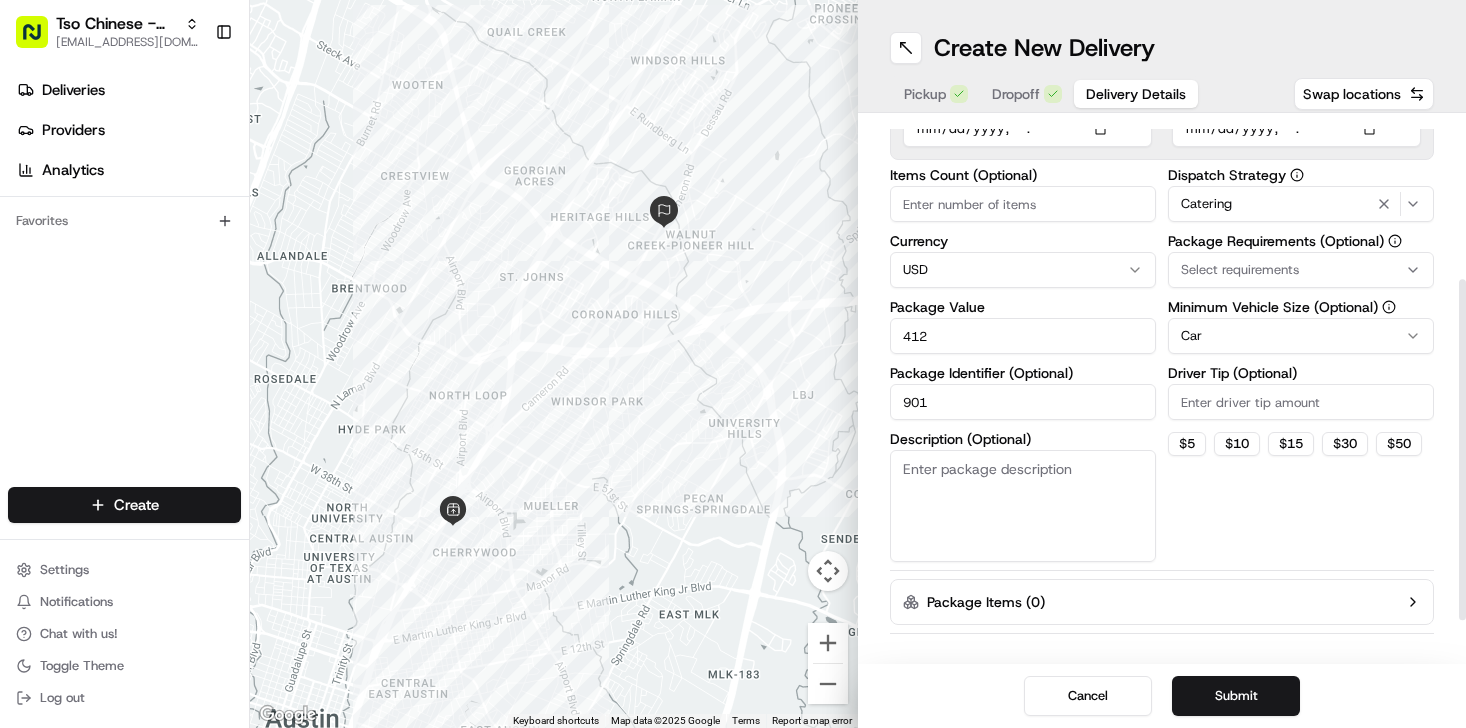 type on "901" 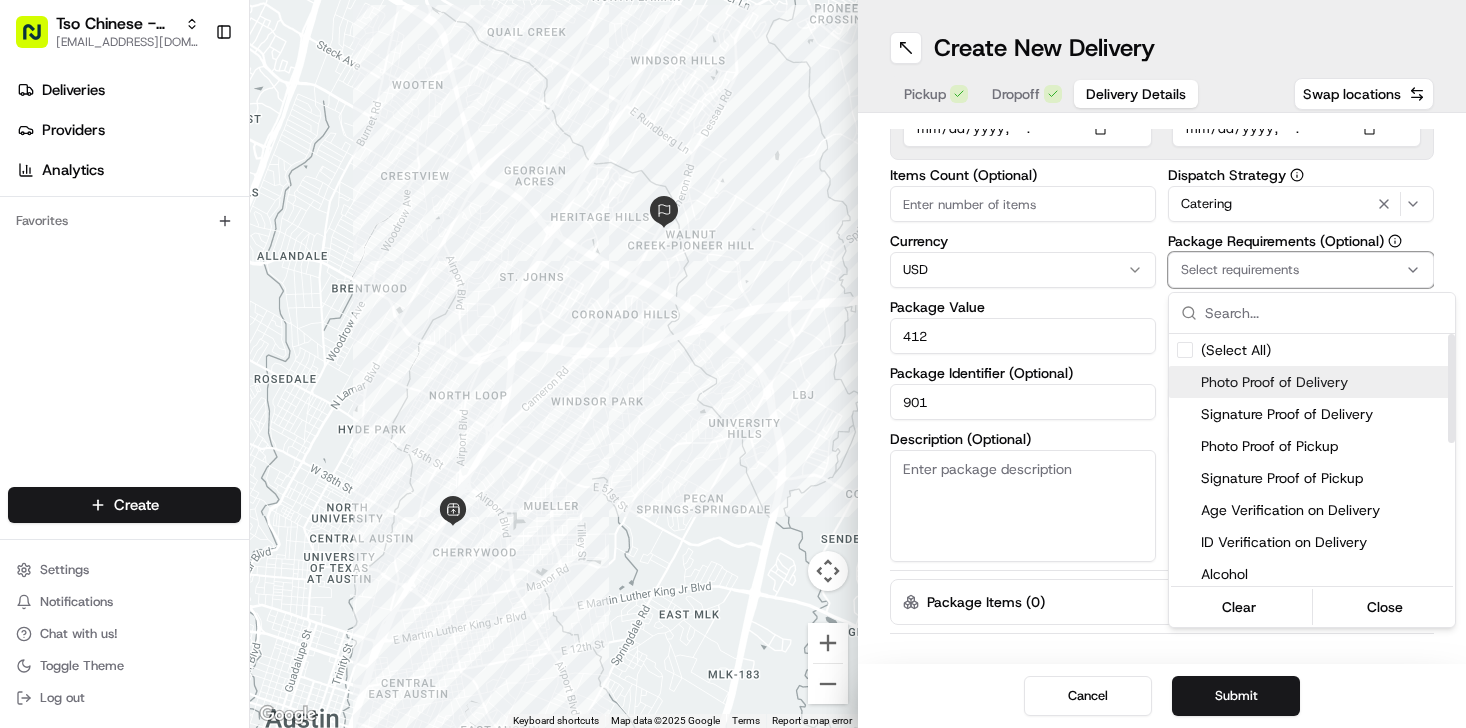 click on "Photo Proof of Delivery" at bounding box center [1324, 382] 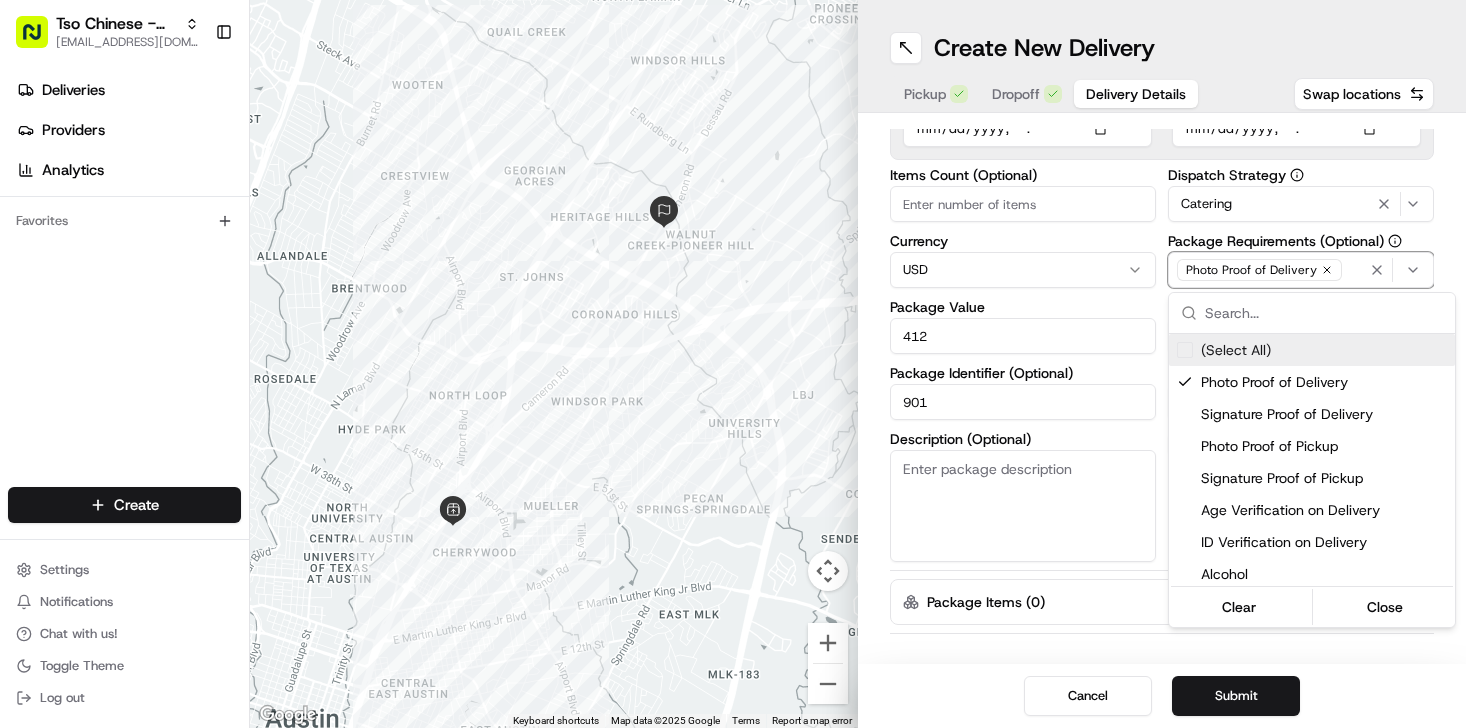 click on "Tso Chinese - Catering [EMAIL_ADDRESS][DOMAIN_NAME] Toggle Sidebar Deliveries Providers Analytics Favorites Main Menu Members & Organization Organization Users Roles Preferences Customization Tracking Orchestration Automations Dispatch Strategy Locations Pickup Locations Dropoff Locations Billing Billing Refund Requests Integrations Notification Triggers Webhooks API Keys Request Logs Create Settings Notifications Chat with us! Toggle Theme Log out ← Move left → Move right ↑ Move up ↓ Move down + Zoom in - Zoom out Home Jump left by 75% End Jump right by 75% Page Up Jump up by 75% Page Down Jump down by 75% Keyboard shortcuts Map Data Map data ©2025 Google Map data ©2025 Google 1 km  Click to toggle between metric and imperial units Terms Report a map error Create New Delivery Pickup Dropoff Delivery Details Swap locations Delivery Details now scheduled Time Zone (UTC-05.00) [GEOGRAPHIC_DATA]/[GEOGRAPHIC_DATA] CDT Pickup Start Time Pickup End Time Dropoff Start Time Dropoff End Time Items Count (Optional) $" at bounding box center [733, 364] 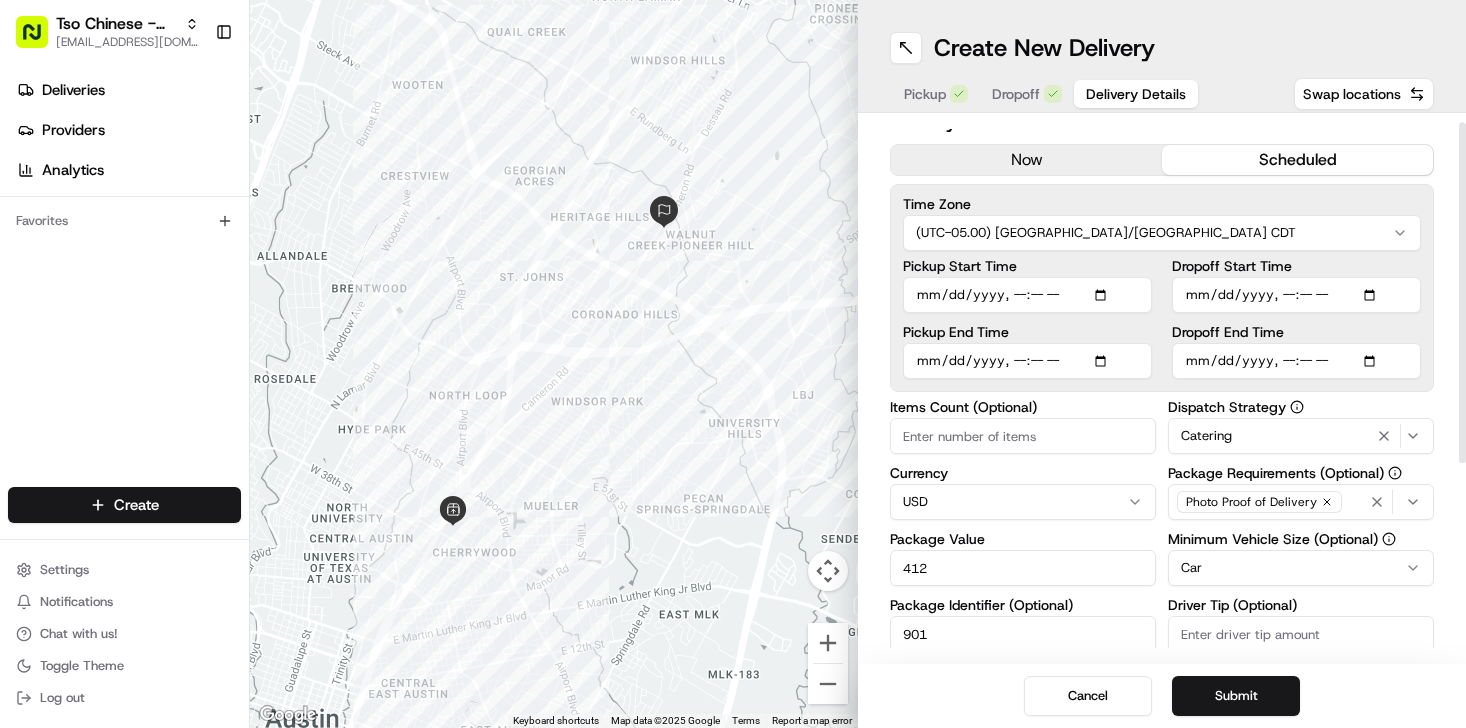 scroll, scrollTop: 27, scrollLeft: 0, axis: vertical 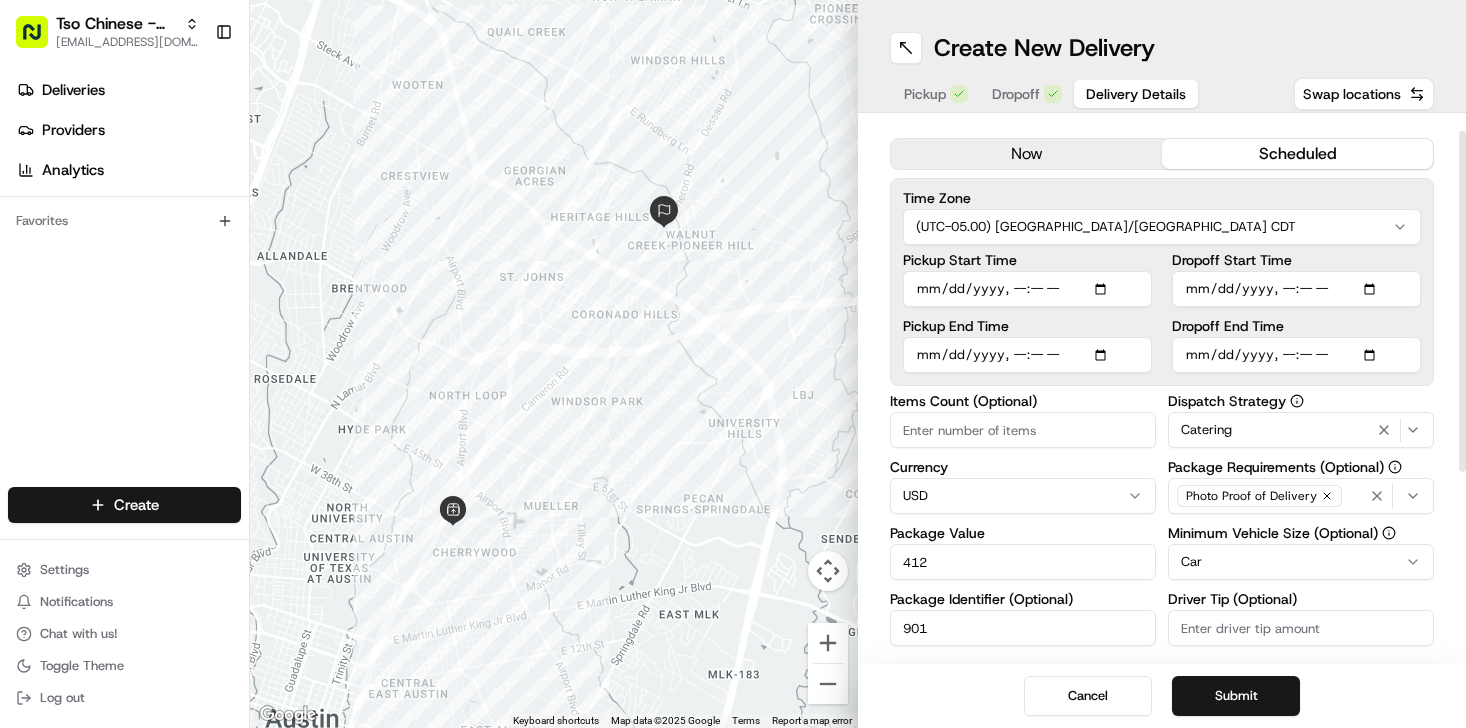 click on "Pickup Start Time" at bounding box center (1027, 289) 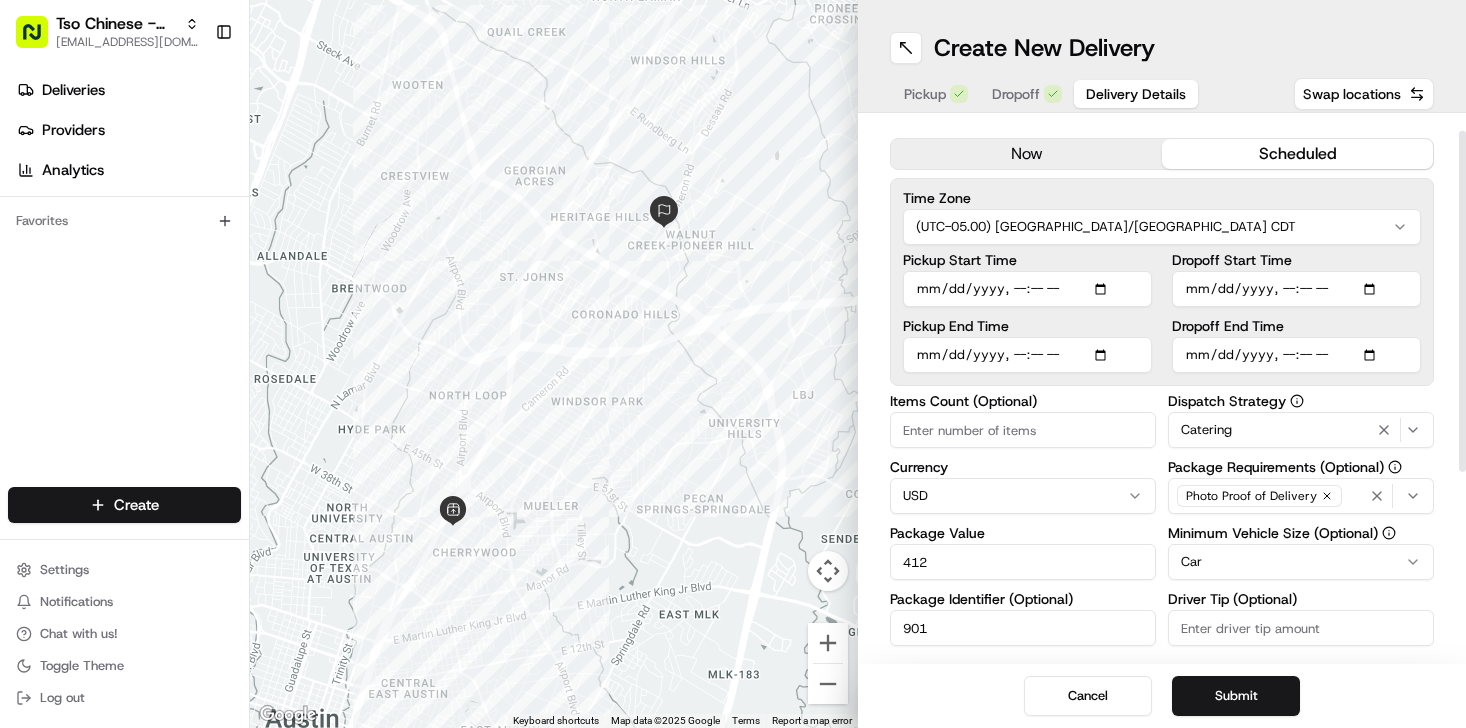 type on "[DATE]T17:15" 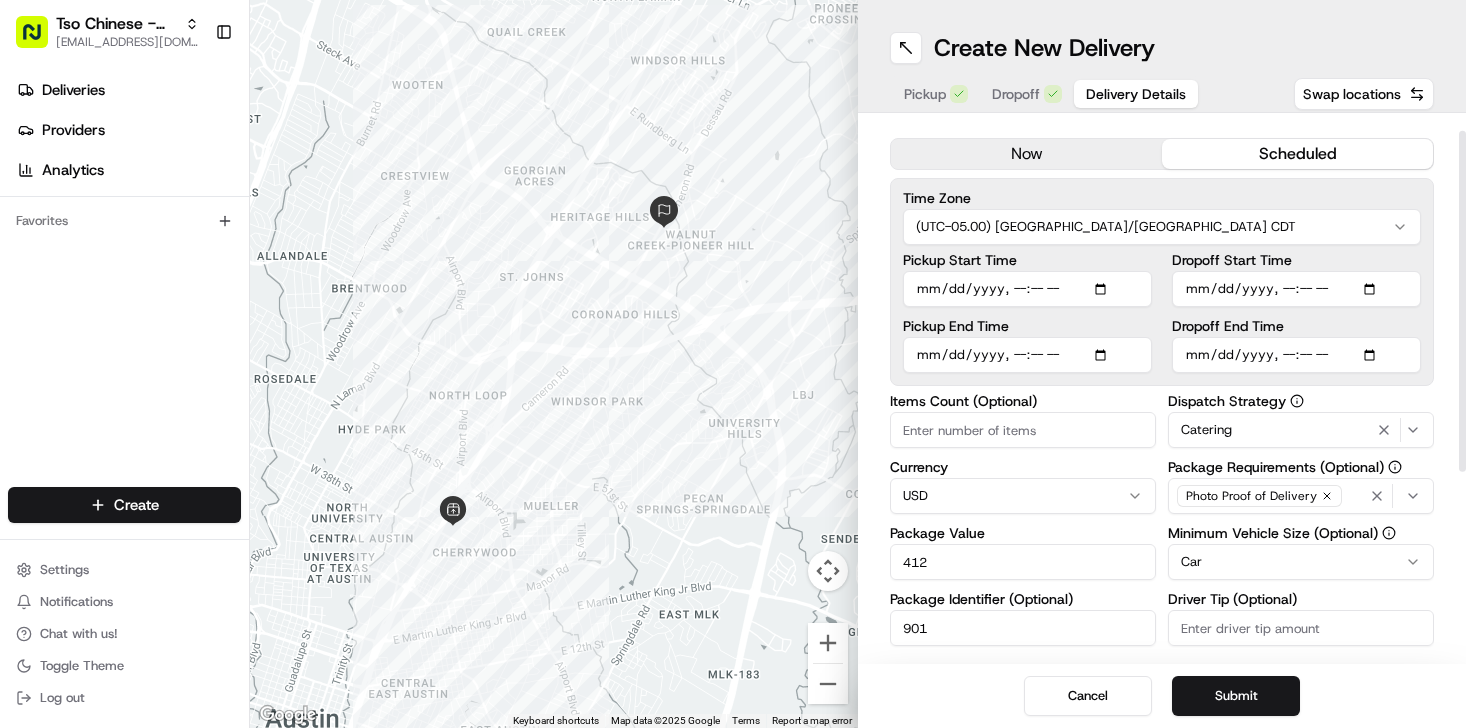 click on "Delivery Details now scheduled Time Zone (UTC-05.00) America/[GEOGRAPHIC_DATA] CDT Pickup Start Time Pickup End Time Dropoff Start Time Dropoff End Time Items Count (Optional) Currency USD Package Value 412 Package Identifier (Optional) 901 Description (Optional) Dispatch Strategy Catering Package Requirements (Optional) Photo Proof of Delivery Minimum Vehicle Size (Optional) Car Driver Tip (Optional) $ 5 $ 10 $ 15 $ 30 $ 50 Package Items ( 0 ) Total Package Dimensions (Optional) Advanced (Optional)" at bounding box center (1162, 521) 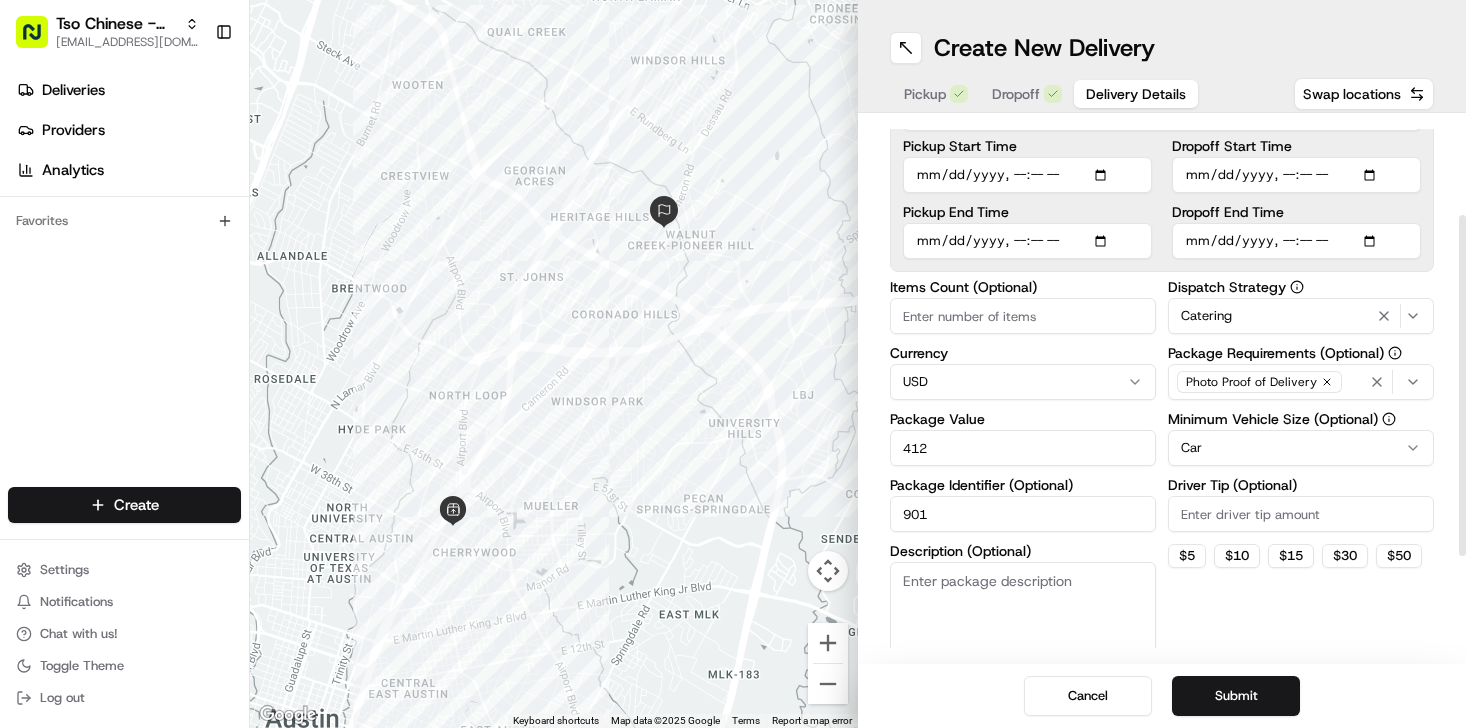 scroll, scrollTop: 319, scrollLeft: 0, axis: vertical 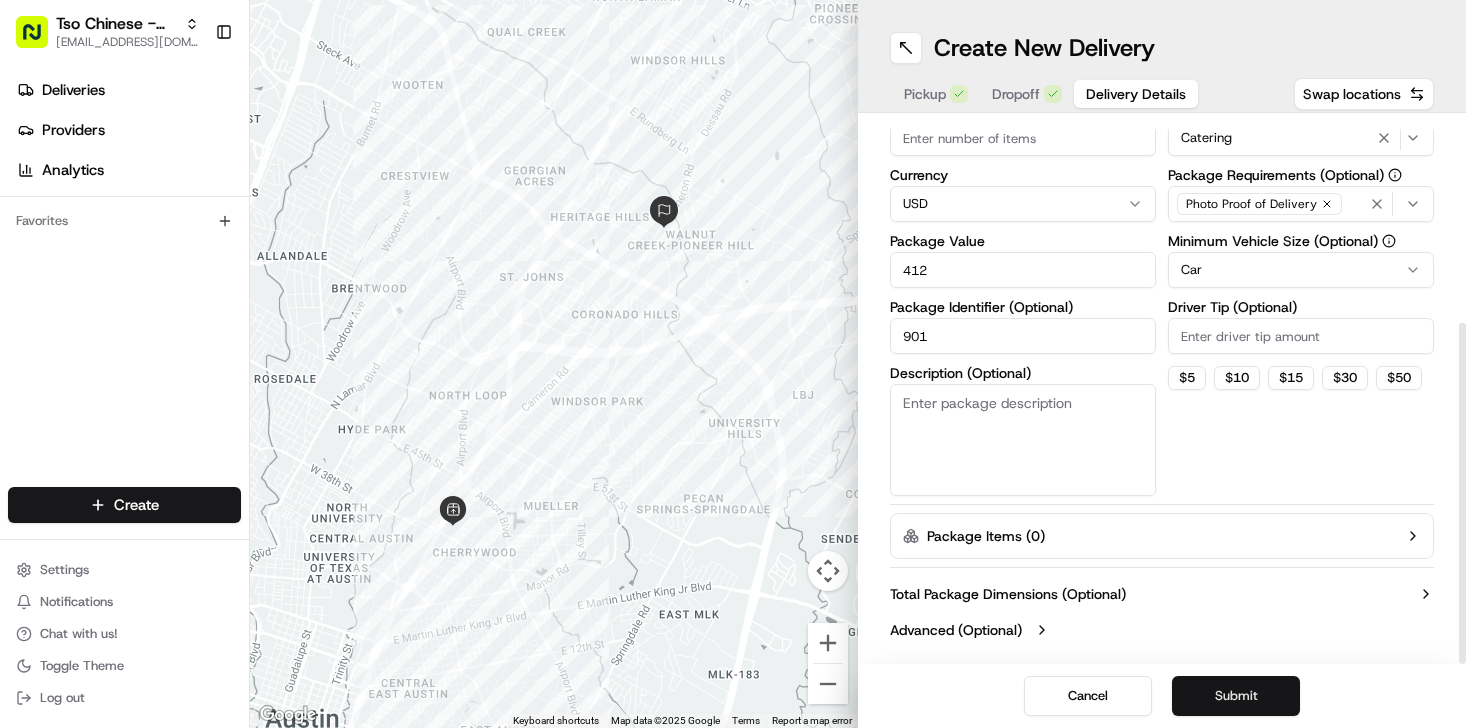 click on "Submit" at bounding box center [1236, 696] 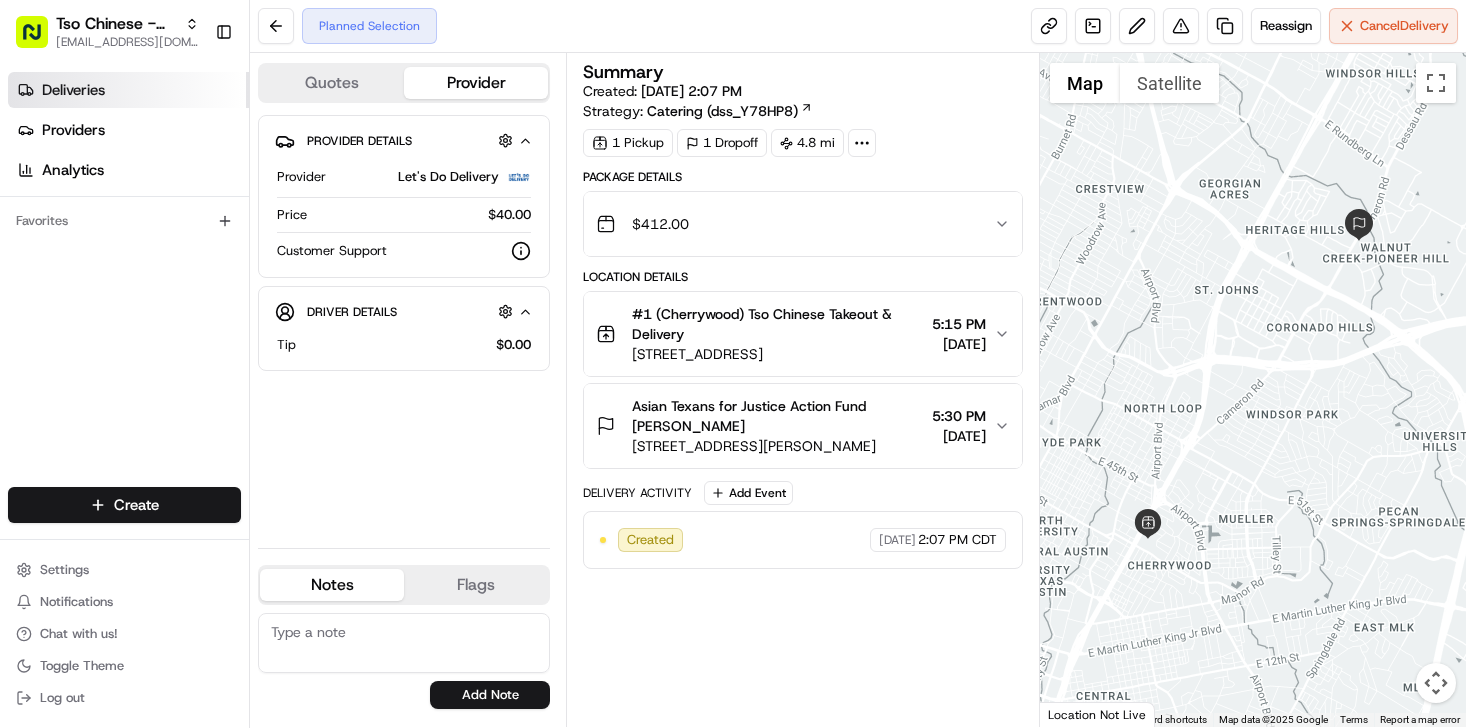 click on "Deliveries" at bounding box center [128, 90] 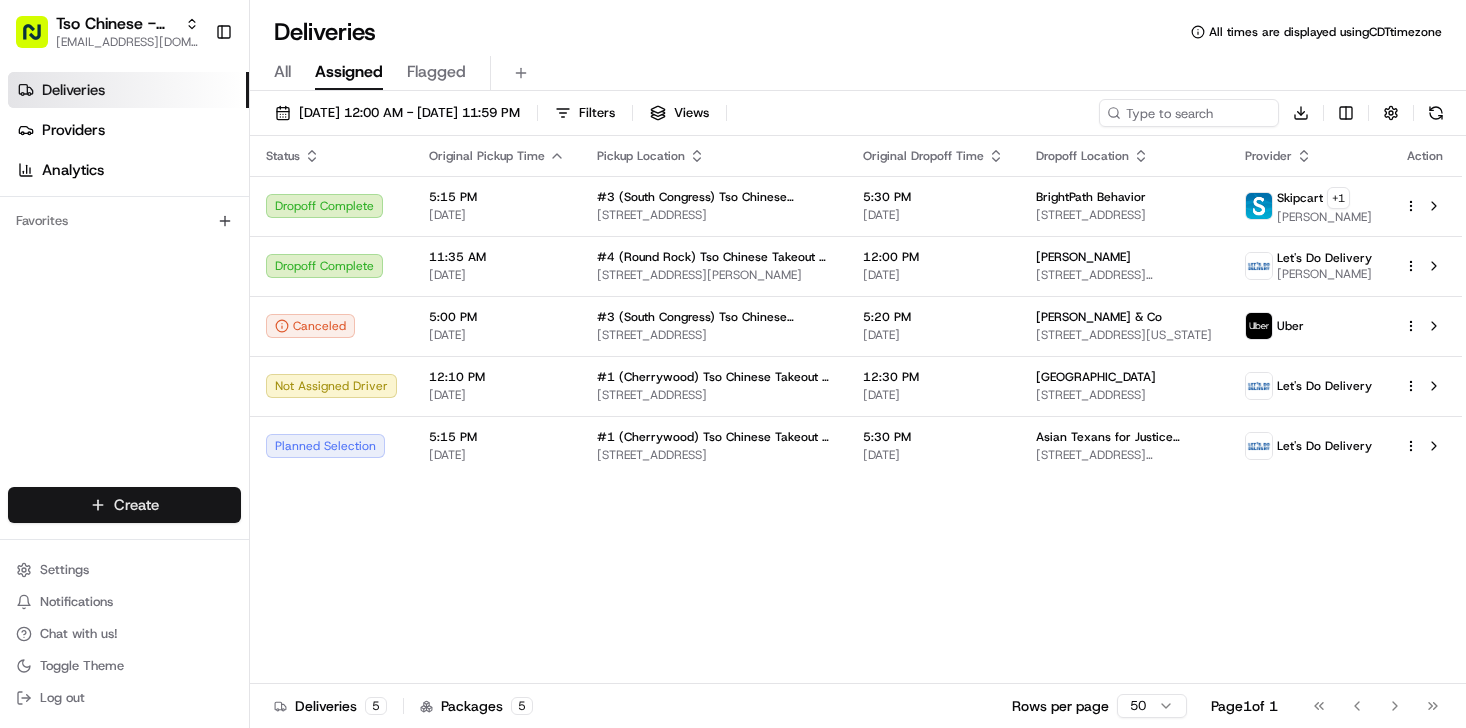 click on "Tso Chinese - Catering [EMAIL_ADDRESS][DOMAIN_NAME] Toggle Sidebar Deliveries Providers Analytics Favorites Main Menu Members & Organization Organization Users Roles Preferences Customization Tracking Orchestration Automations Dispatch Strategy Locations Pickup Locations Dropoff Locations Billing Billing Refund Requests Integrations Notification Triggers Webhooks API Keys Request Logs Create Settings Notifications Chat with us! Toggle Theme Log out Deliveries All times are displayed using  CDT  timezone All Assigned Flagged [DATE] 12:00 AM - [DATE] 11:59 PM Filters Views Download Status Original Pickup Time Pickup Location Original Dropoff Time Dropoff Location Provider Action Dropoff Complete 5:15 PM [DATE] #3 (South Congress) Tso Chinese Takeout & Delivery [STREET_ADDRESS] 5:30 PM [DATE] BrightPath Behavior 4407 Pack [GEOGRAPHIC_DATA], [GEOGRAPHIC_DATA] Skipcart + 1 [PERSON_NAME] Dropoff Complete 11:35 AM [DATE] 12:00 PM [DATE] [PERSON_NAME] 5 5" at bounding box center [733, 364] 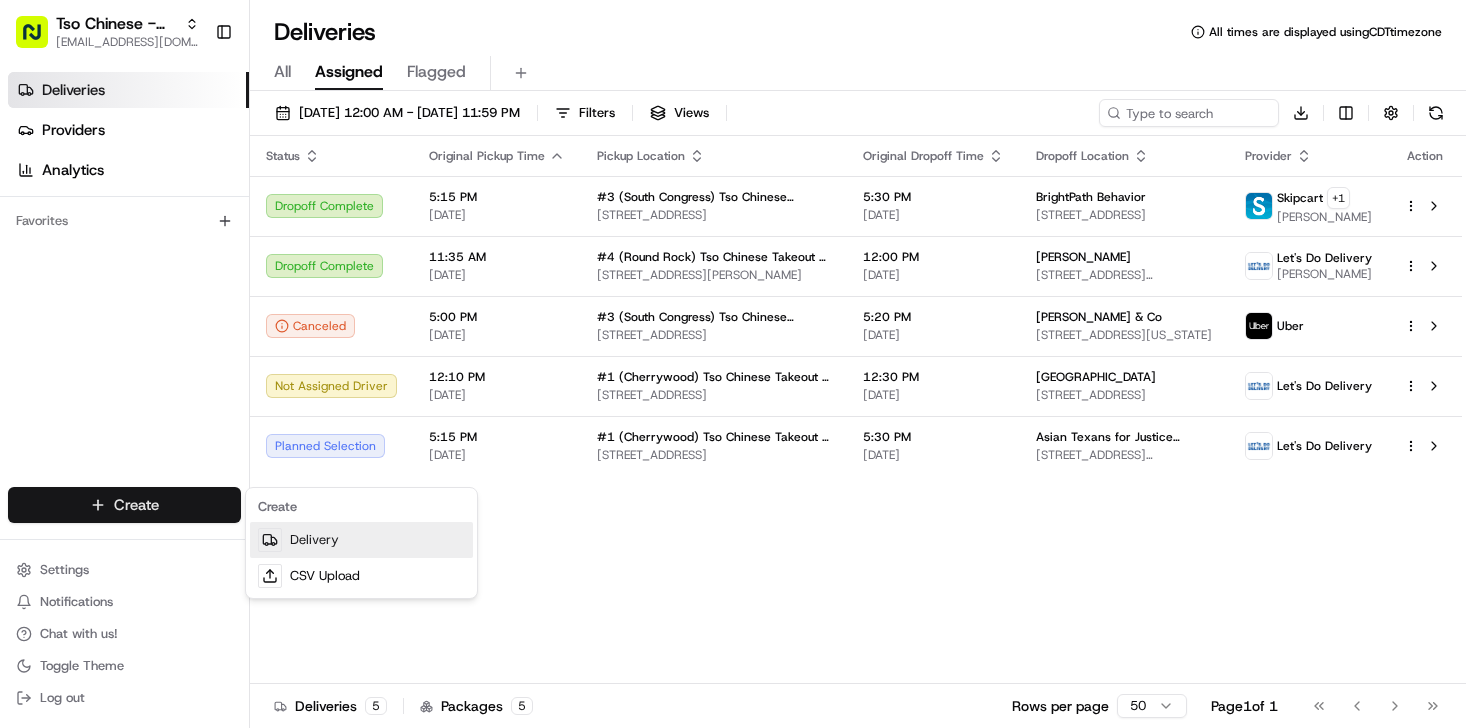 click on "Delivery" at bounding box center (361, 540) 